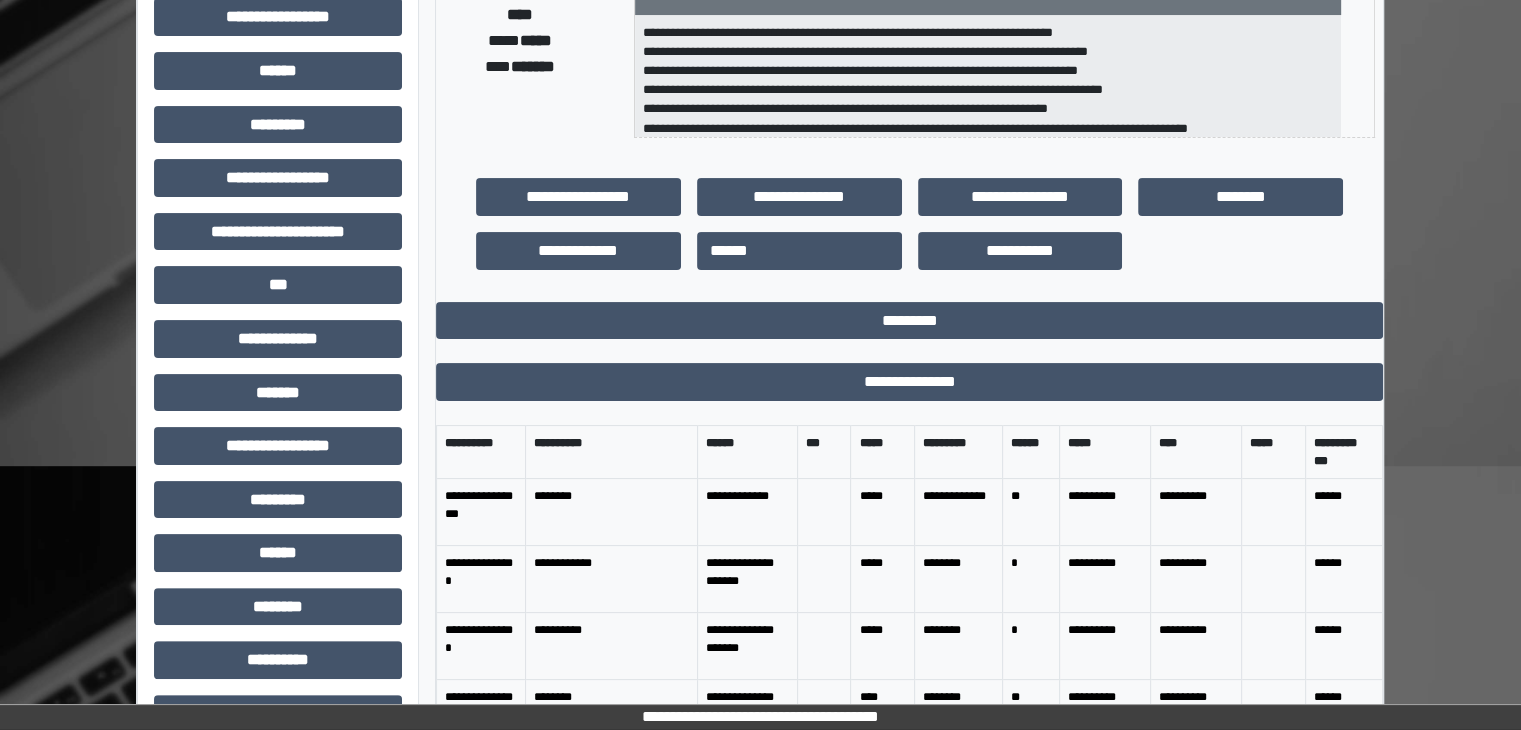 scroll, scrollTop: 400, scrollLeft: 0, axis: vertical 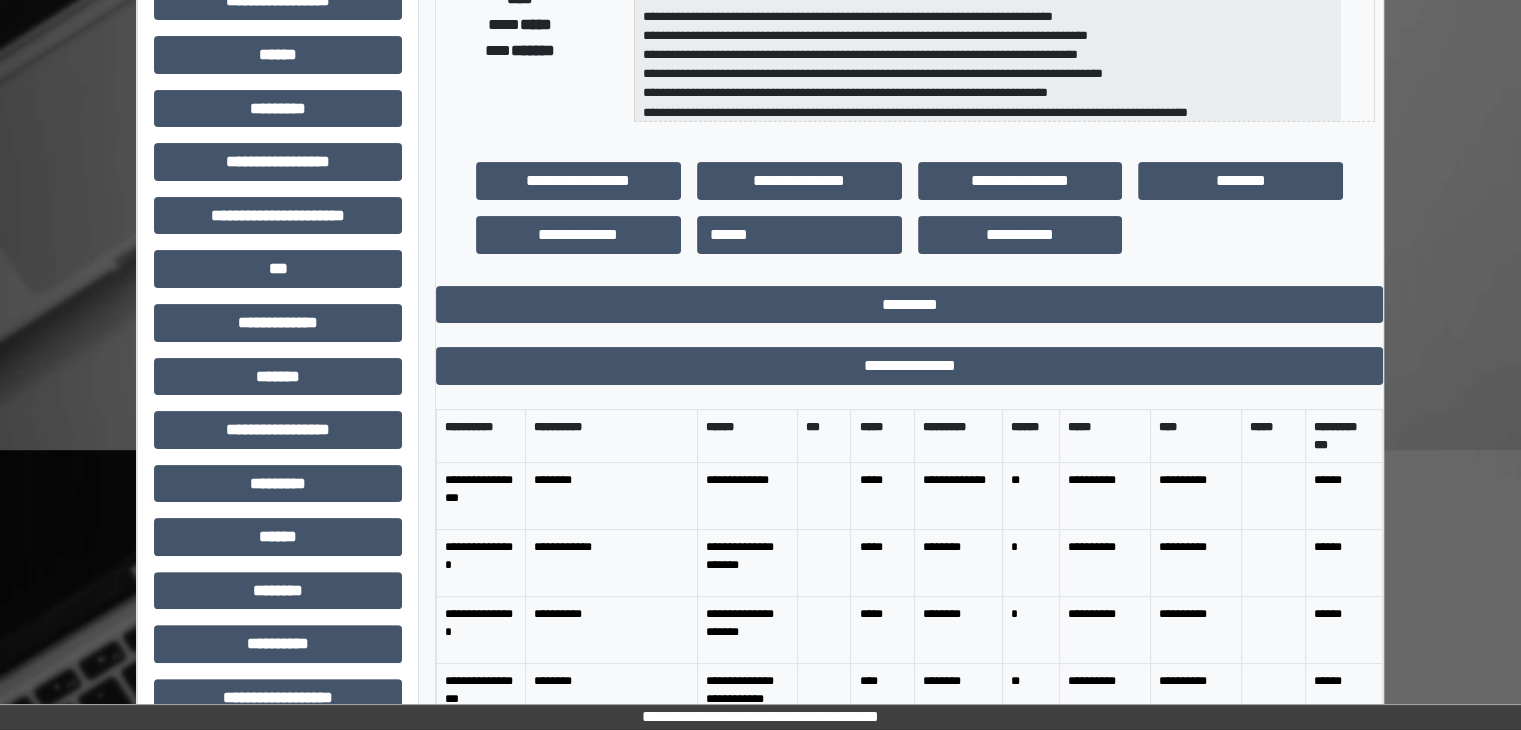 click on "**********" at bounding box center (278, 223) 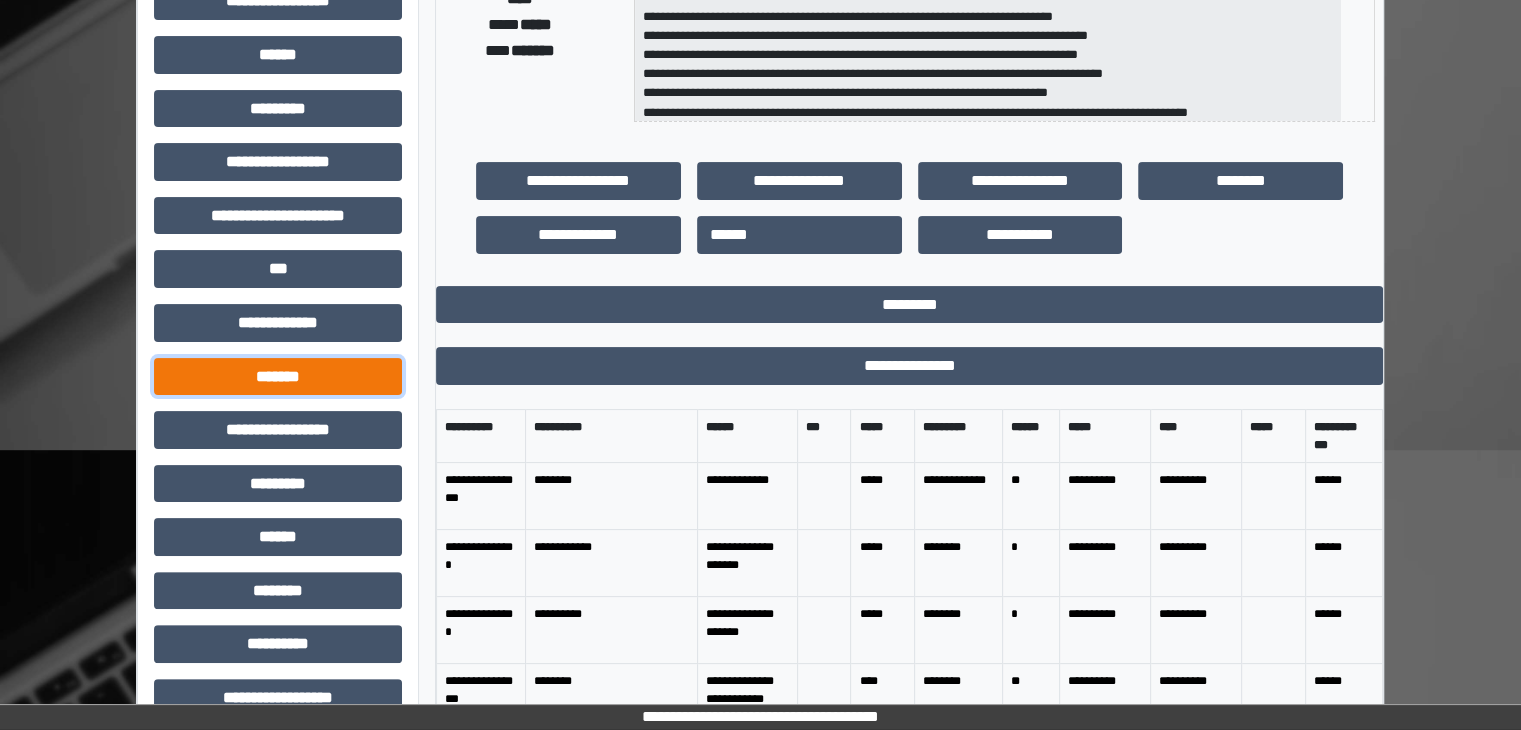 click on "*******" at bounding box center [278, 377] 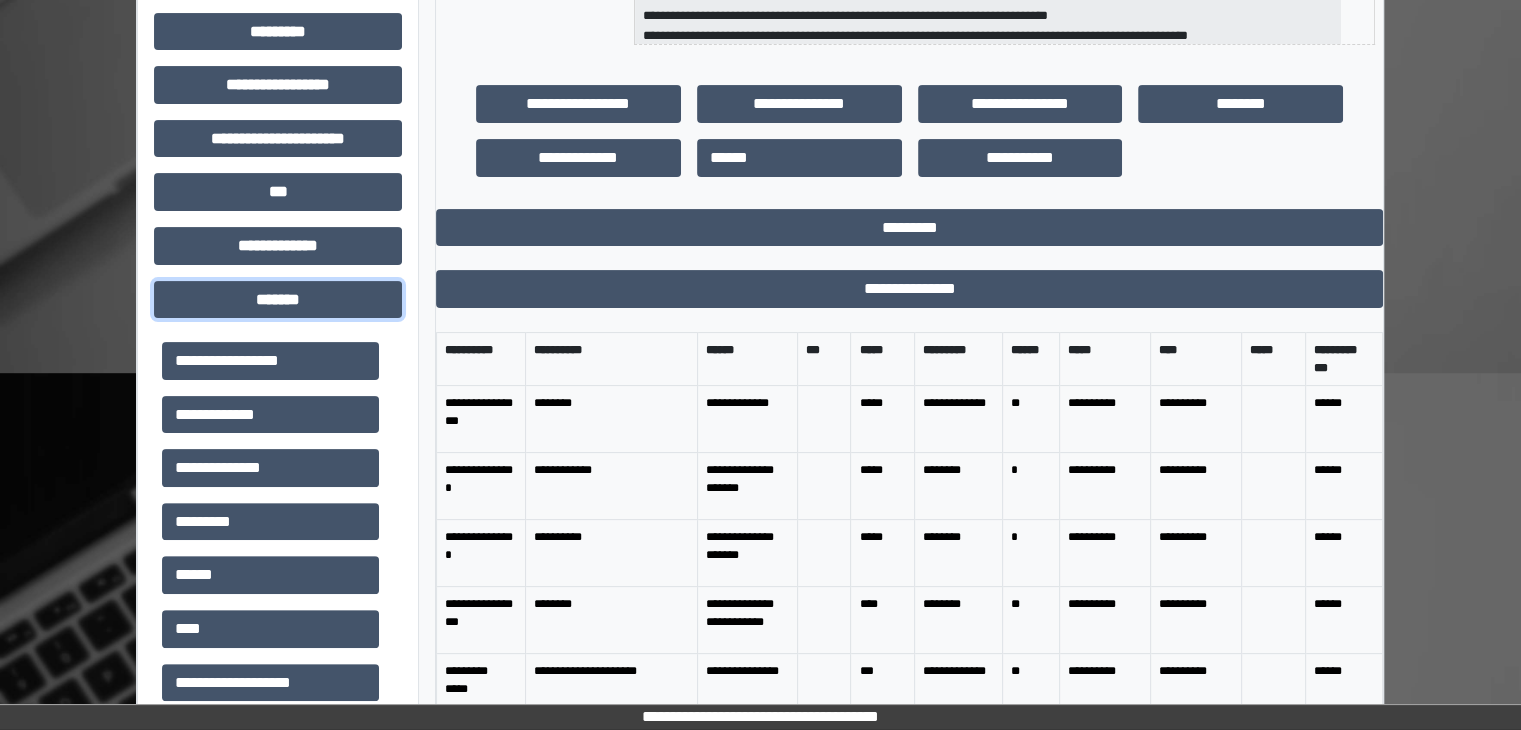scroll, scrollTop: 500, scrollLeft: 0, axis: vertical 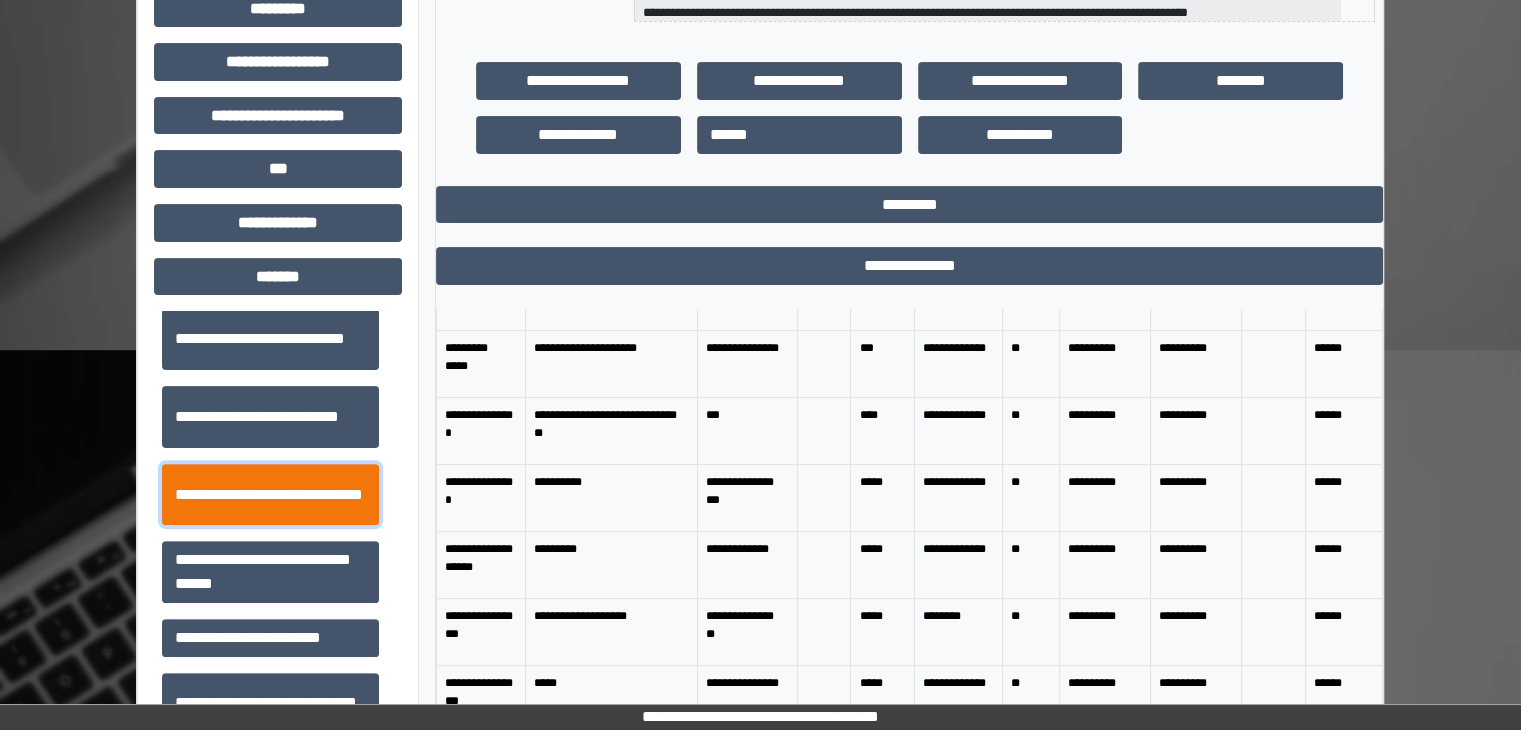 click on "**********" at bounding box center (270, 495) 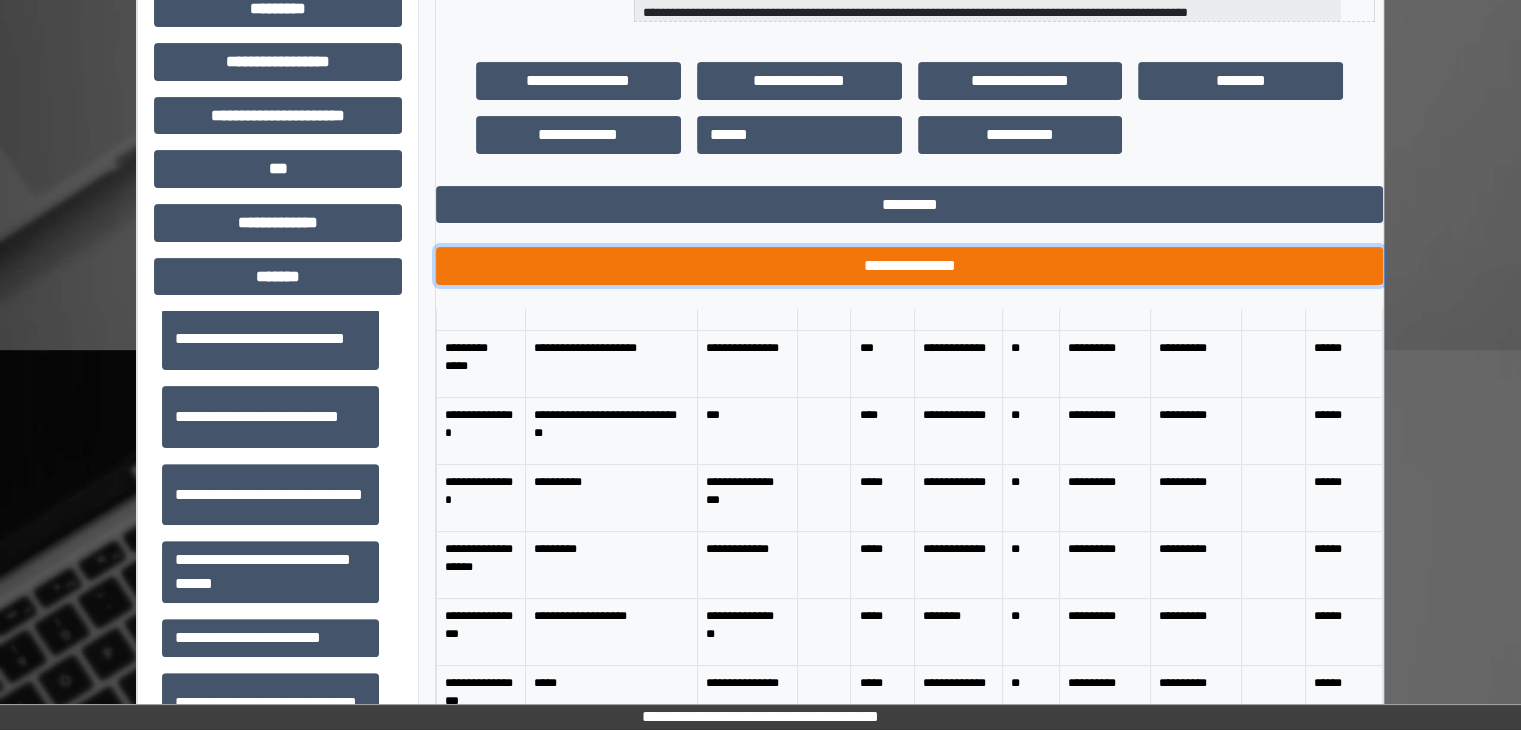click on "**********" at bounding box center (909, 266) 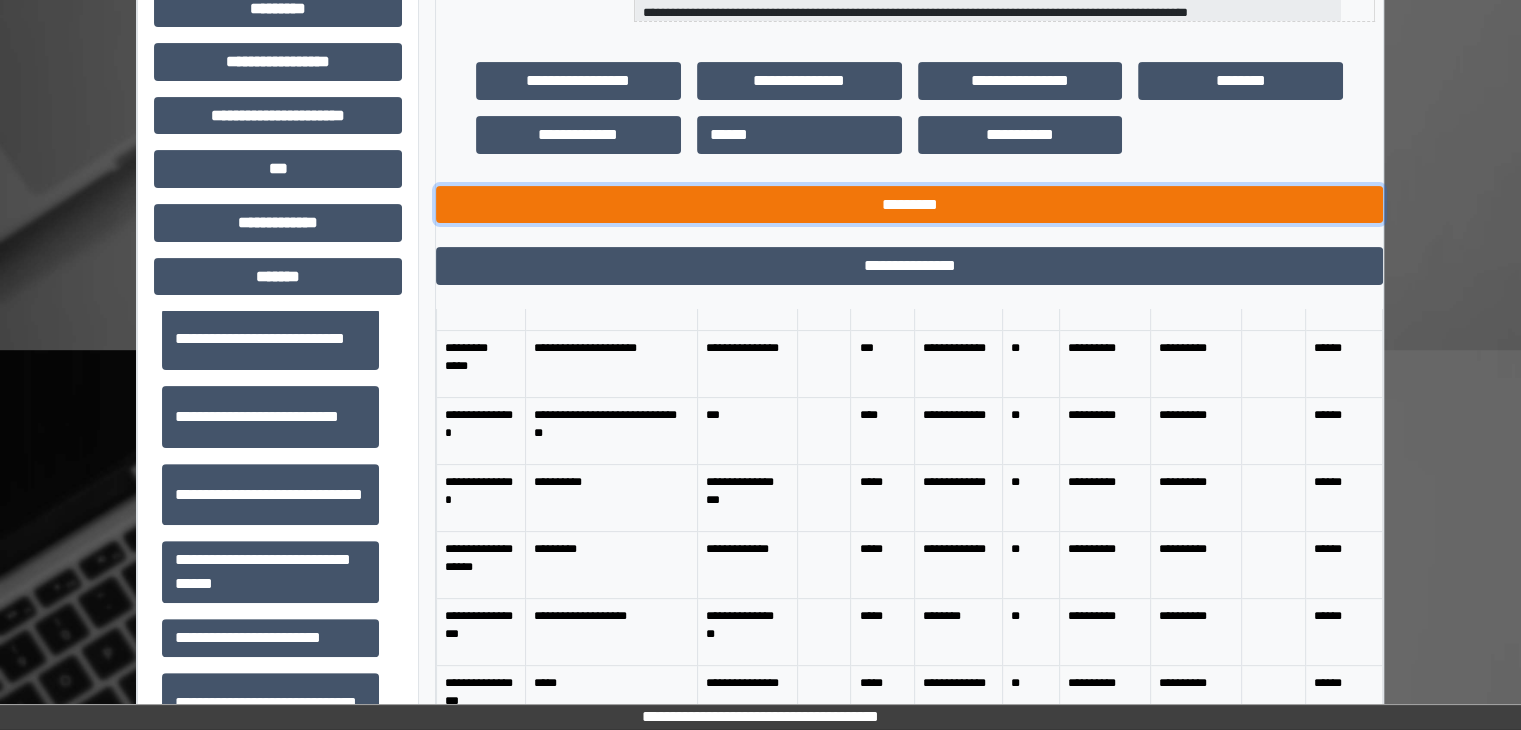 click on "*********" at bounding box center (909, 205) 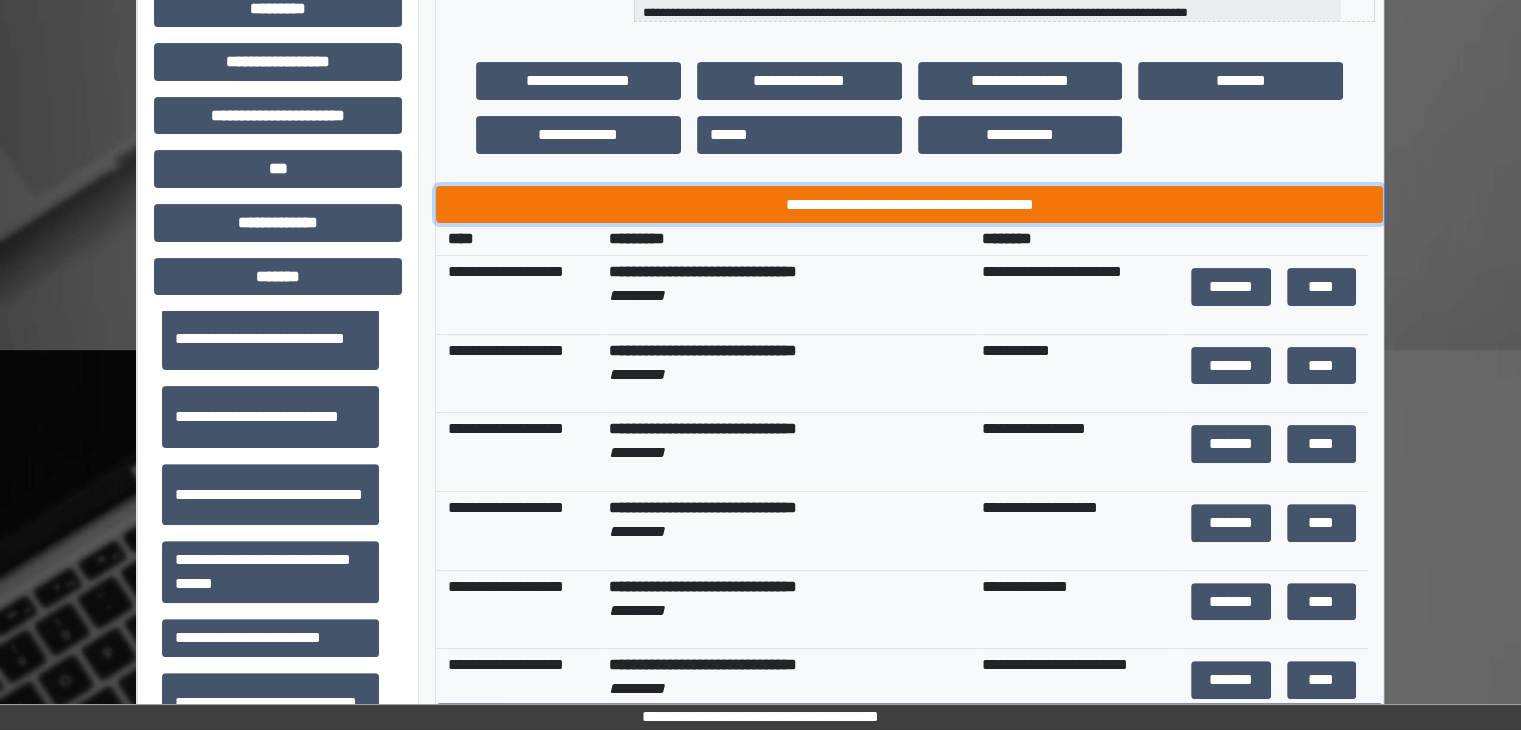 click on "**********" at bounding box center [909, 205] 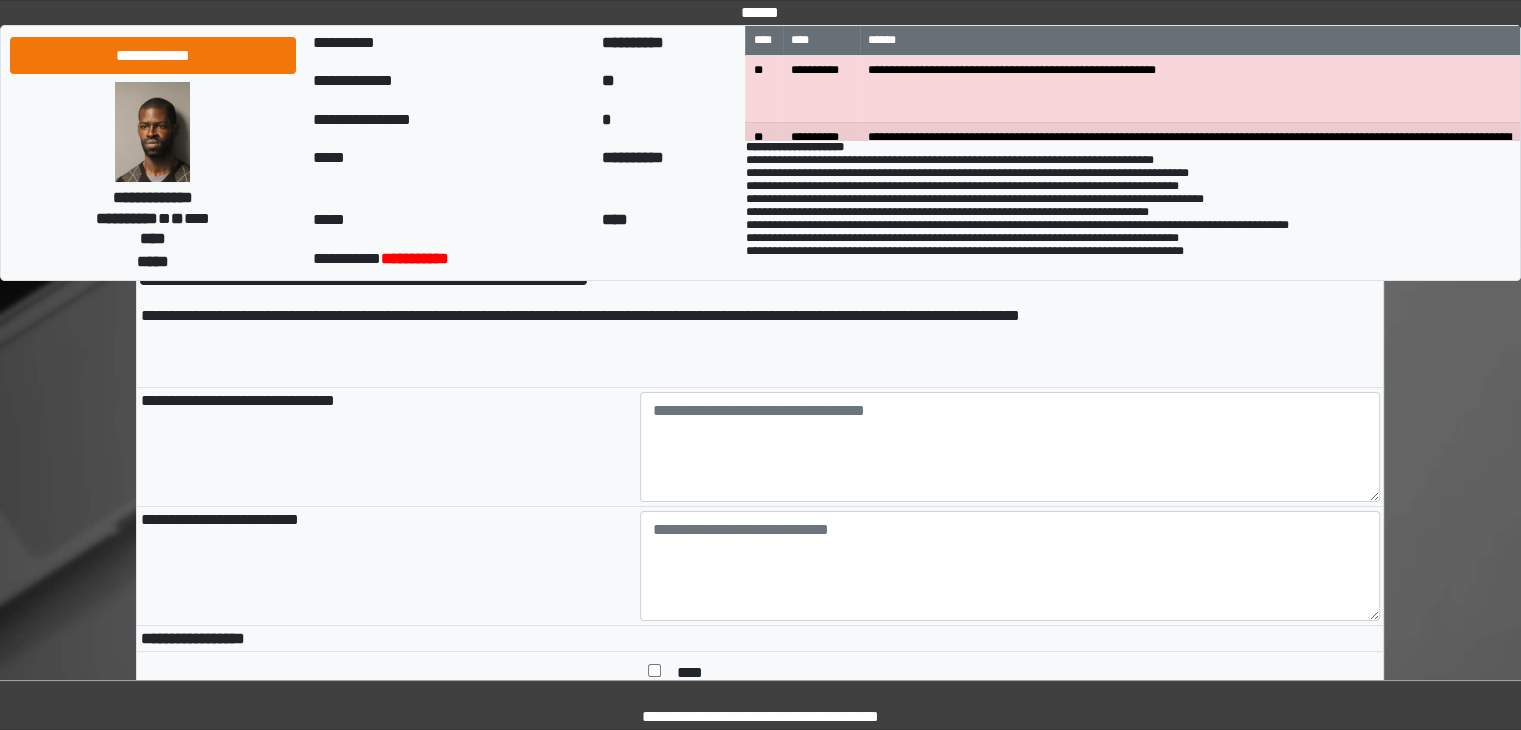 scroll, scrollTop: 100, scrollLeft: 0, axis: vertical 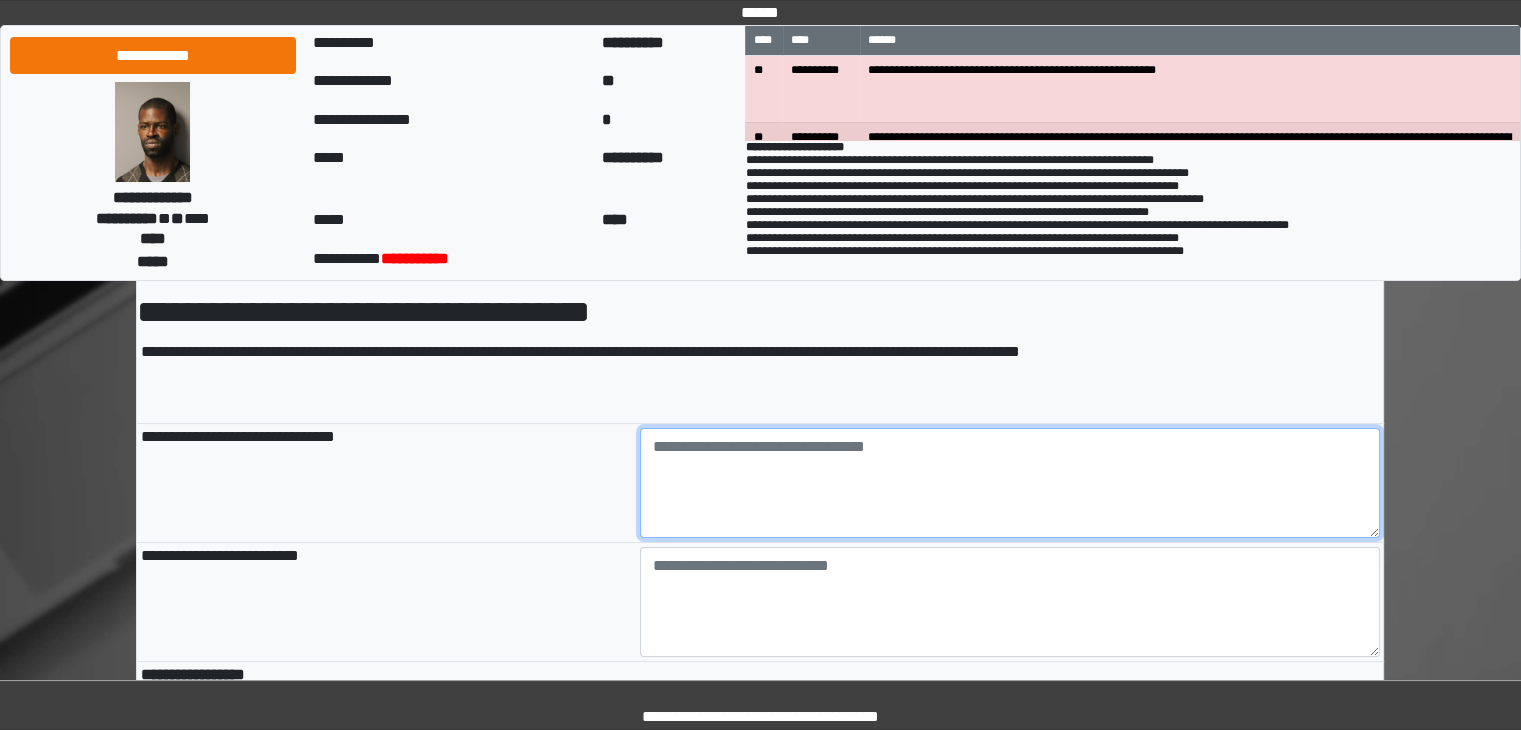 click at bounding box center (1010, 483) 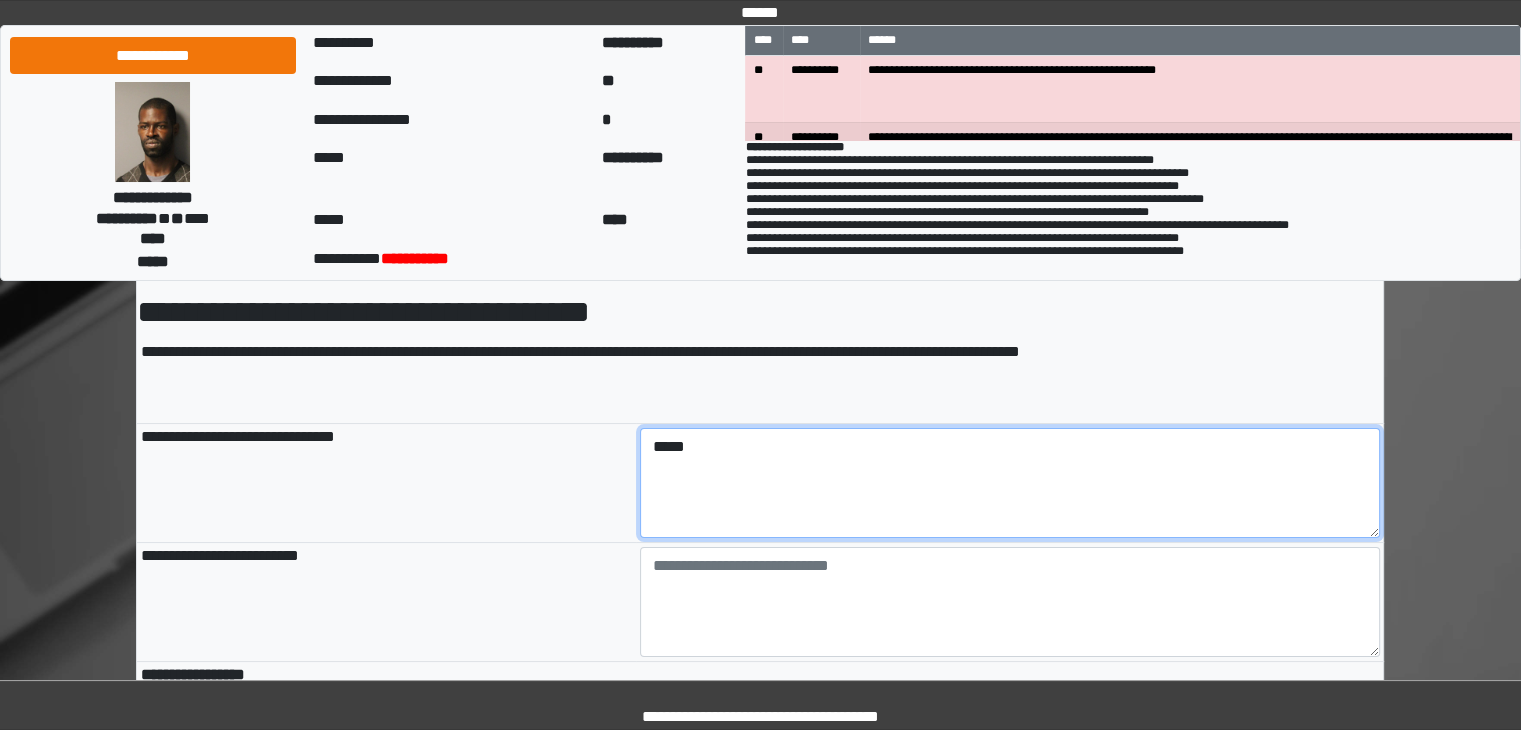 type on "*****" 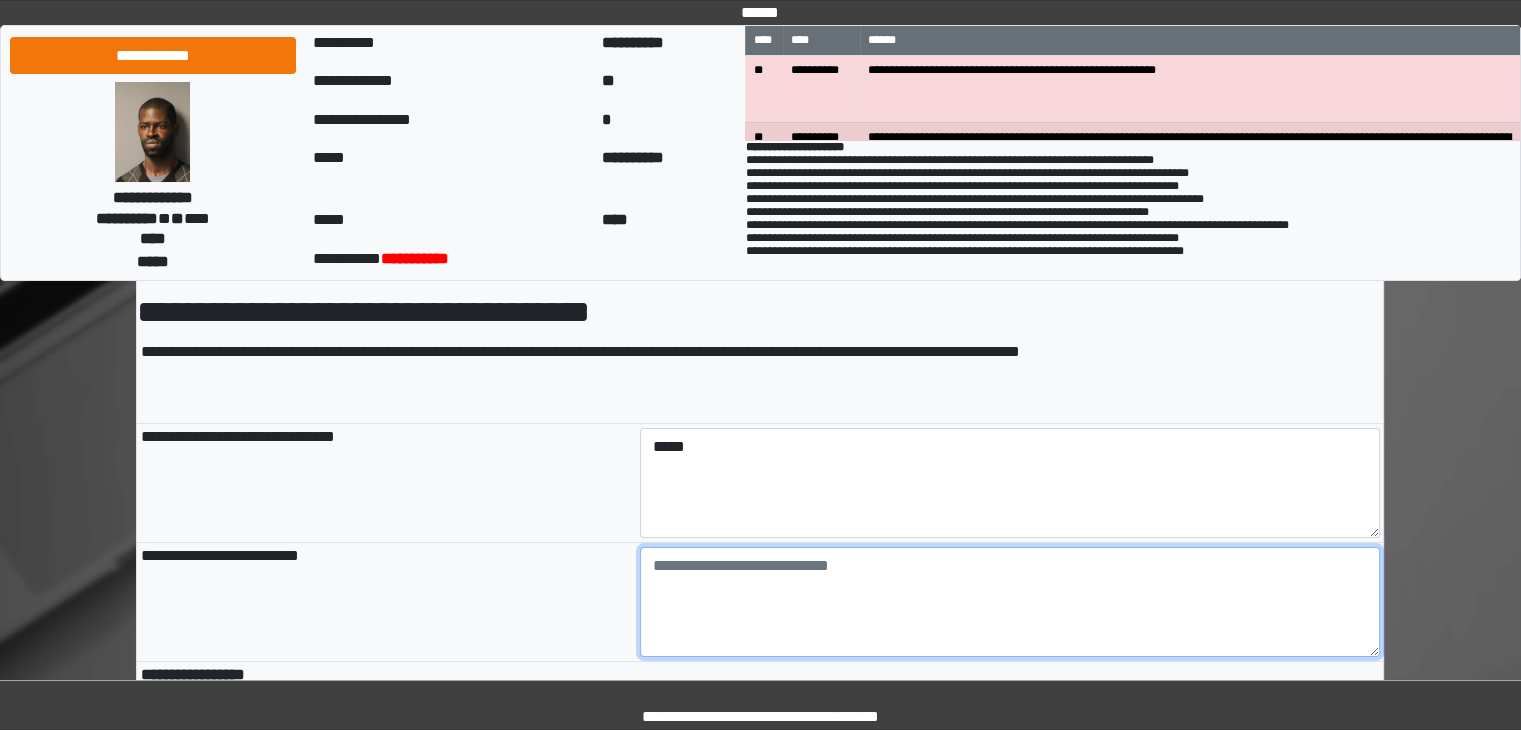click at bounding box center (1010, 602) 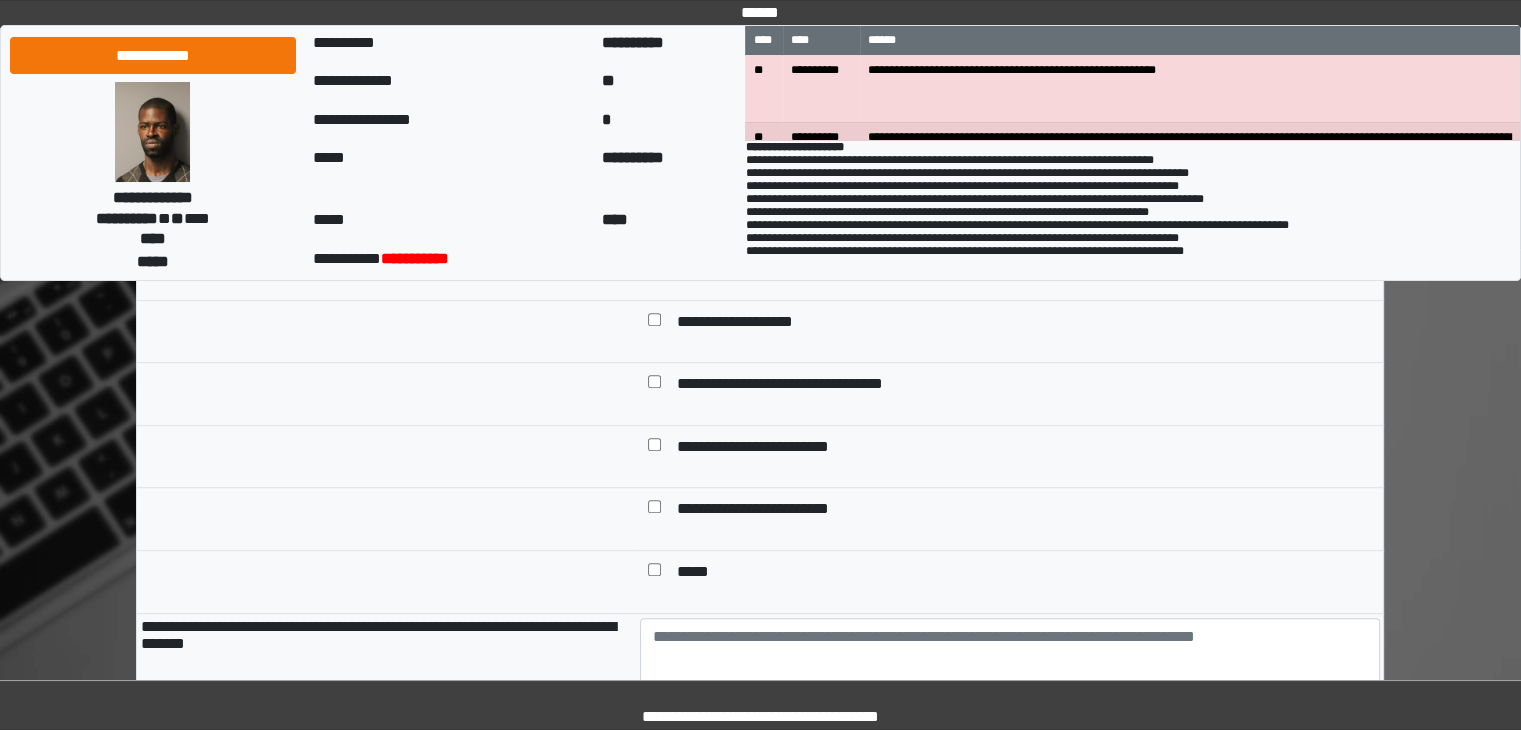 scroll, scrollTop: 900, scrollLeft: 0, axis: vertical 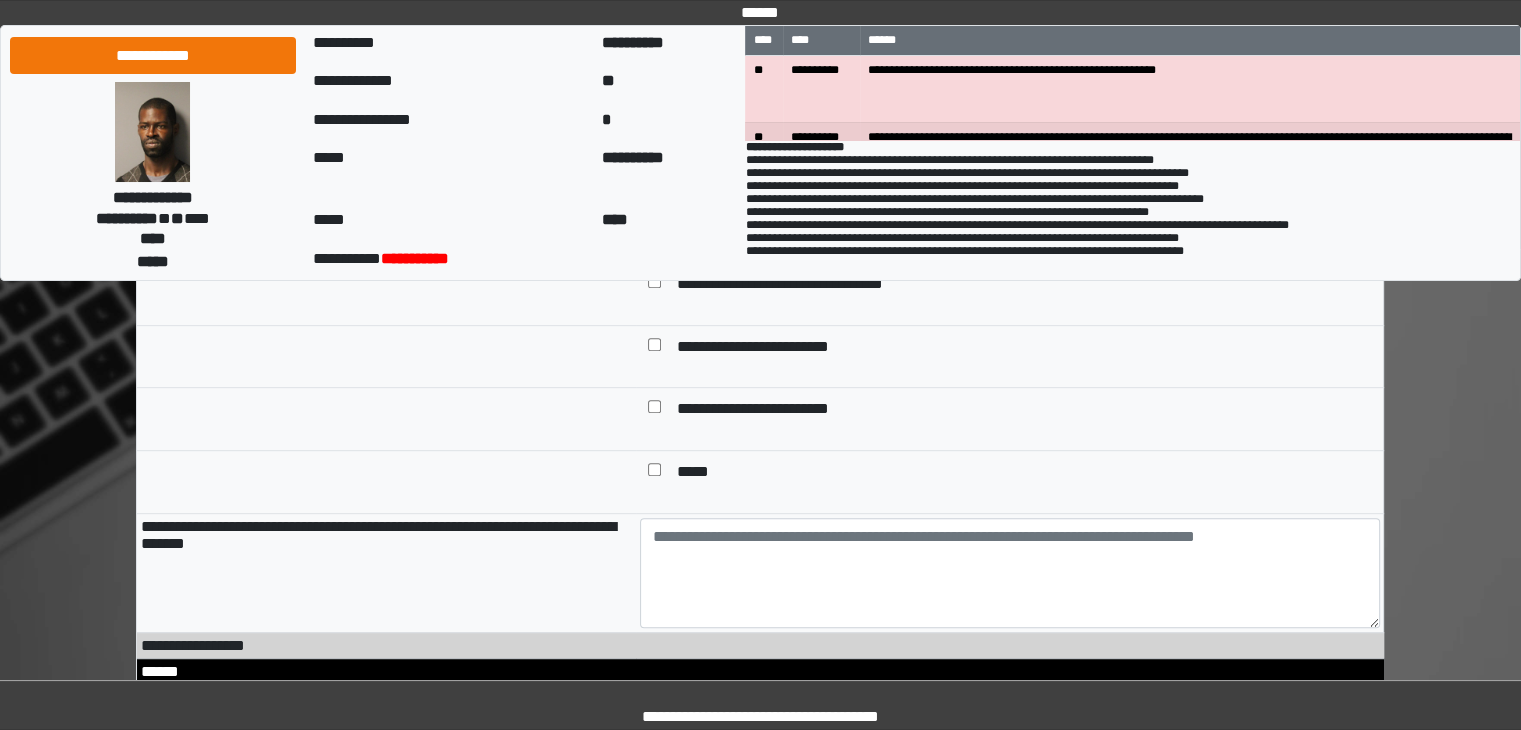 type on "*****" 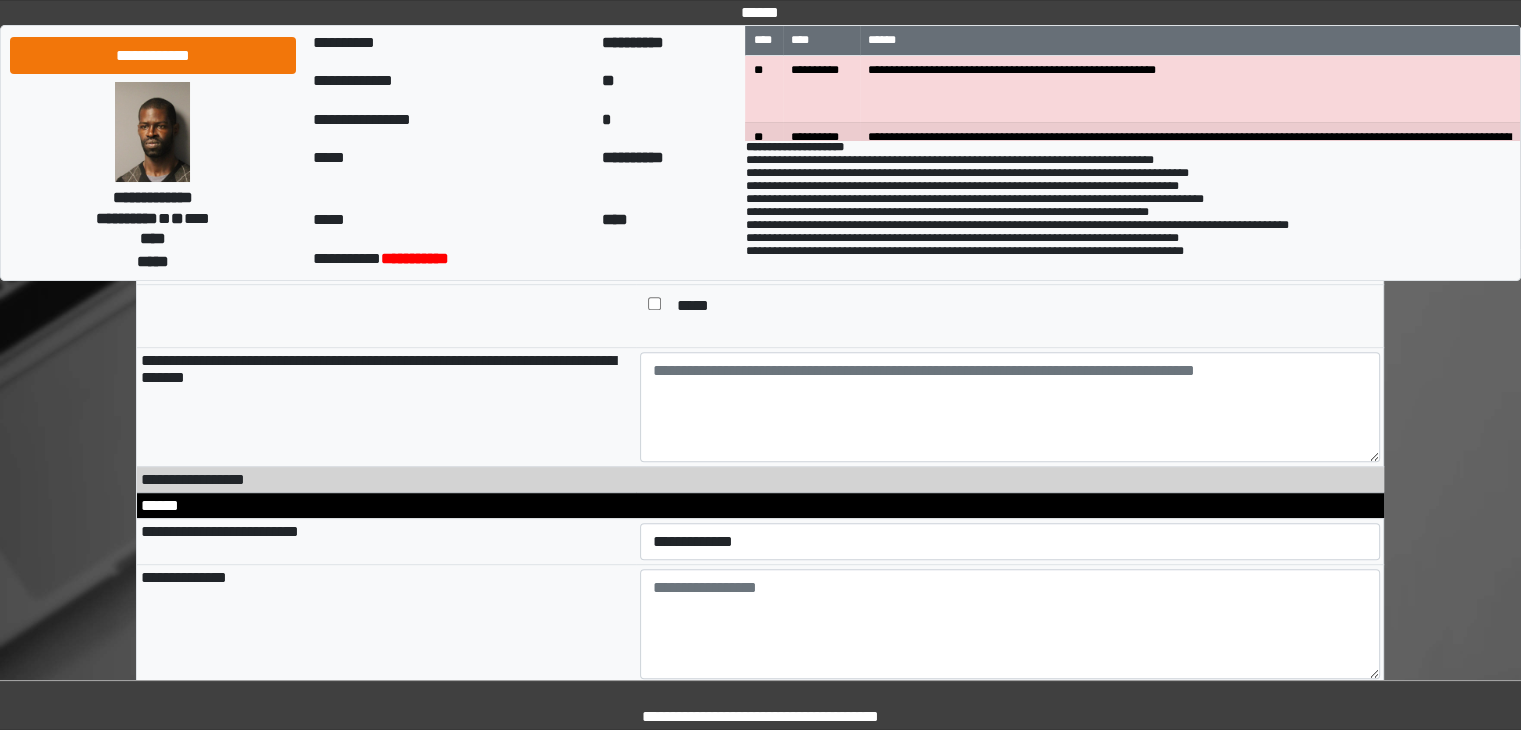 scroll, scrollTop: 1100, scrollLeft: 0, axis: vertical 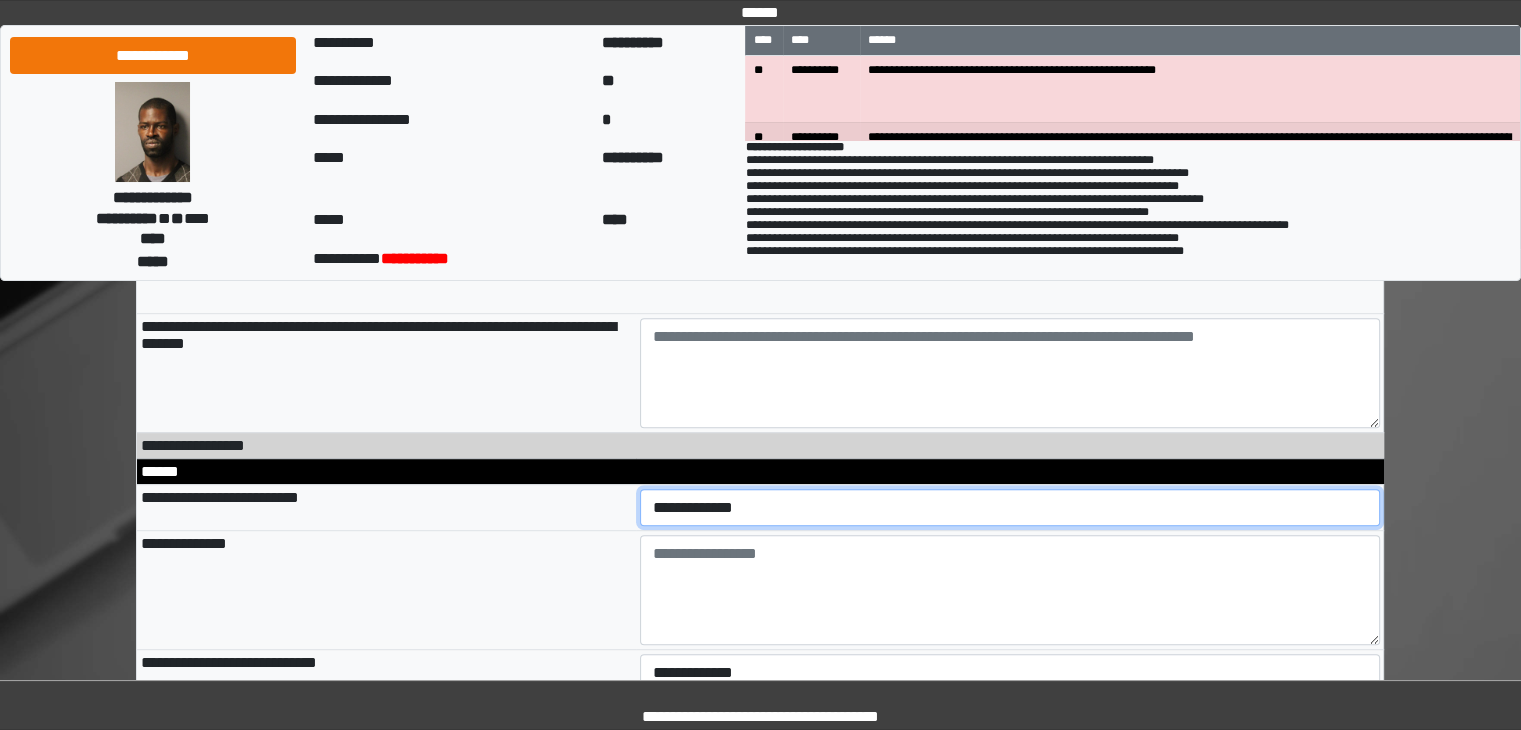click on "**********" at bounding box center (1010, 508) 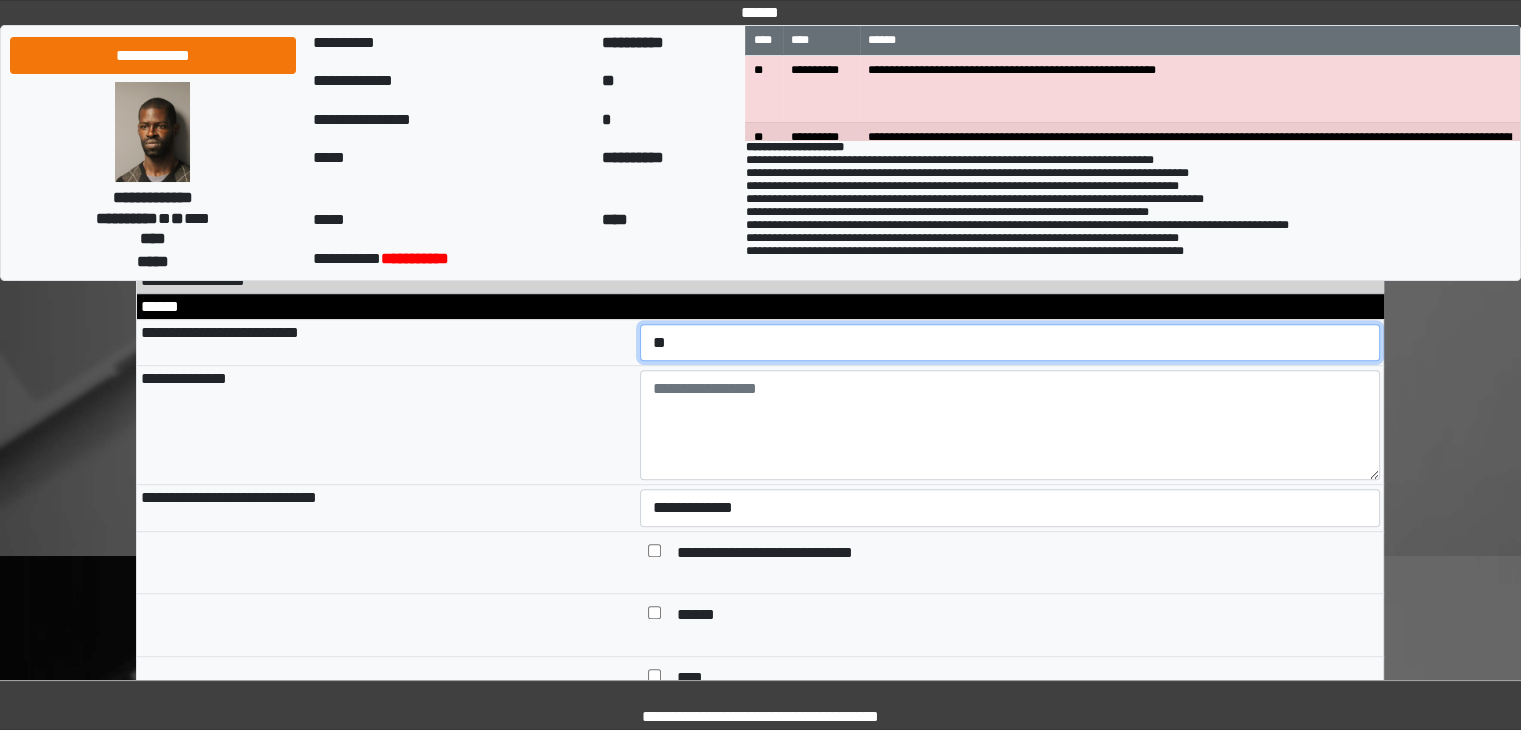 scroll, scrollTop: 1300, scrollLeft: 0, axis: vertical 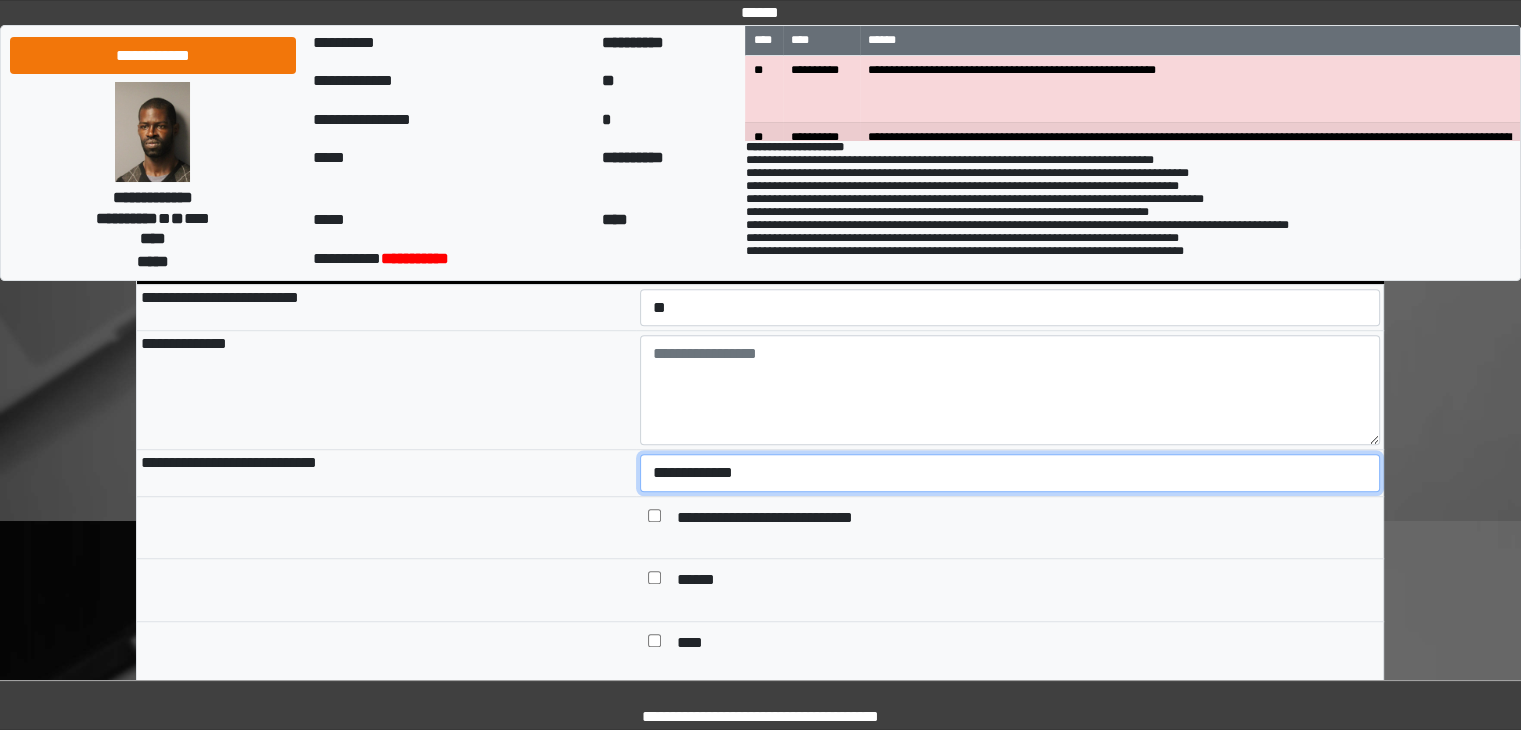 click on "**********" at bounding box center (1010, 473) 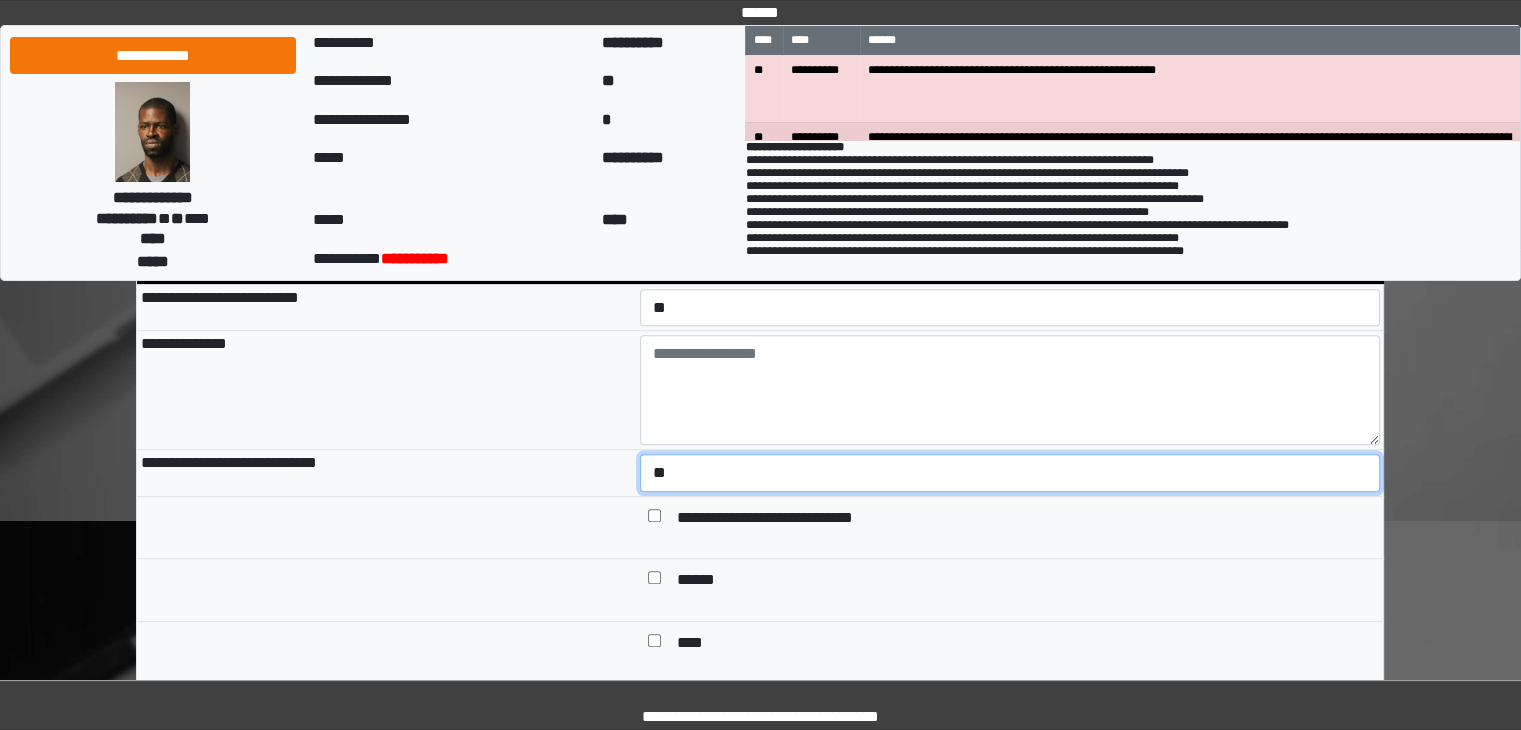 click on "**********" at bounding box center (1010, 473) 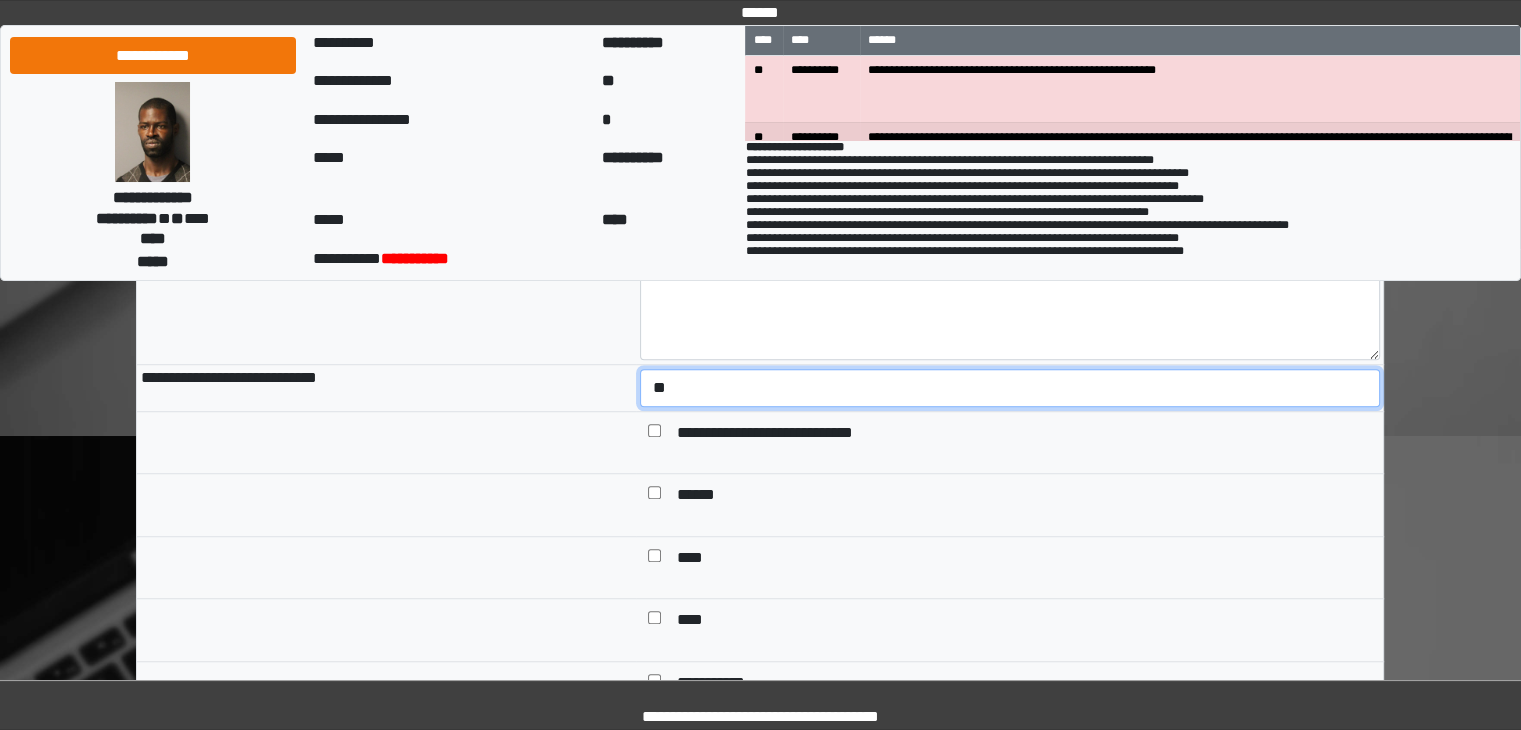 scroll, scrollTop: 1500, scrollLeft: 0, axis: vertical 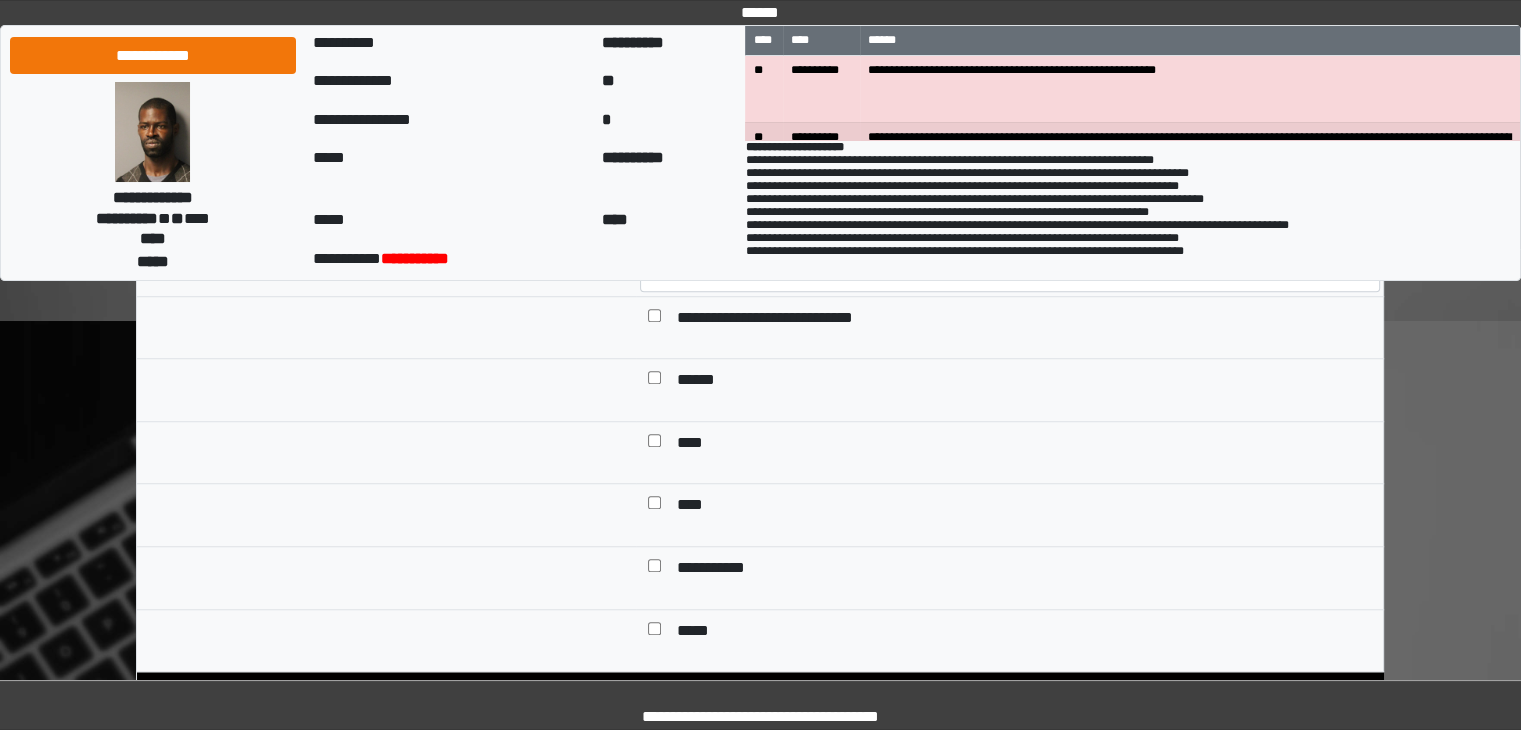 click on "******" at bounding box center [702, 382] 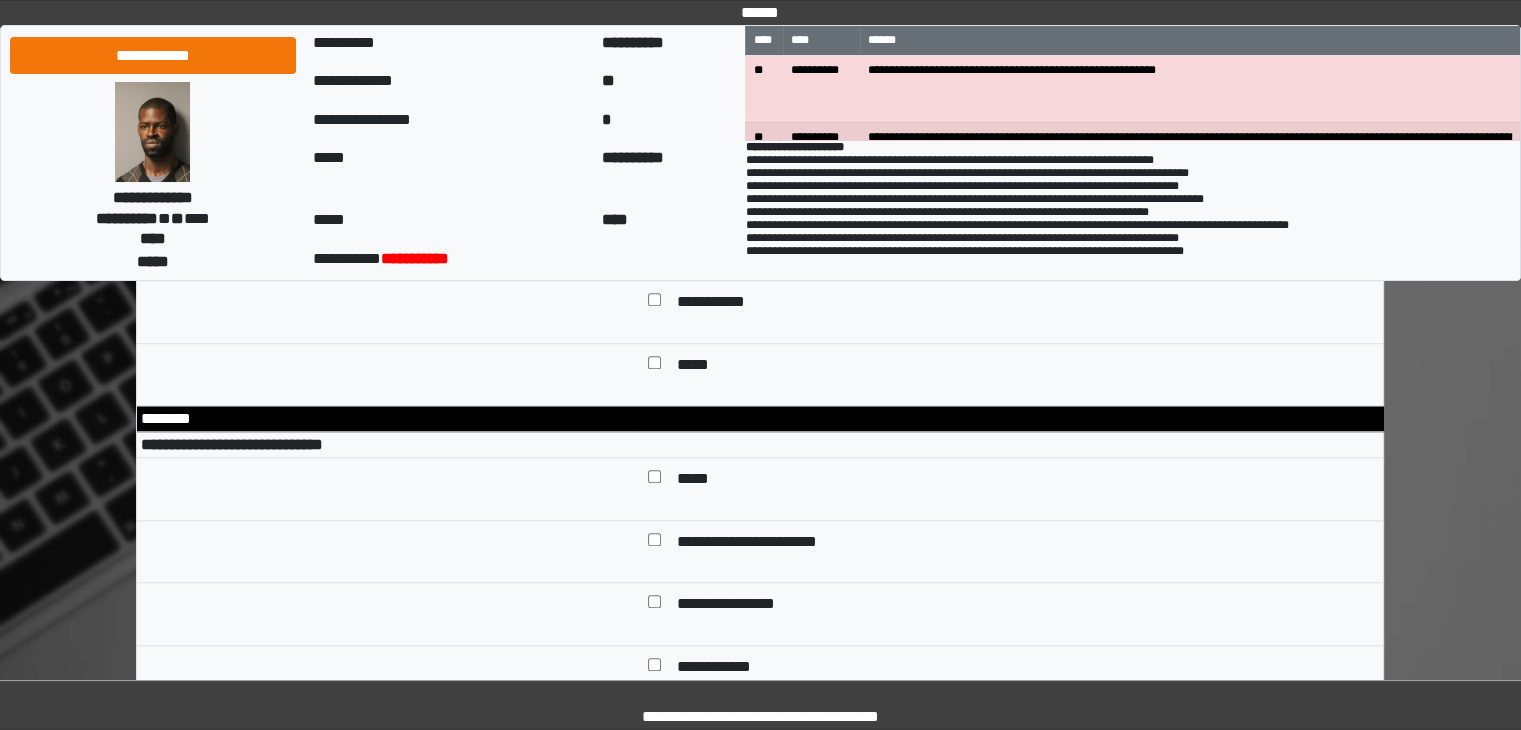 scroll, scrollTop: 1800, scrollLeft: 0, axis: vertical 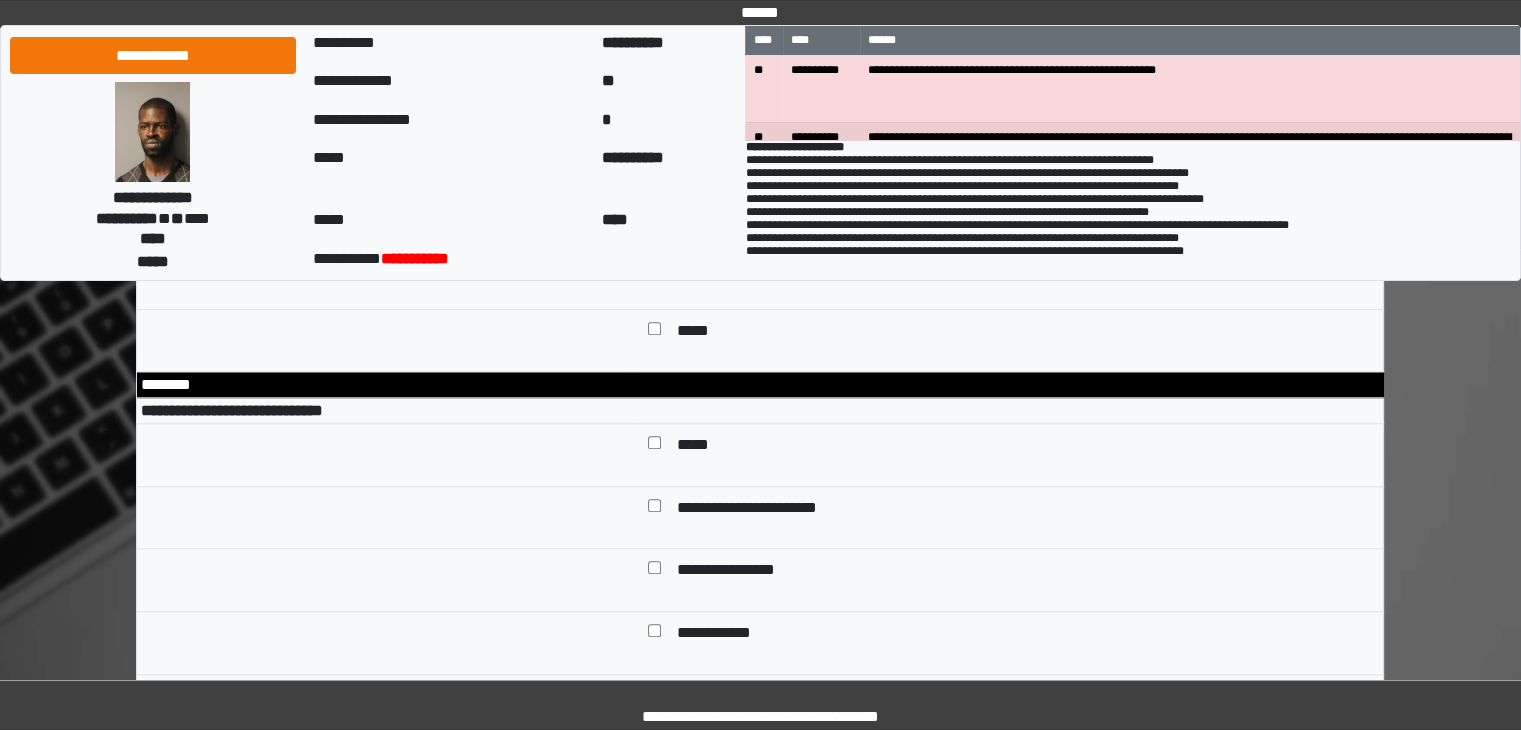 click on "*****" at bounding box center (1024, 447) 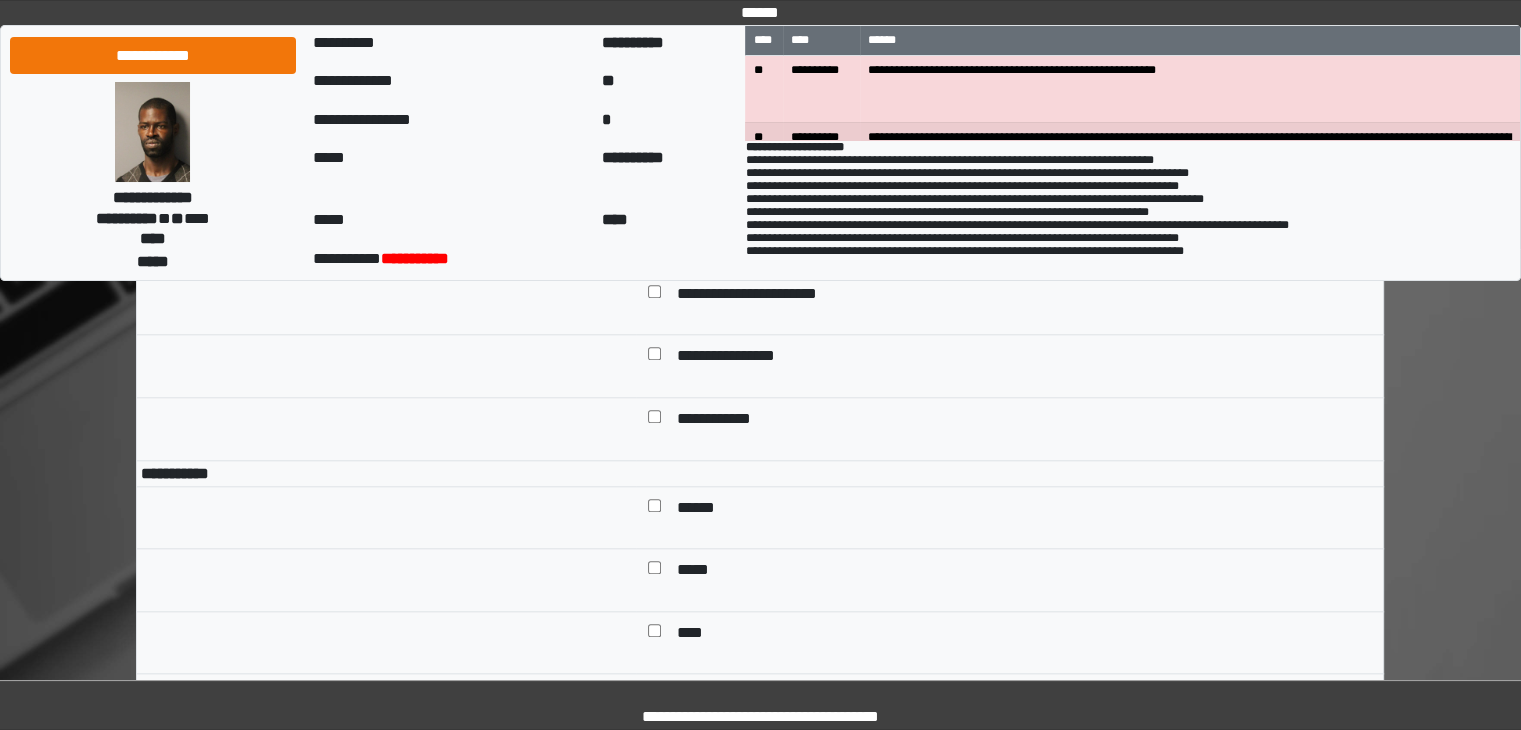 scroll, scrollTop: 2100, scrollLeft: 0, axis: vertical 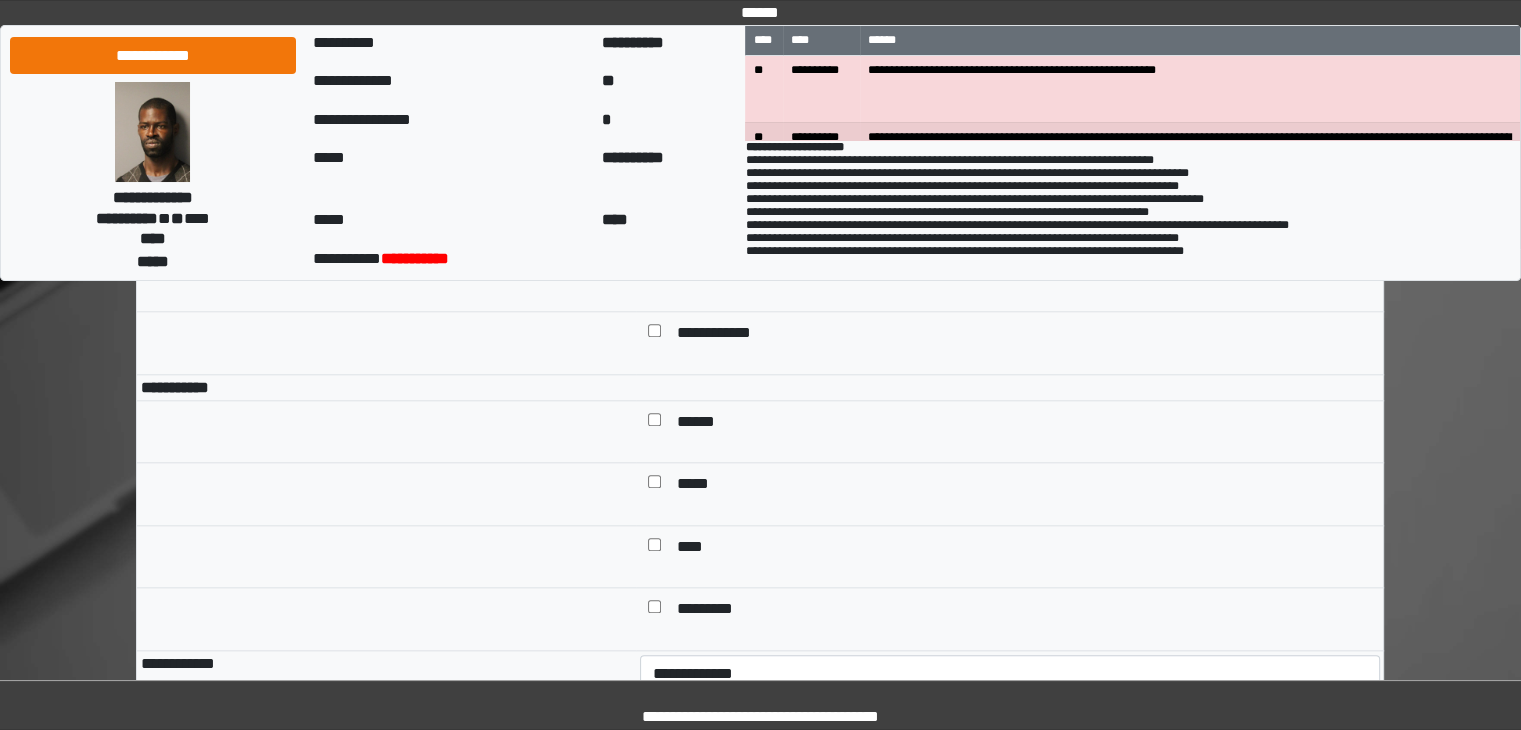 click on "******" at bounding box center (703, 424) 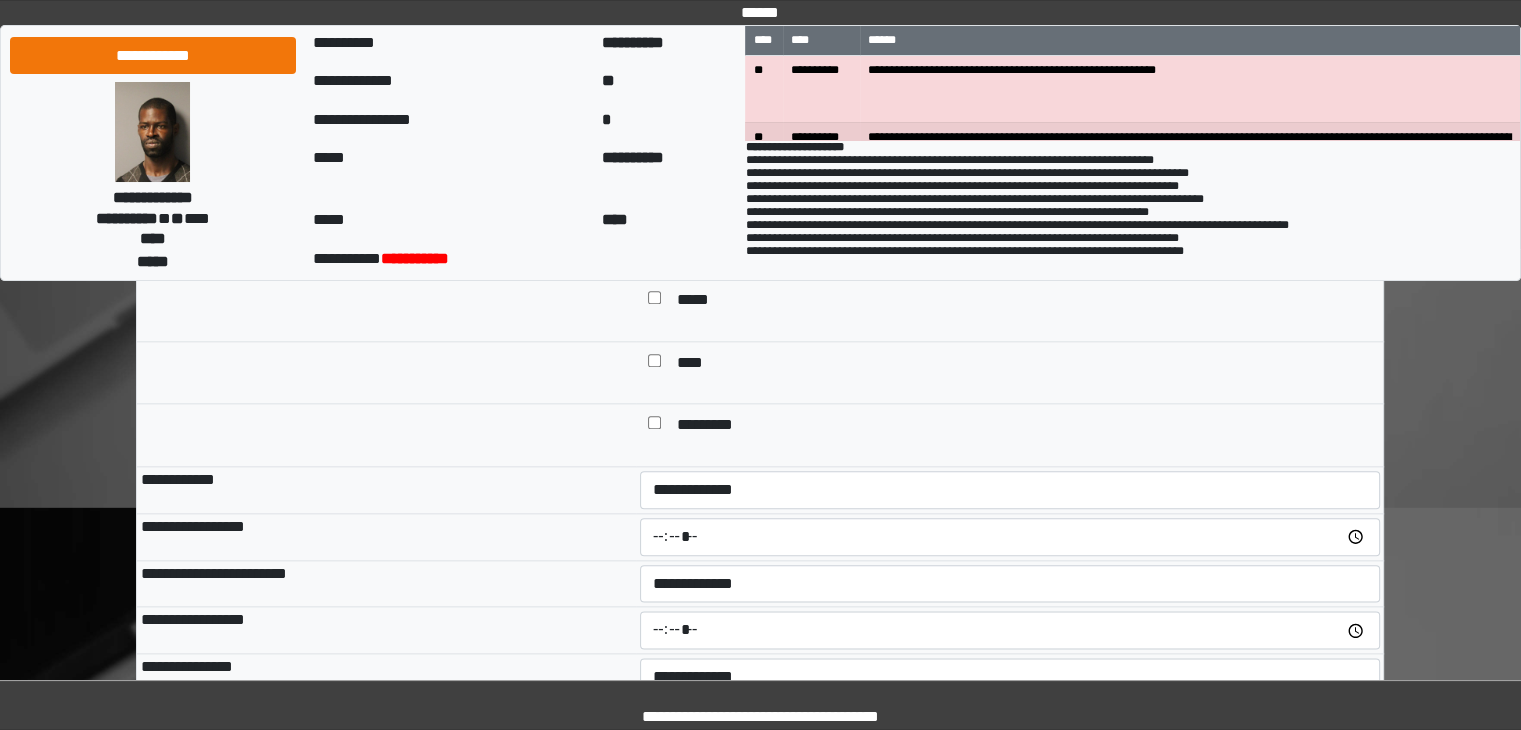 scroll, scrollTop: 2300, scrollLeft: 0, axis: vertical 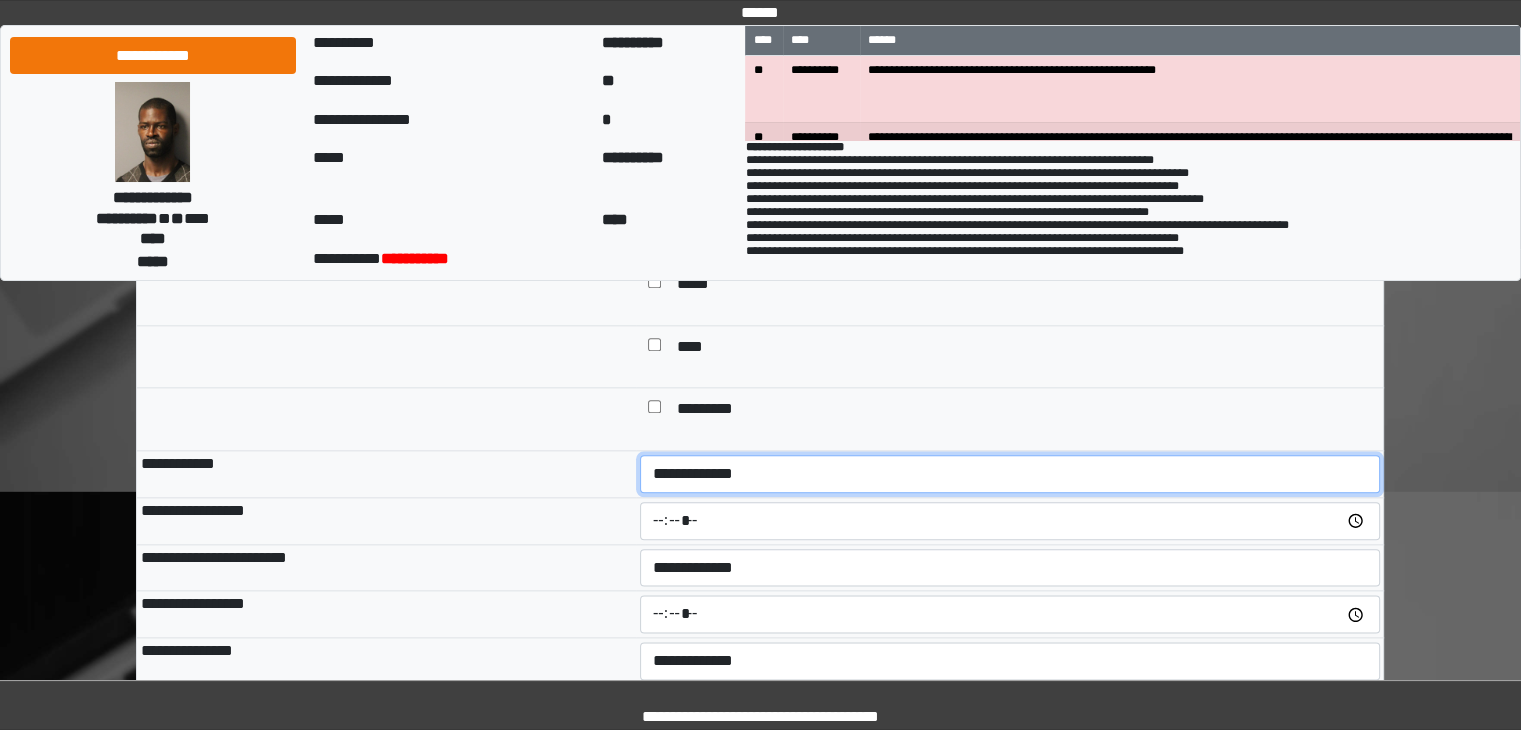 click on "**********" at bounding box center [1010, 474] 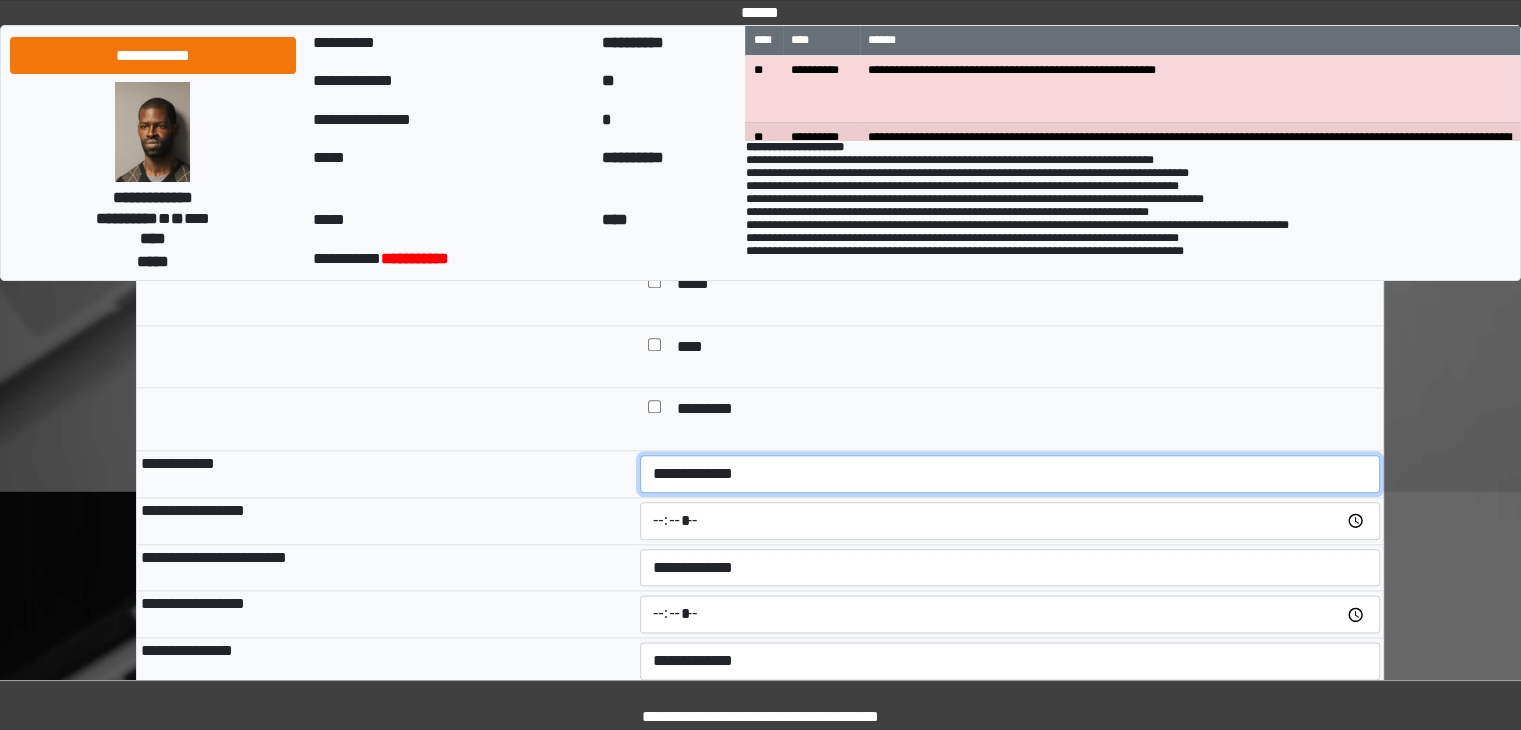 select on "*" 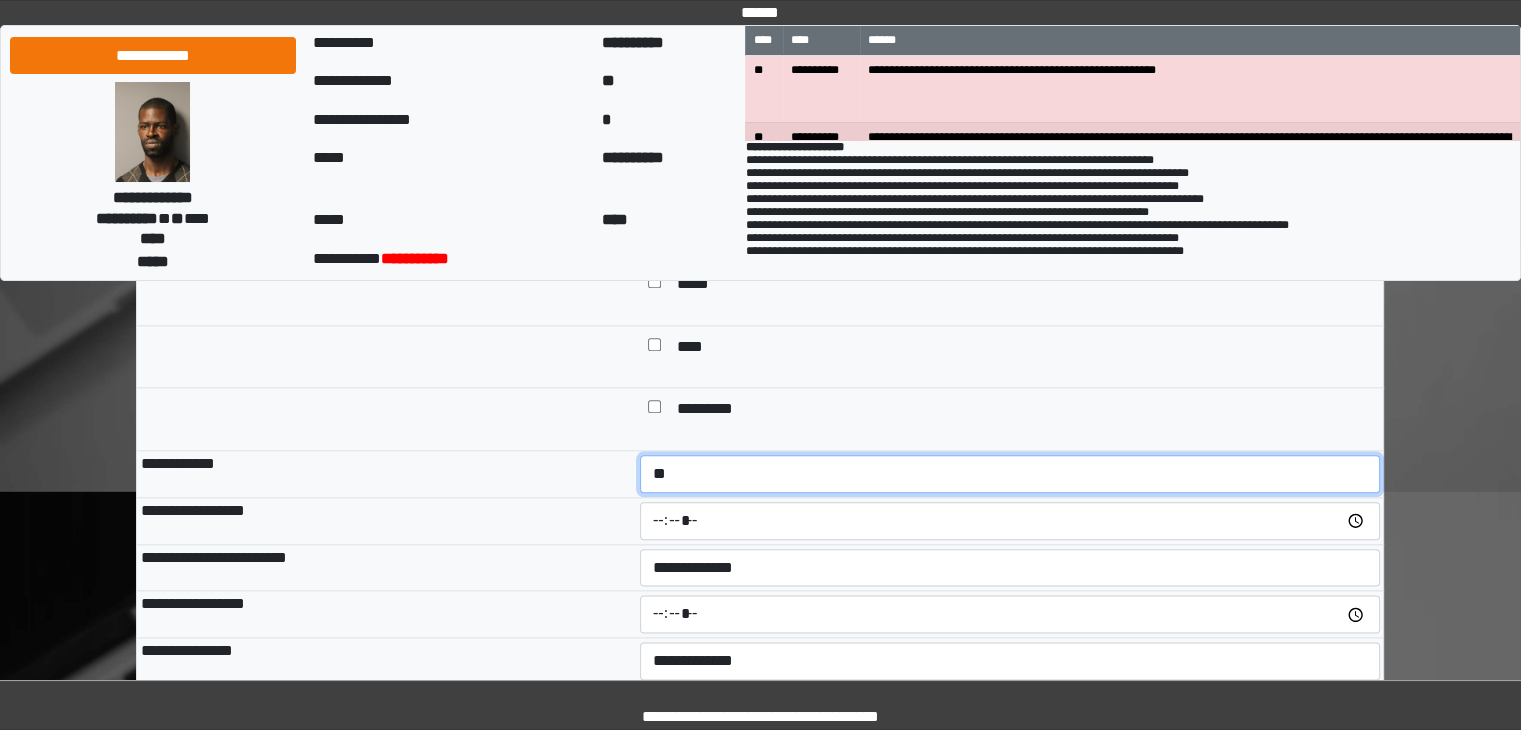 click on "**********" at bounding box center (1010, 474) 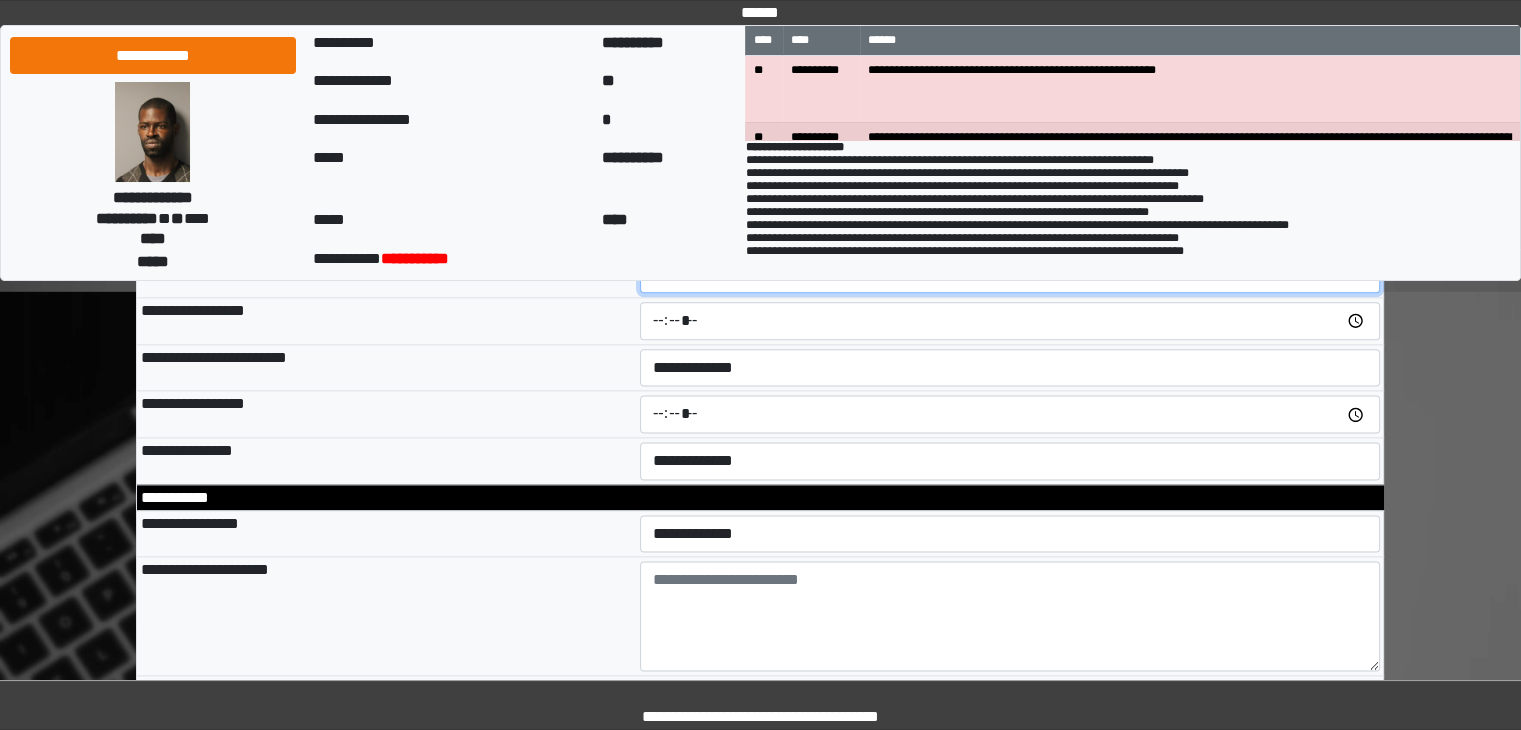 scroll, scrollTop: 2600, scrollLeft: 0, axis: vertical 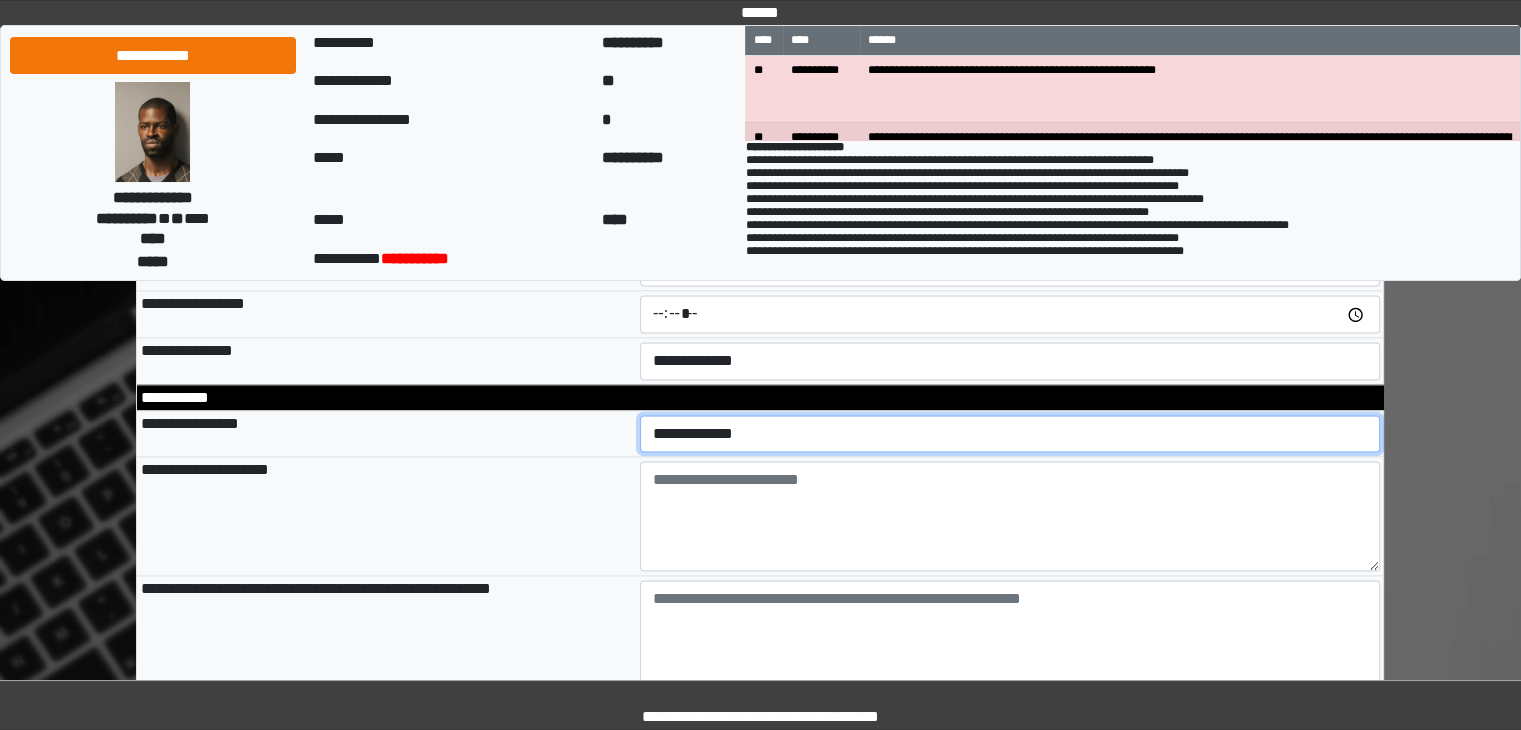 click on "**********" at bounding box center [1010, 434] 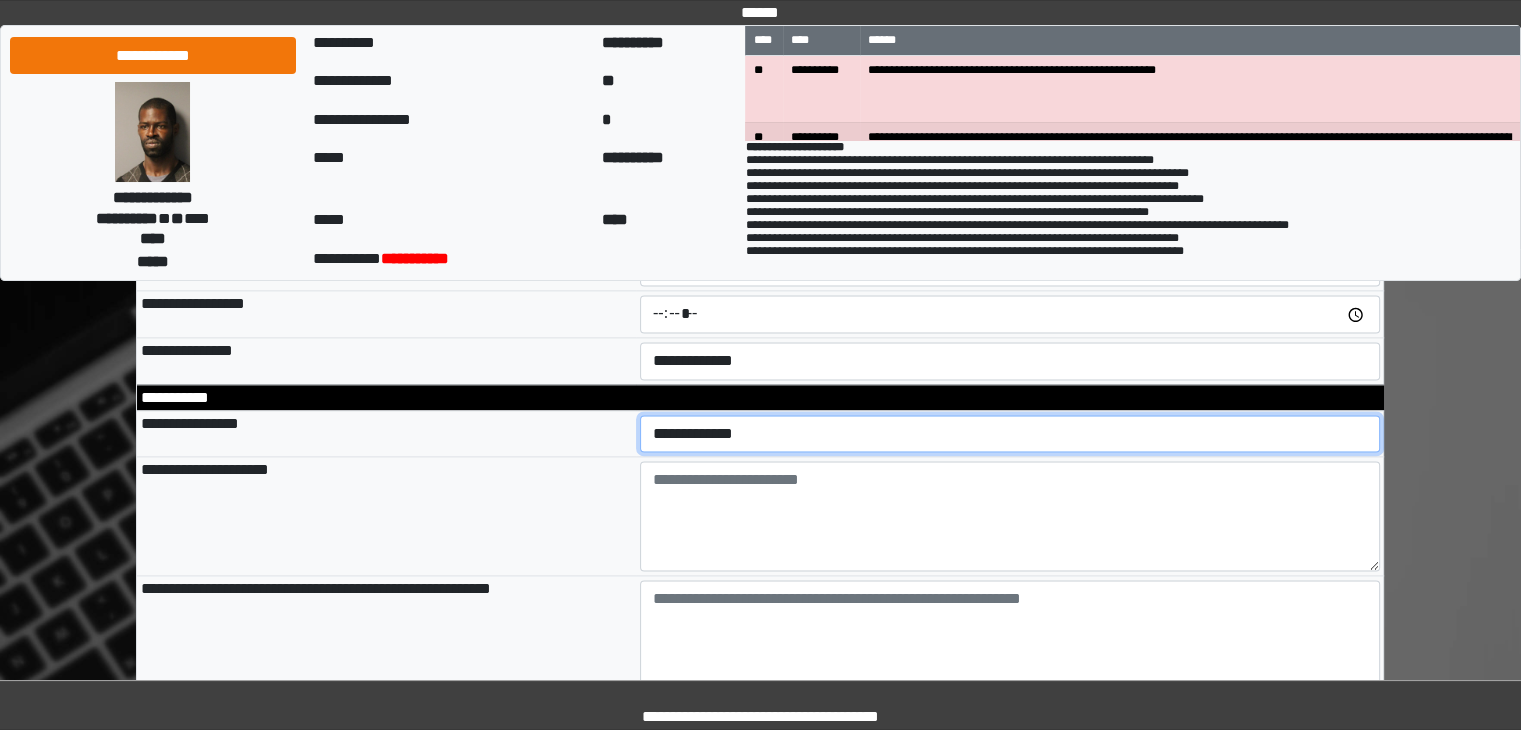 select on "*" 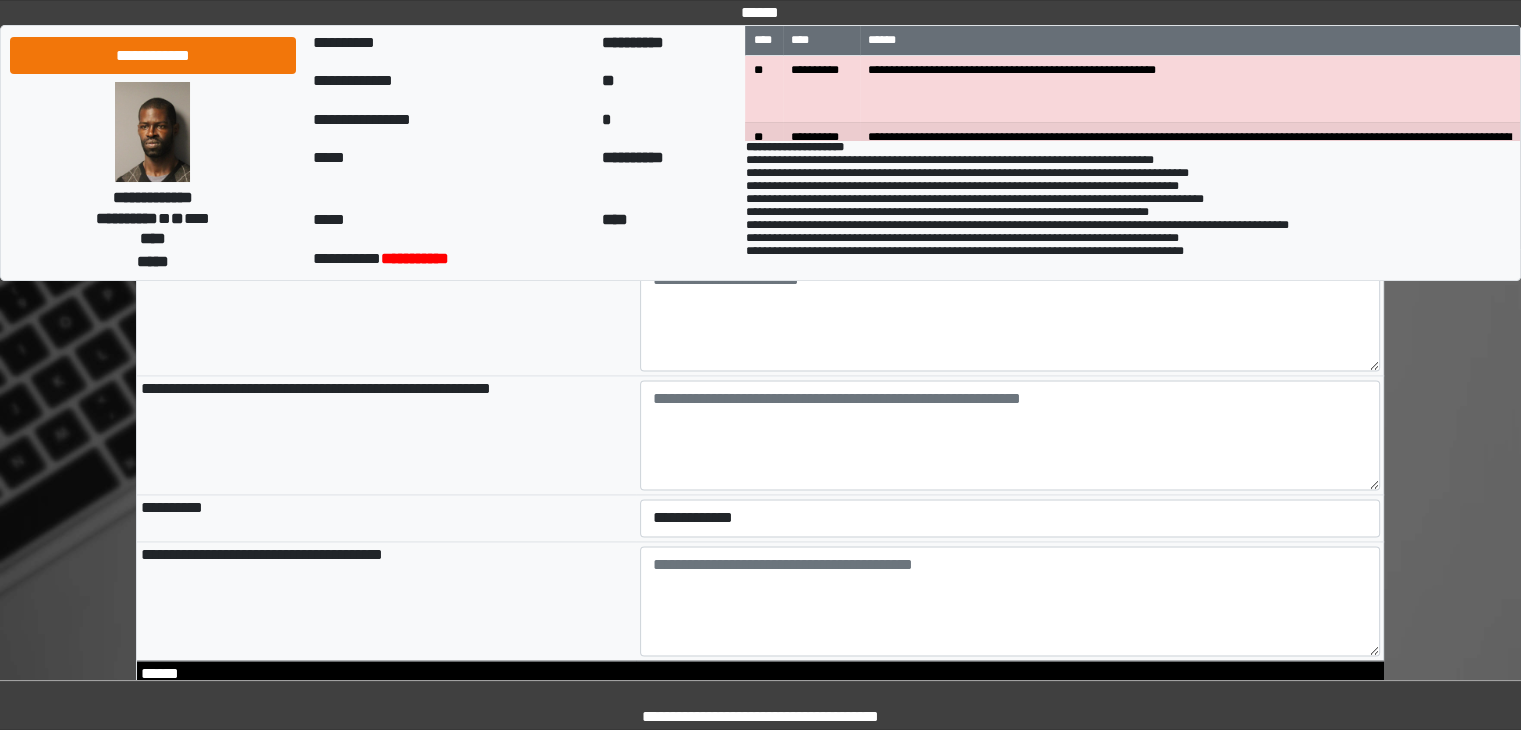 scroll, scrollTop: 2700, scrollLeft: 0, axis: vertical 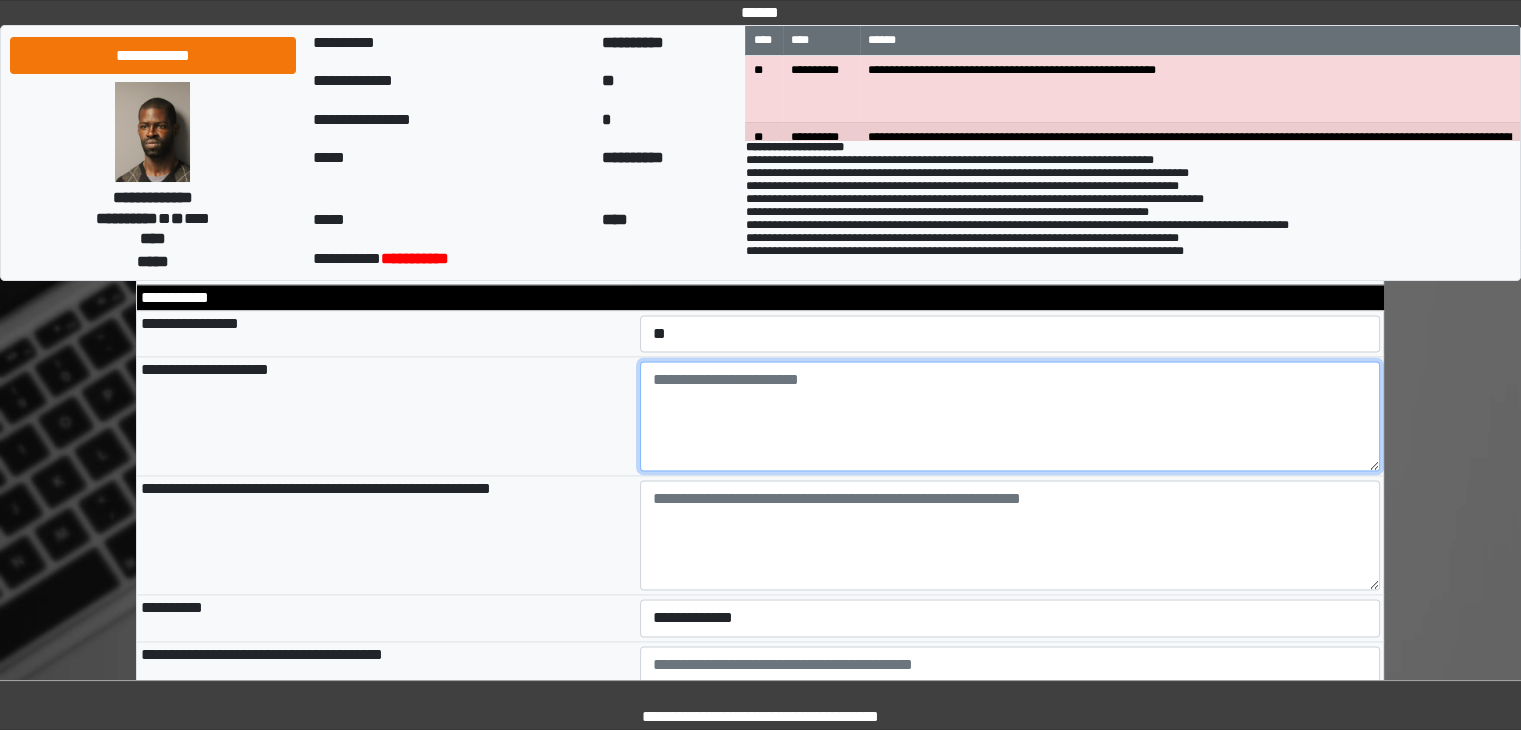 click at bounding box center (1010, 416) 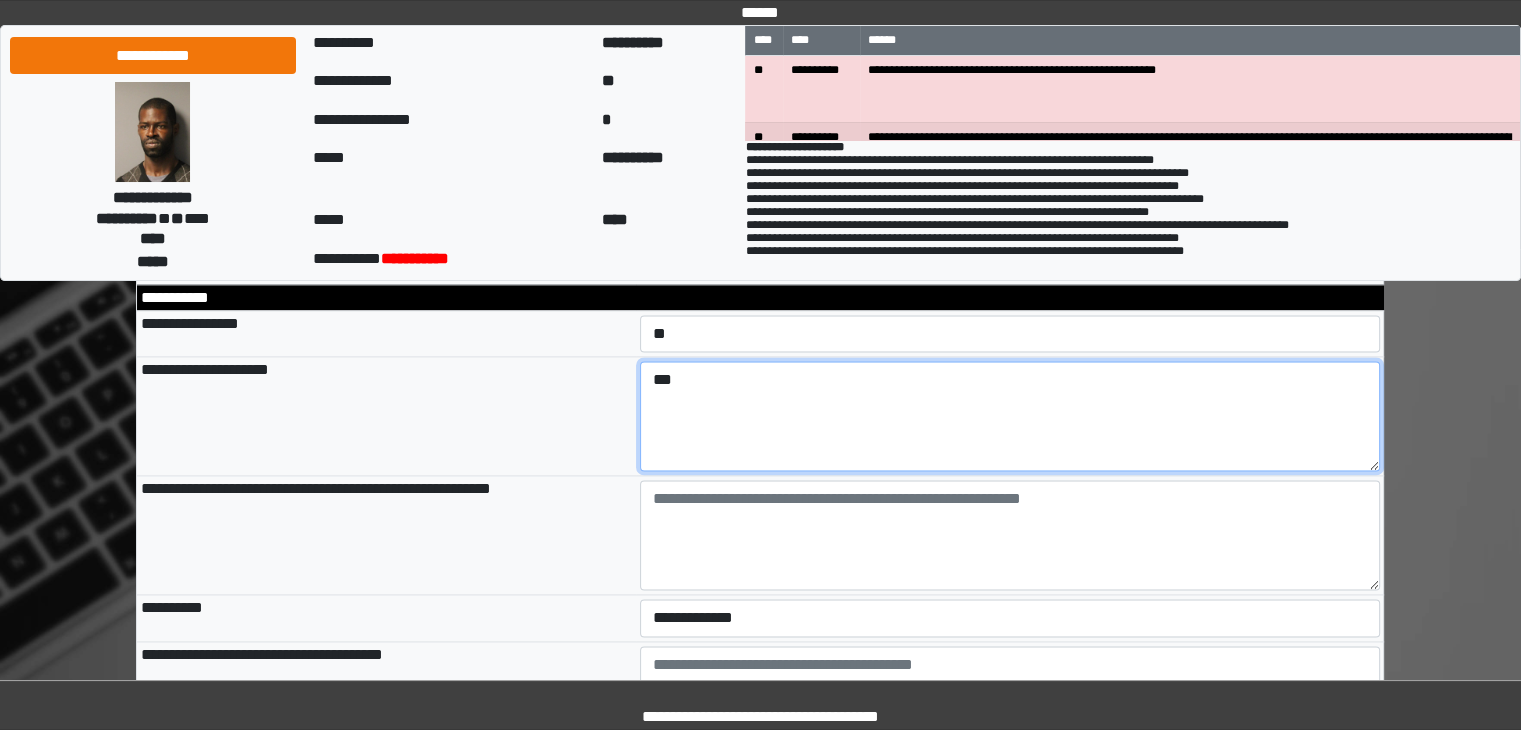 type on "***" 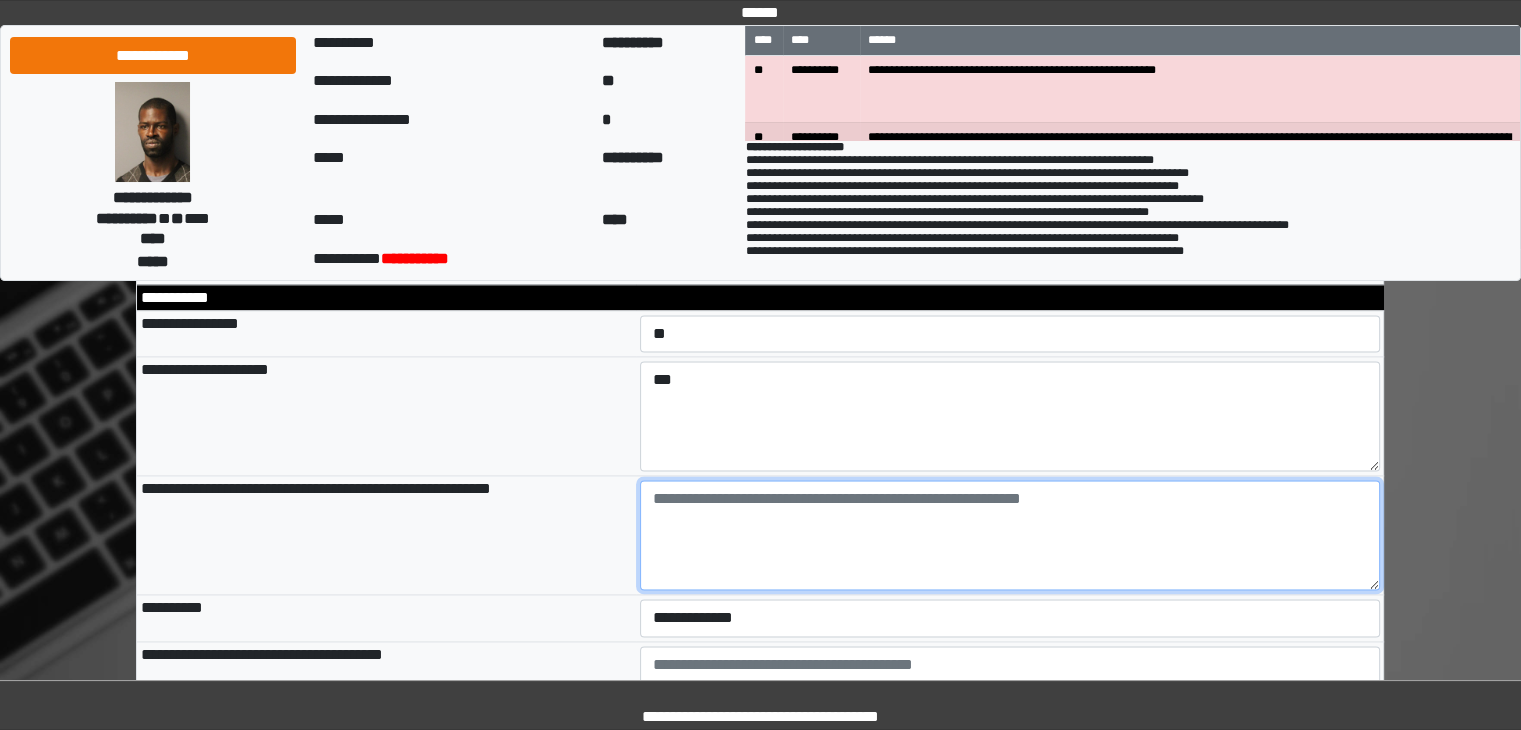 click at bounding box center (1010, 535) 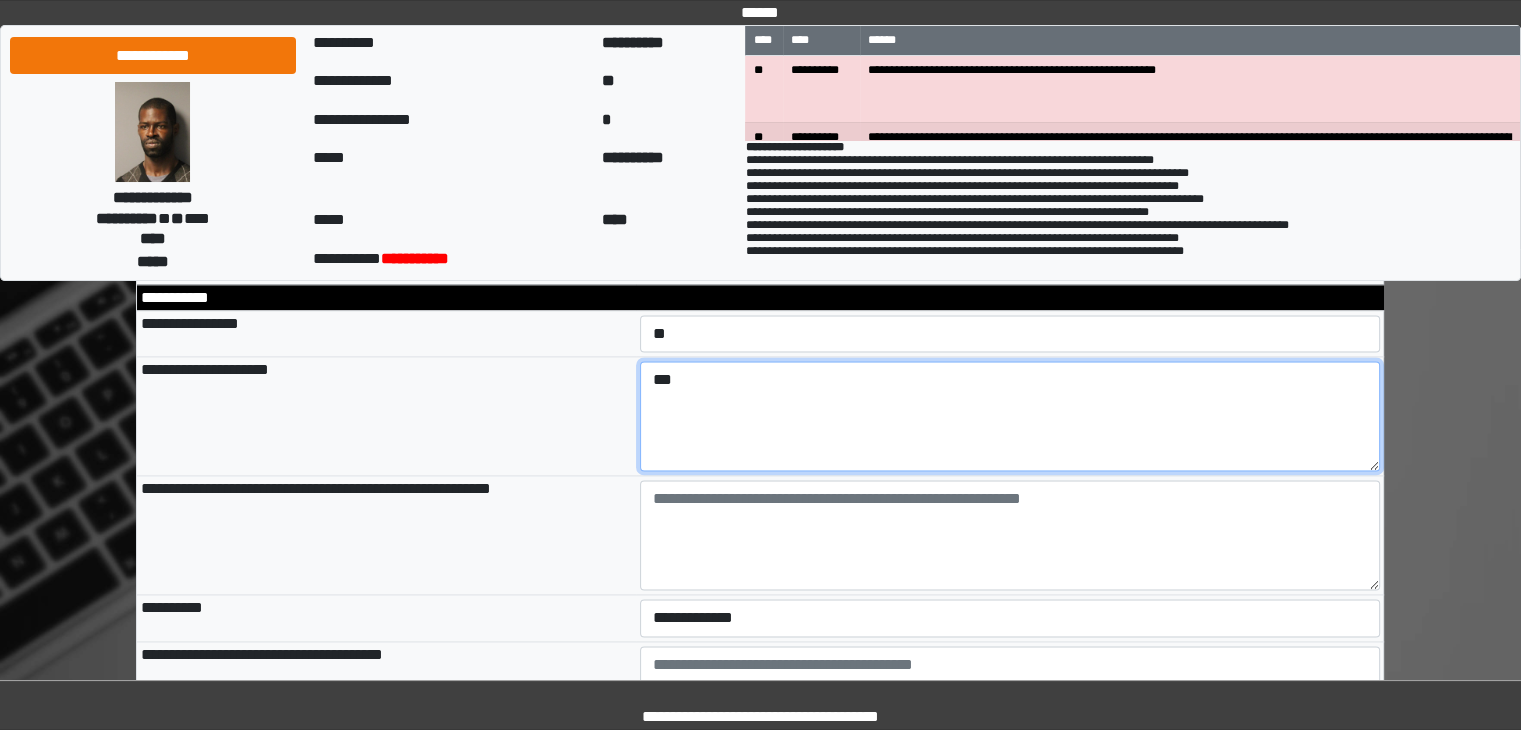 click on "***" at bounding box center (1010, 416) 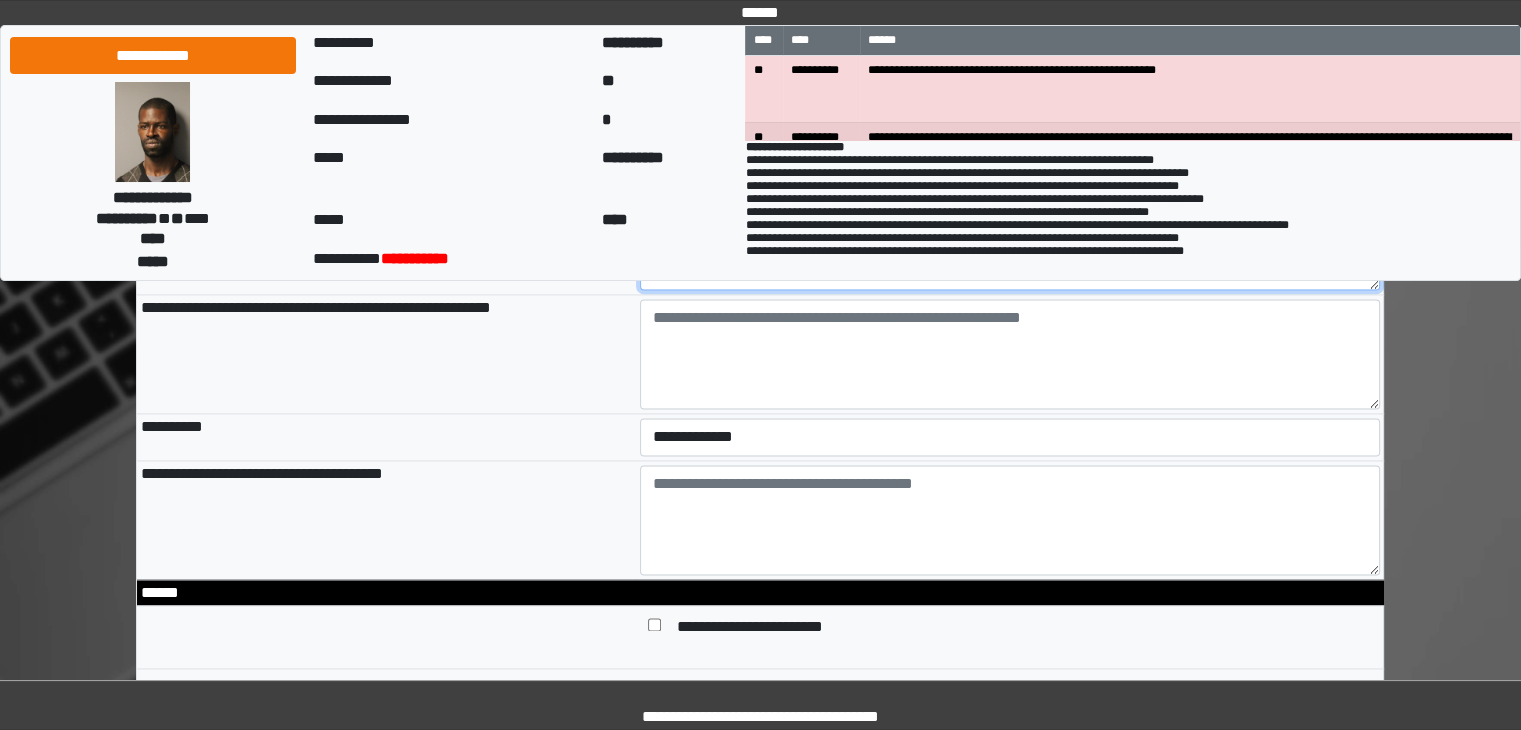 scroll, scrollTop: 2900, scrollLeft: 0, axis: vertical 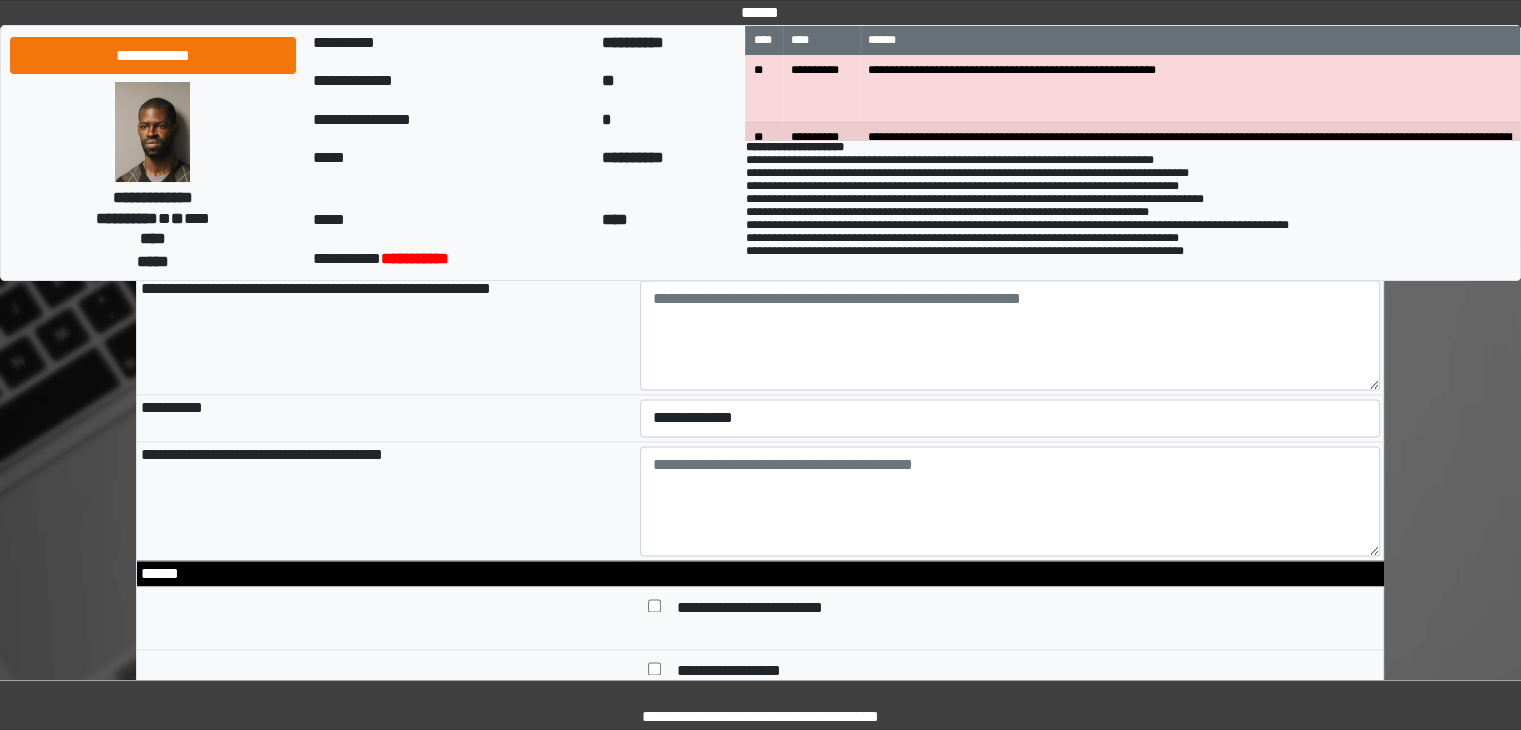 type 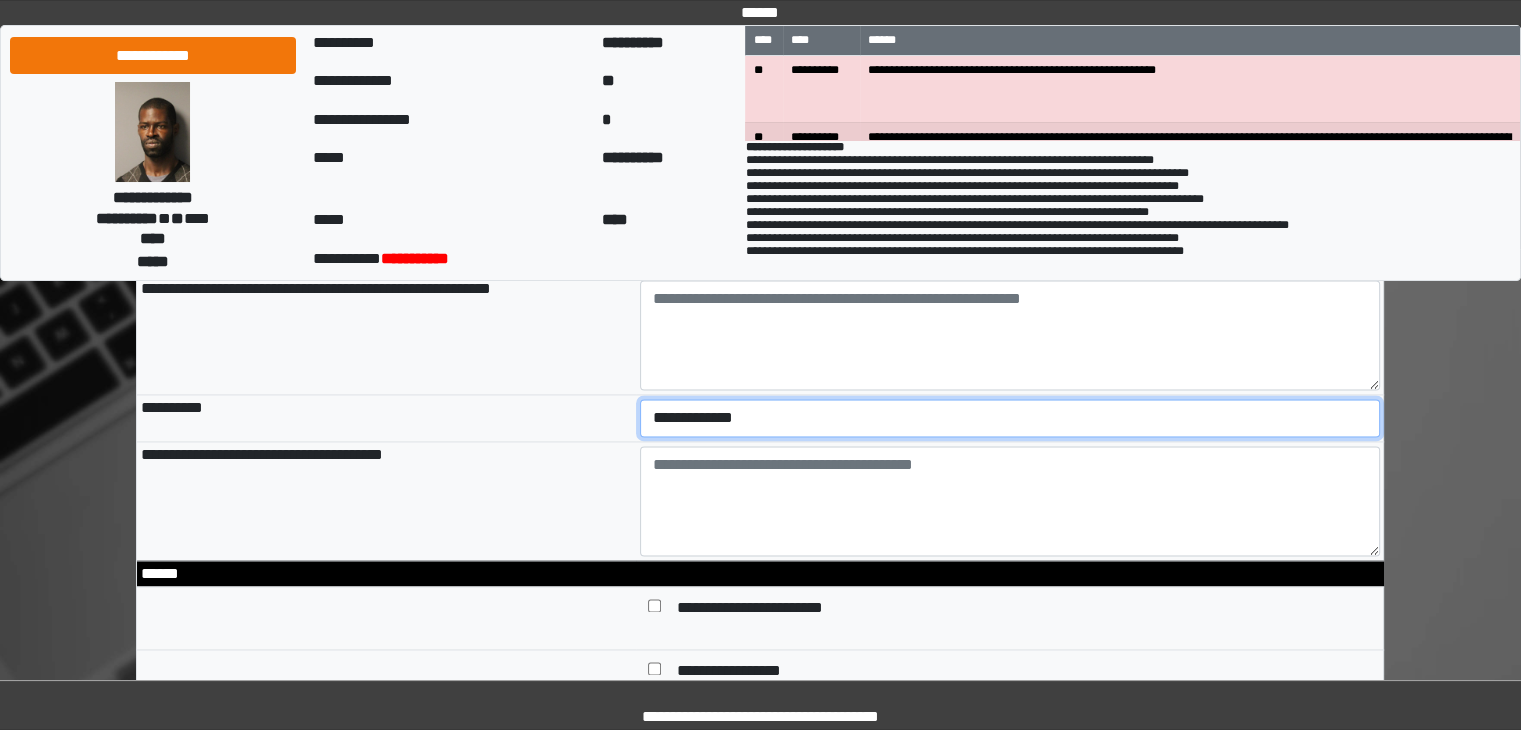 click on "**********" at bounding box center [1010, 418] 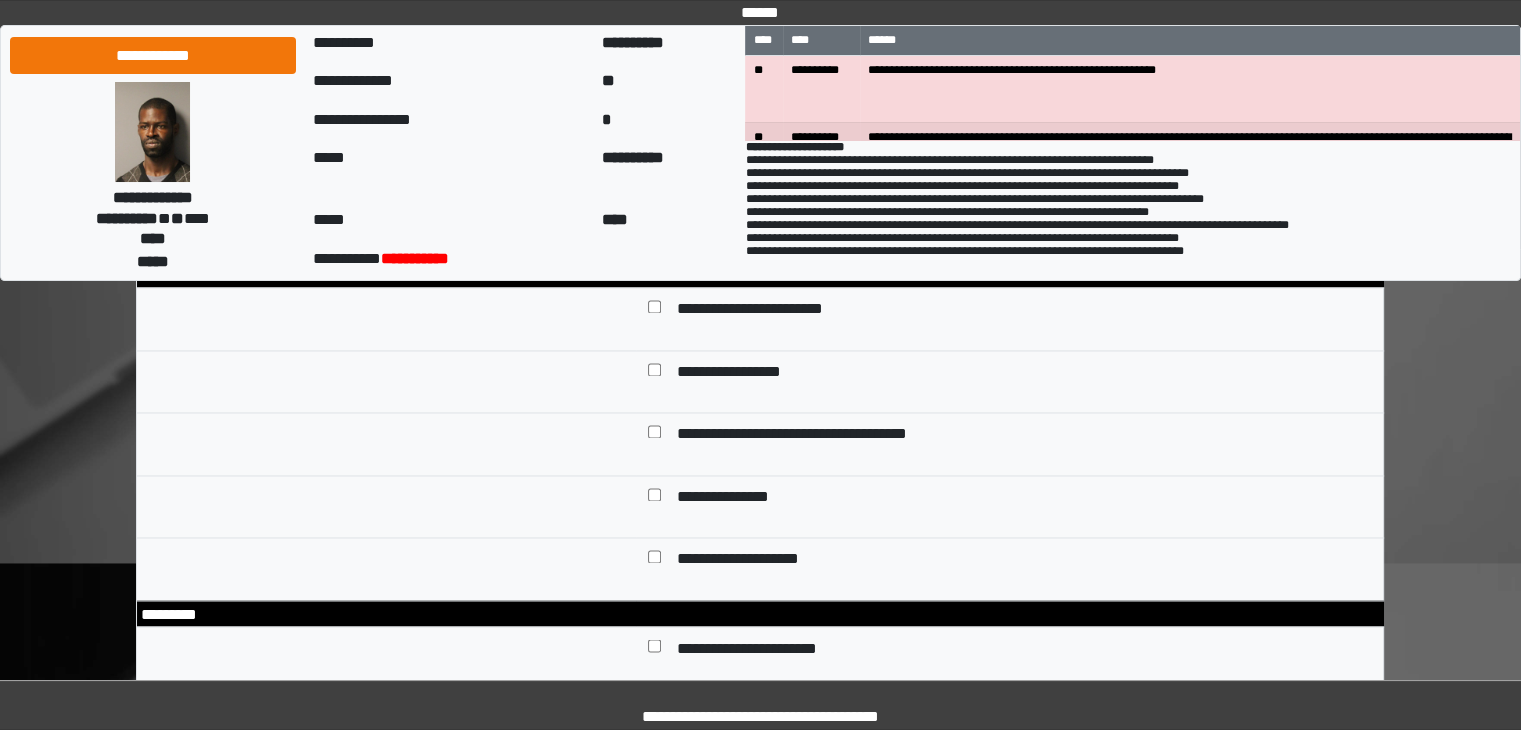scroll, scrollTop: 3200, scrollLeft: 0, axis: vertical 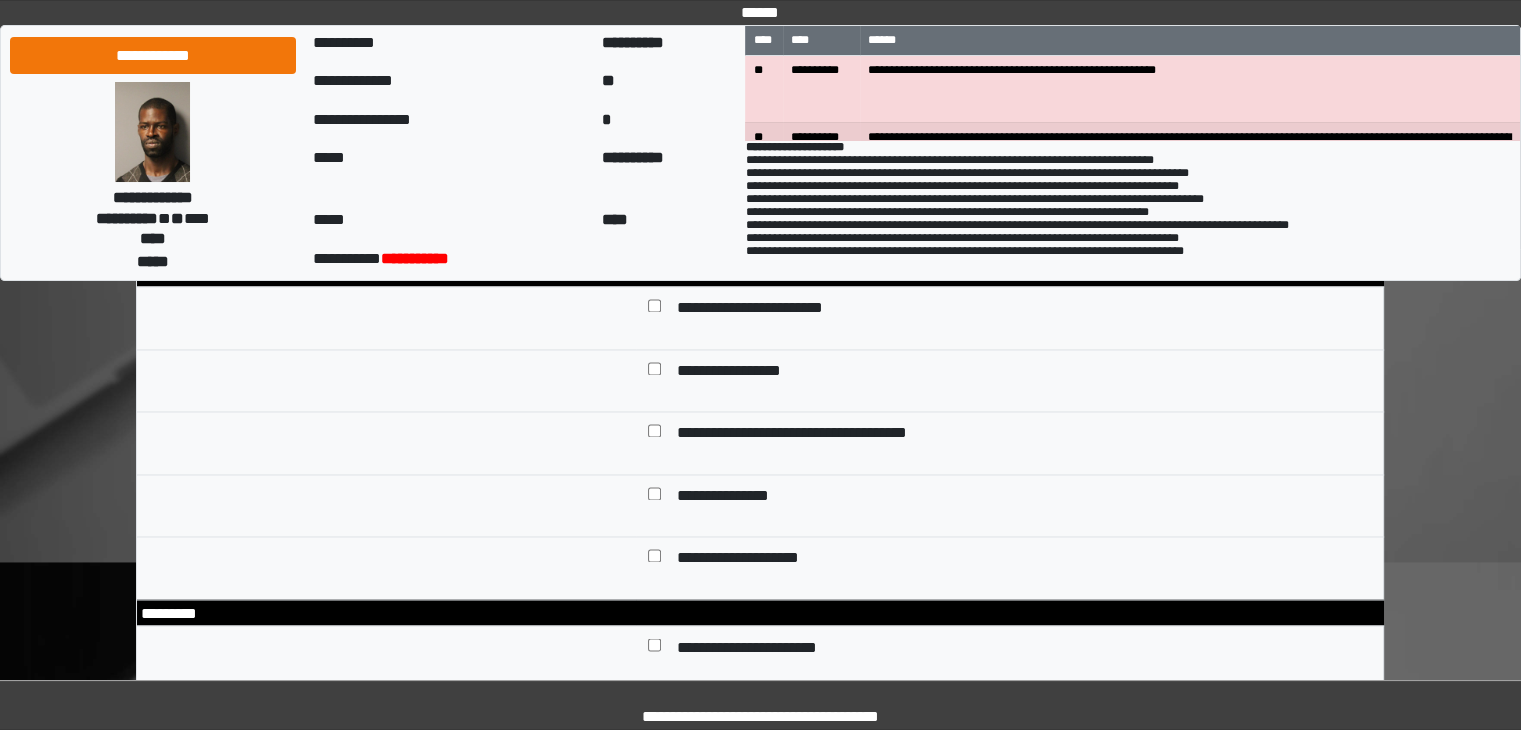 click on "**********" at bounding box center [765, 310] 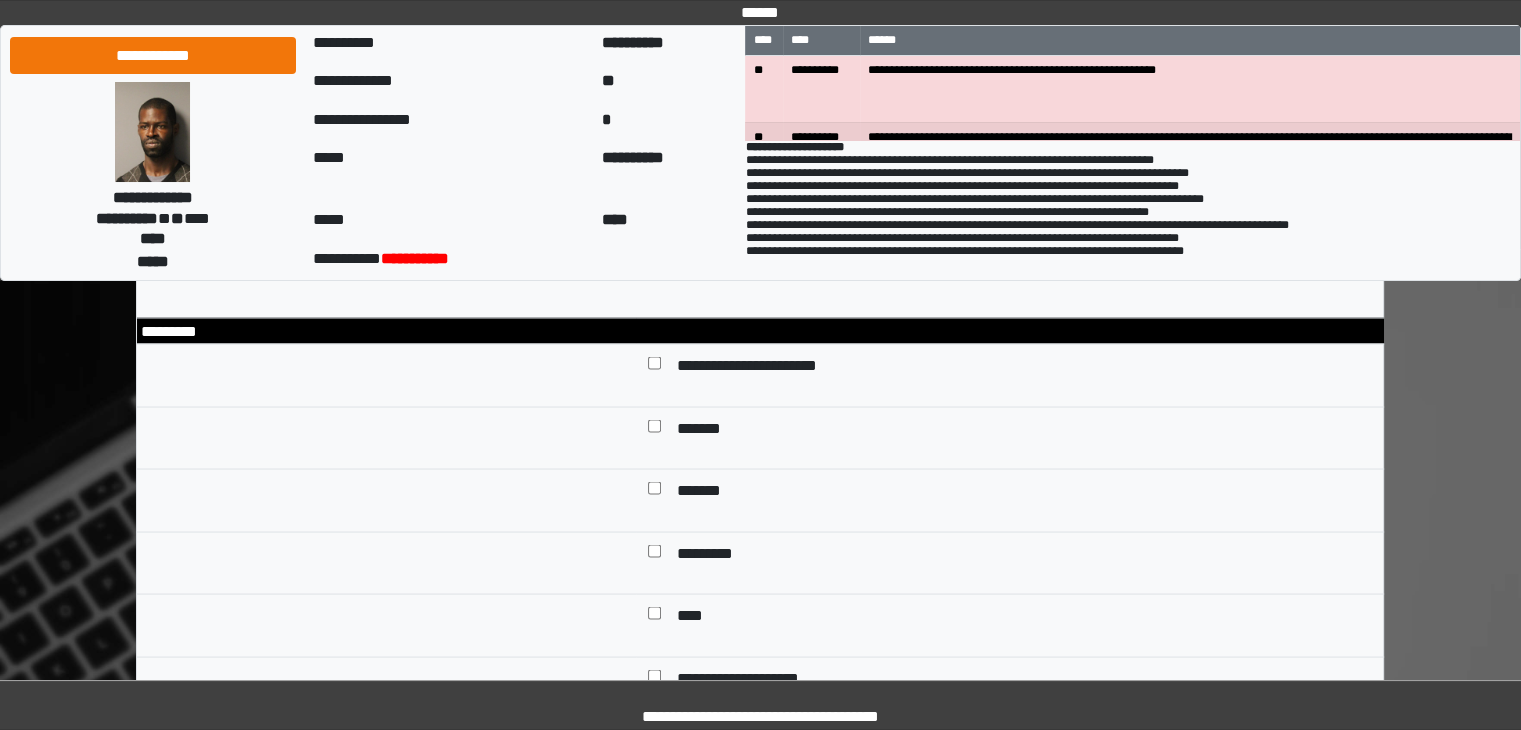 scroll, scrollTop: 3500, scrollLeft: 0, axis: vertical 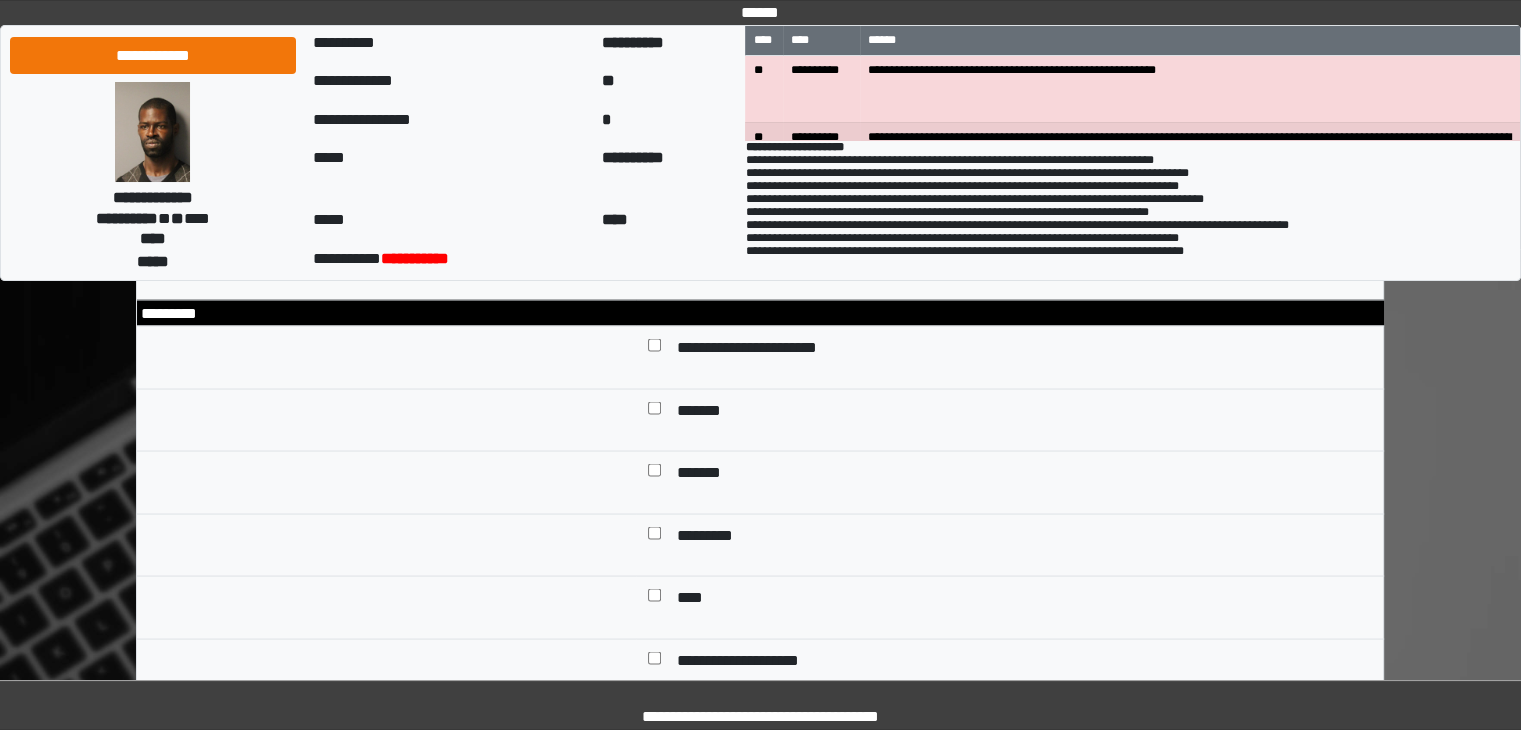 click on "**********" at bounding box center (766, 349) 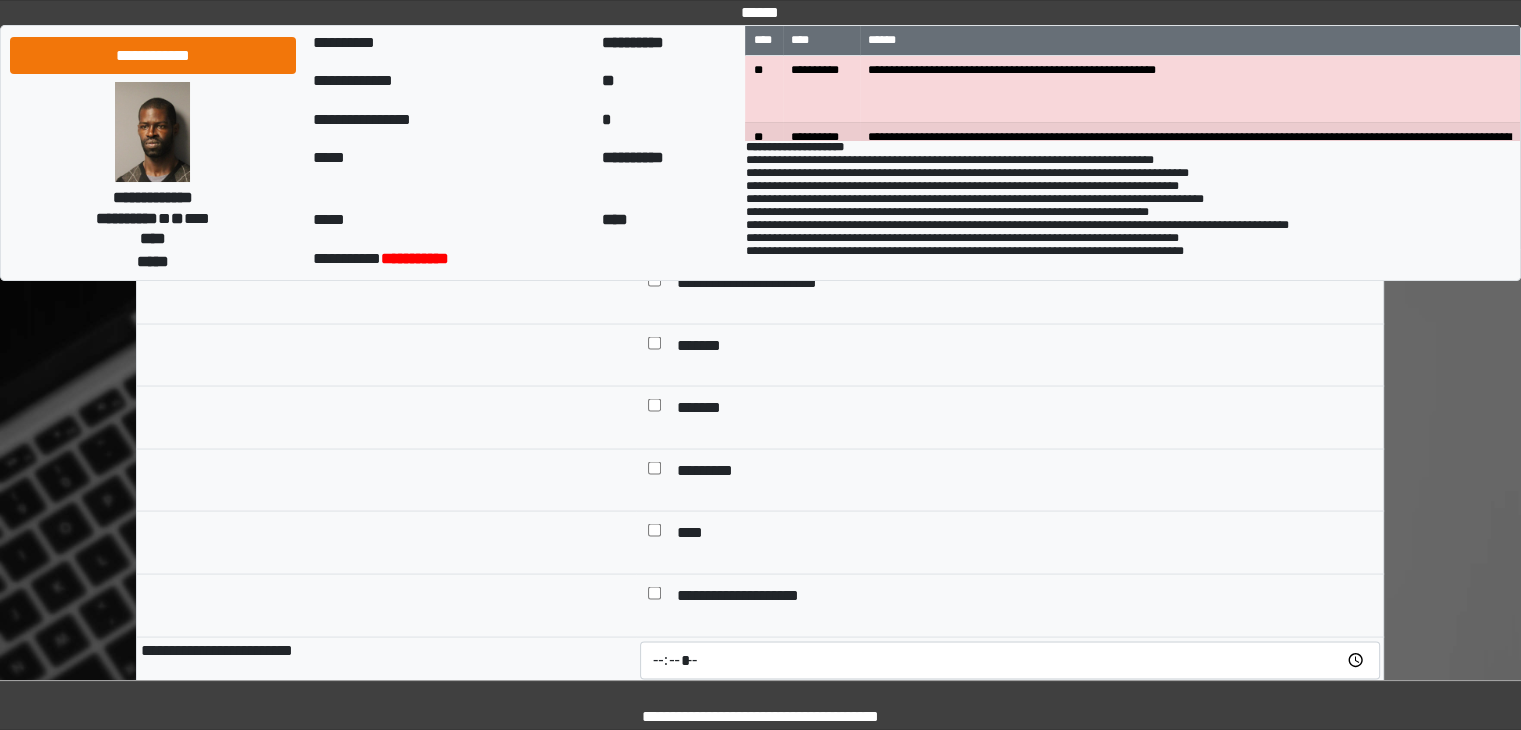 scroll, scrollTop: 3600, scrollLeft: 0, axis: vertical 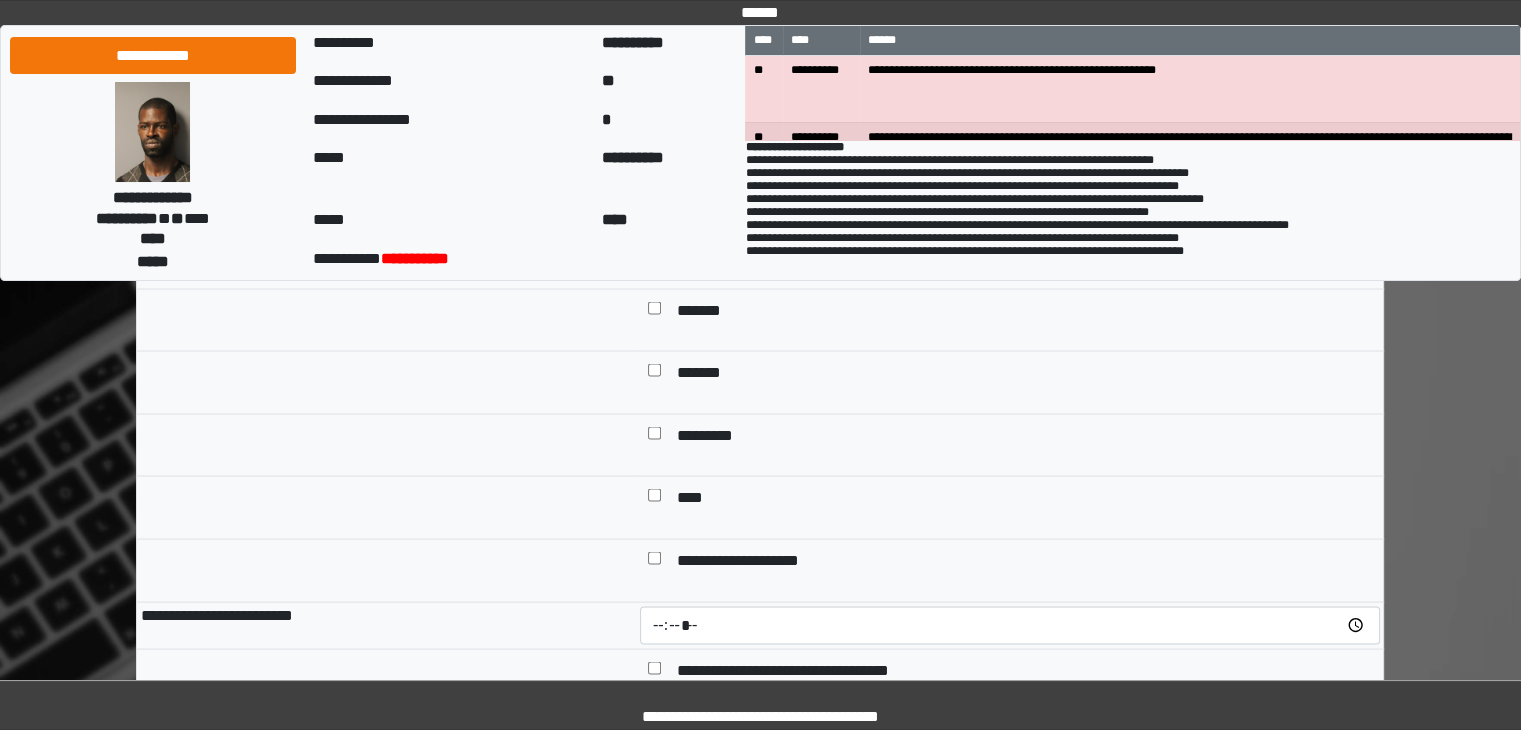 click on "*******" at bounding box center [1024, 312] 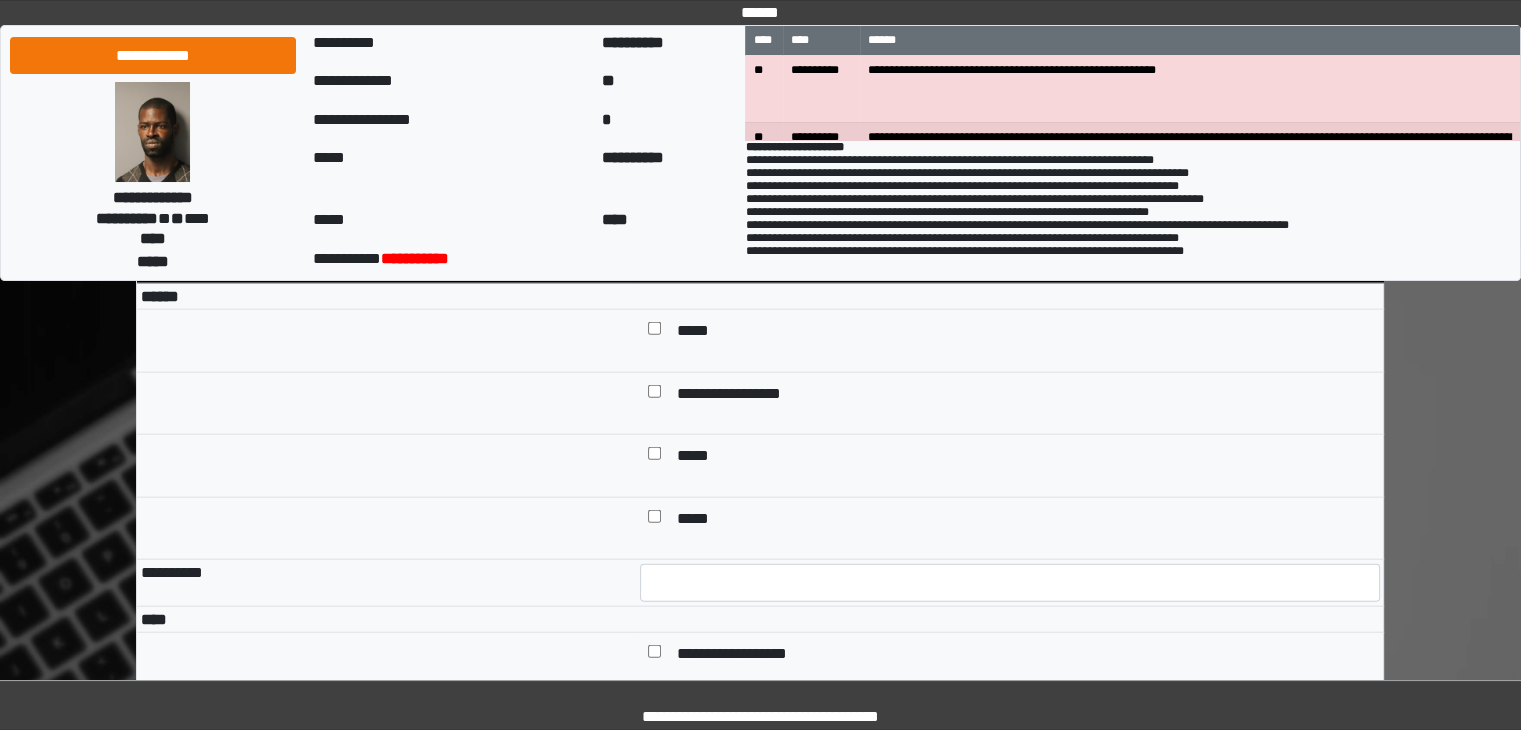 scroll, scrollTop: 4500, scrollLeft: 0, axis: vertical 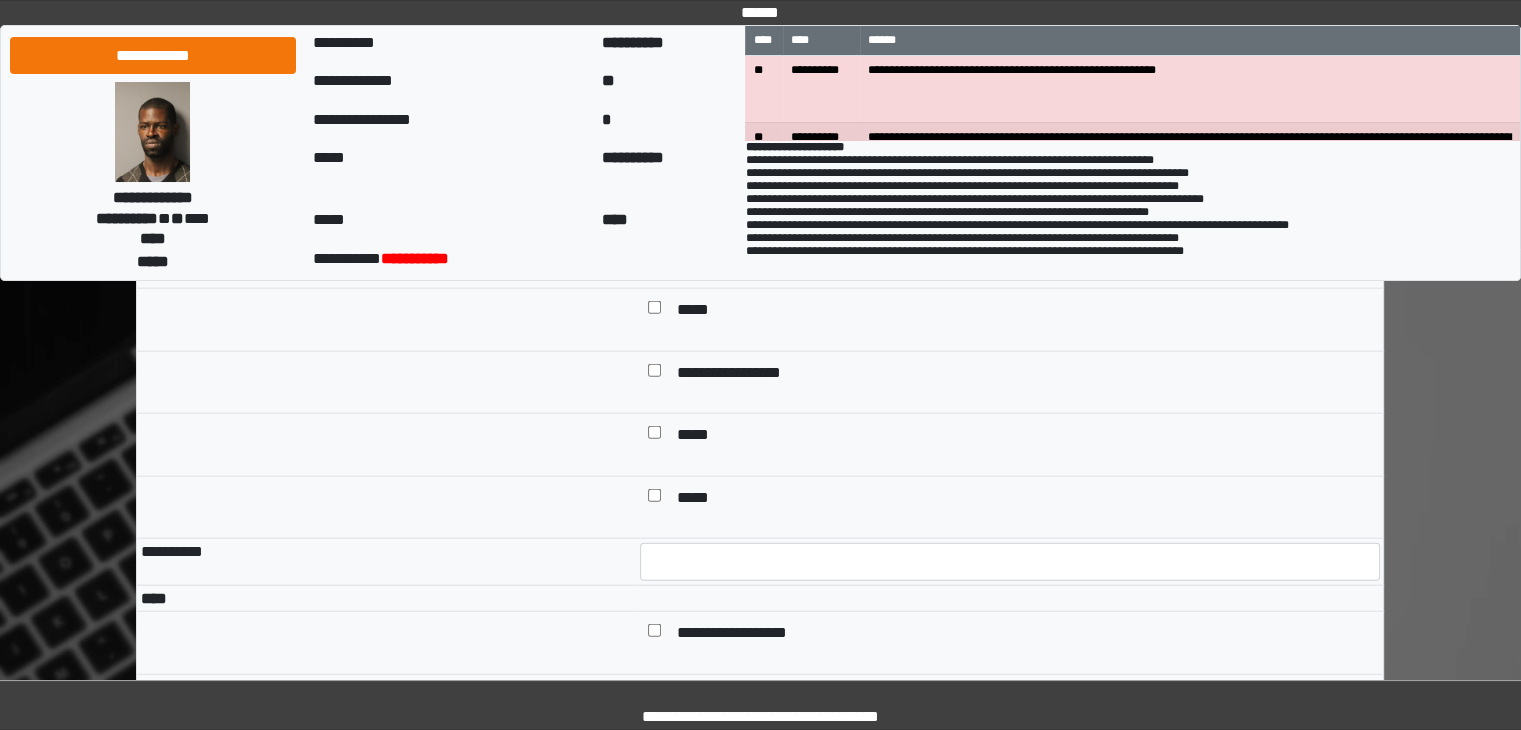 click on "*****" at bounding box center [698, 312] 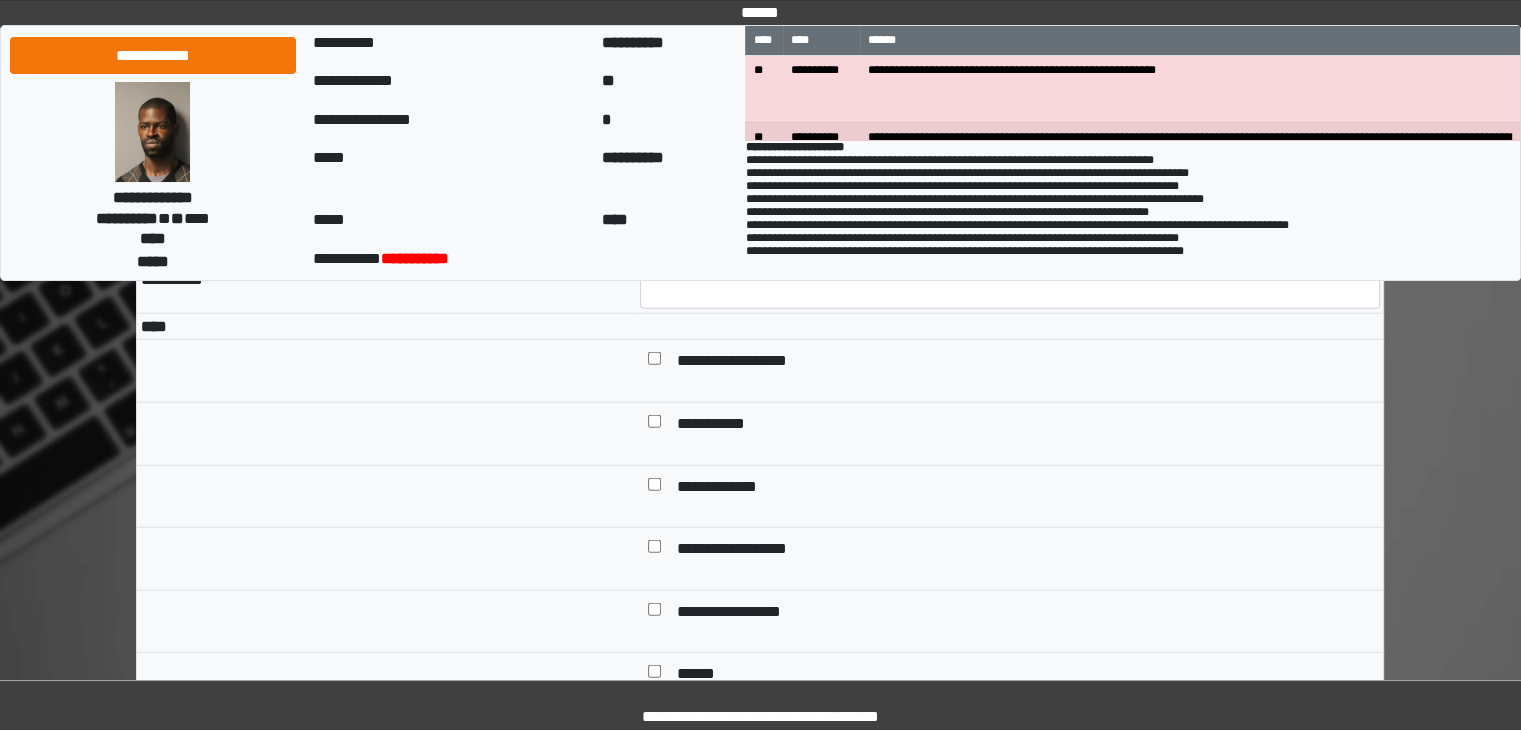 scroll, scrollTop: 4800, scrollLeft: 0, axis: vertical 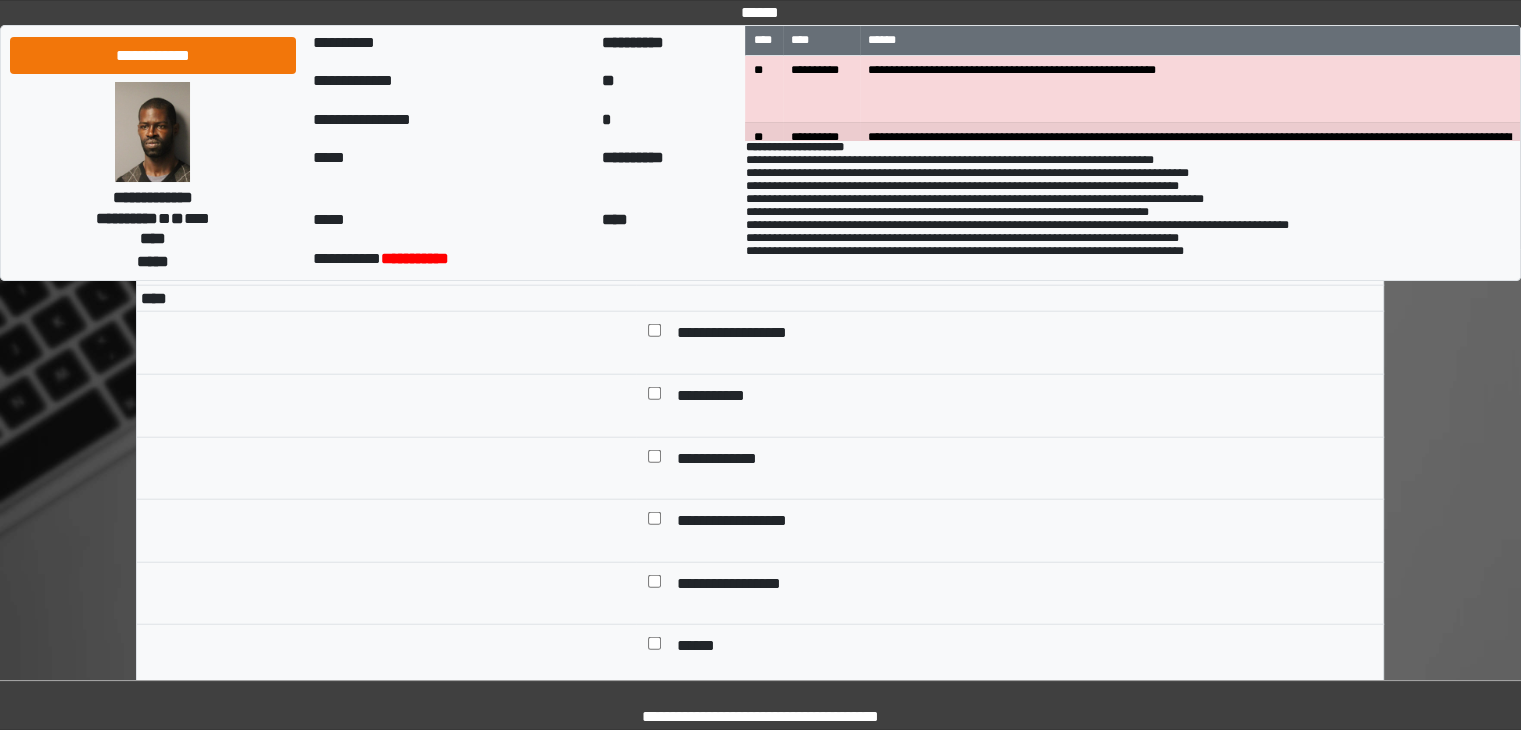 click on "**********" at bounding box center [744, 335] 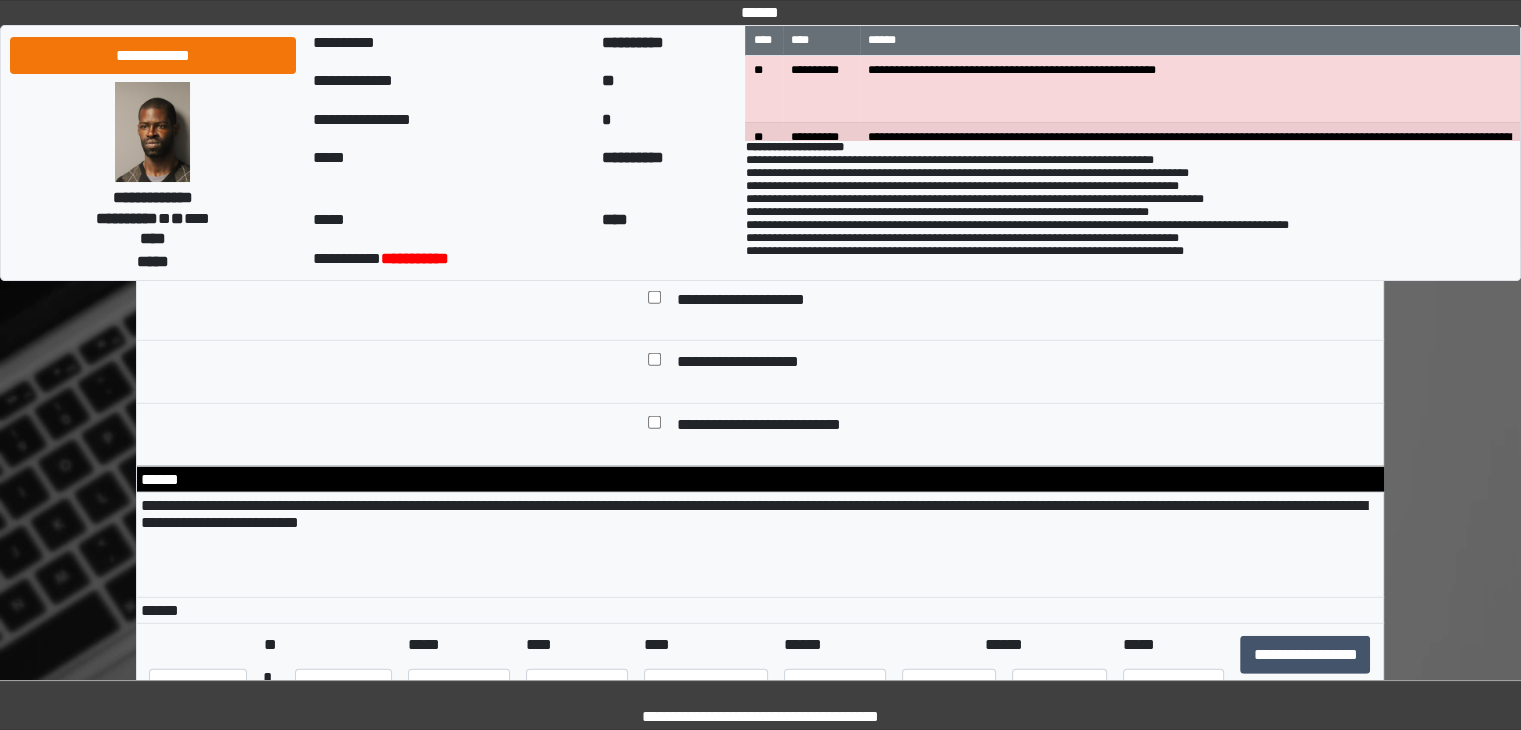 scroll, scrollTop: 5600, scrollLeft: 0, axis: vertical 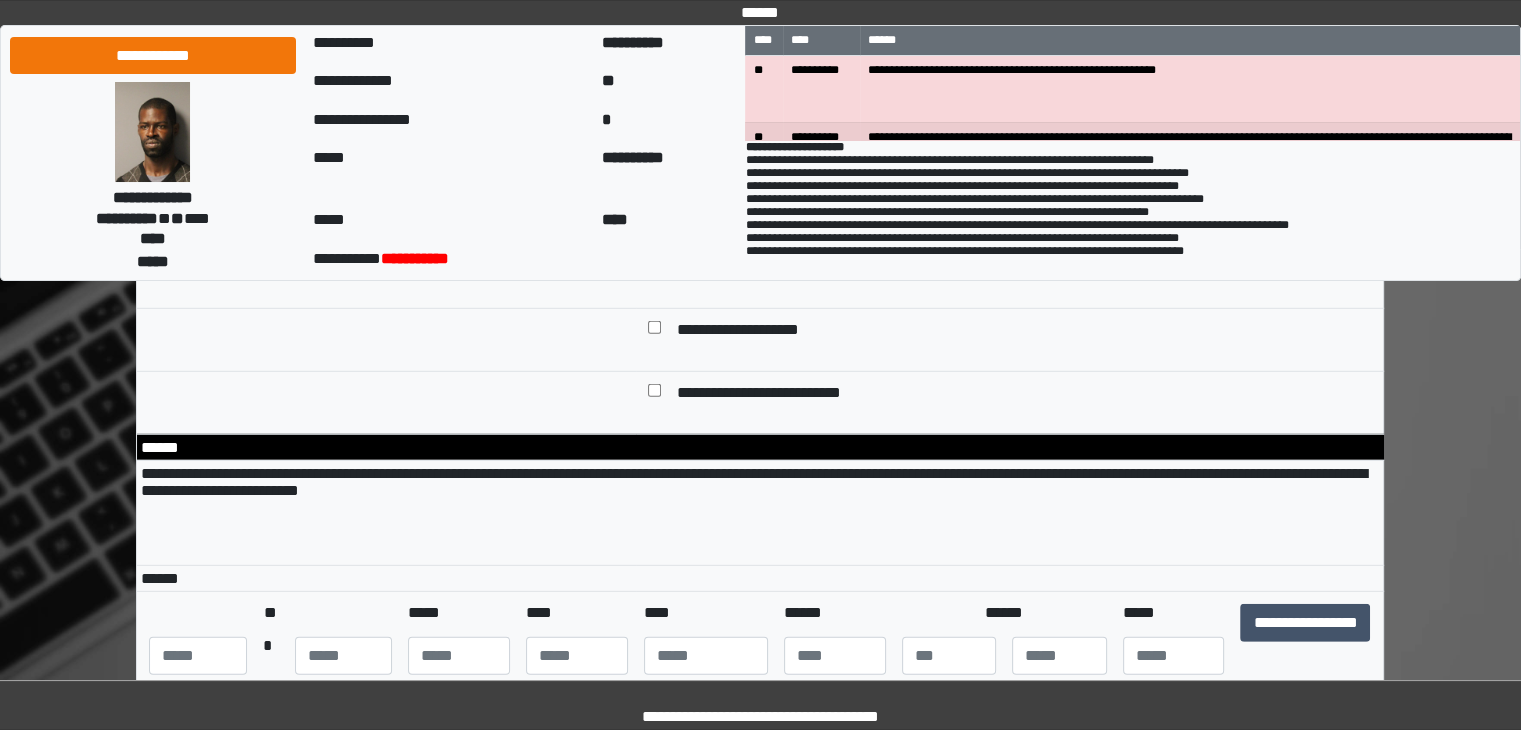 click on "**********" at bounding box center (753, 270) 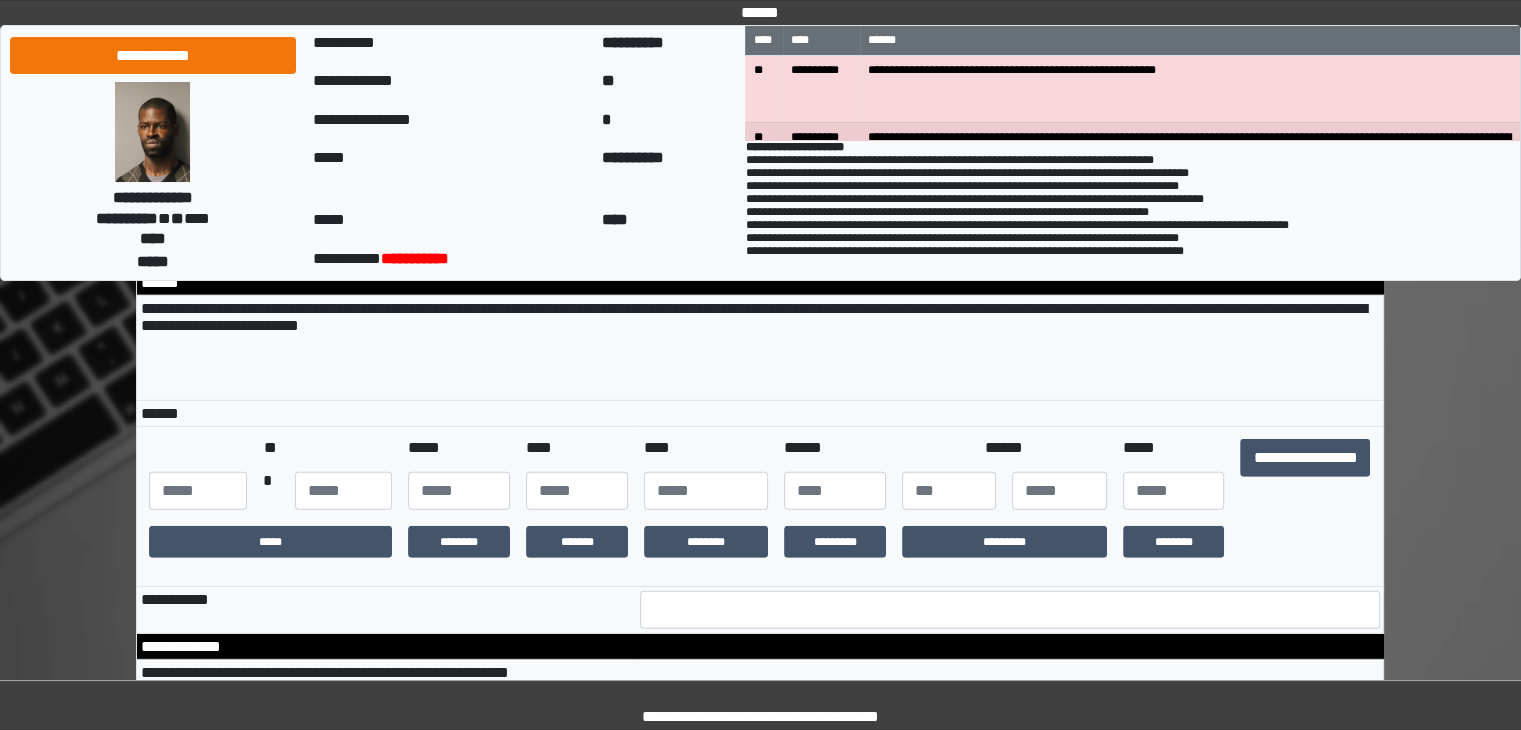 scroll, scrollTop: 5800, scrollLeft: 0, axis: vertical 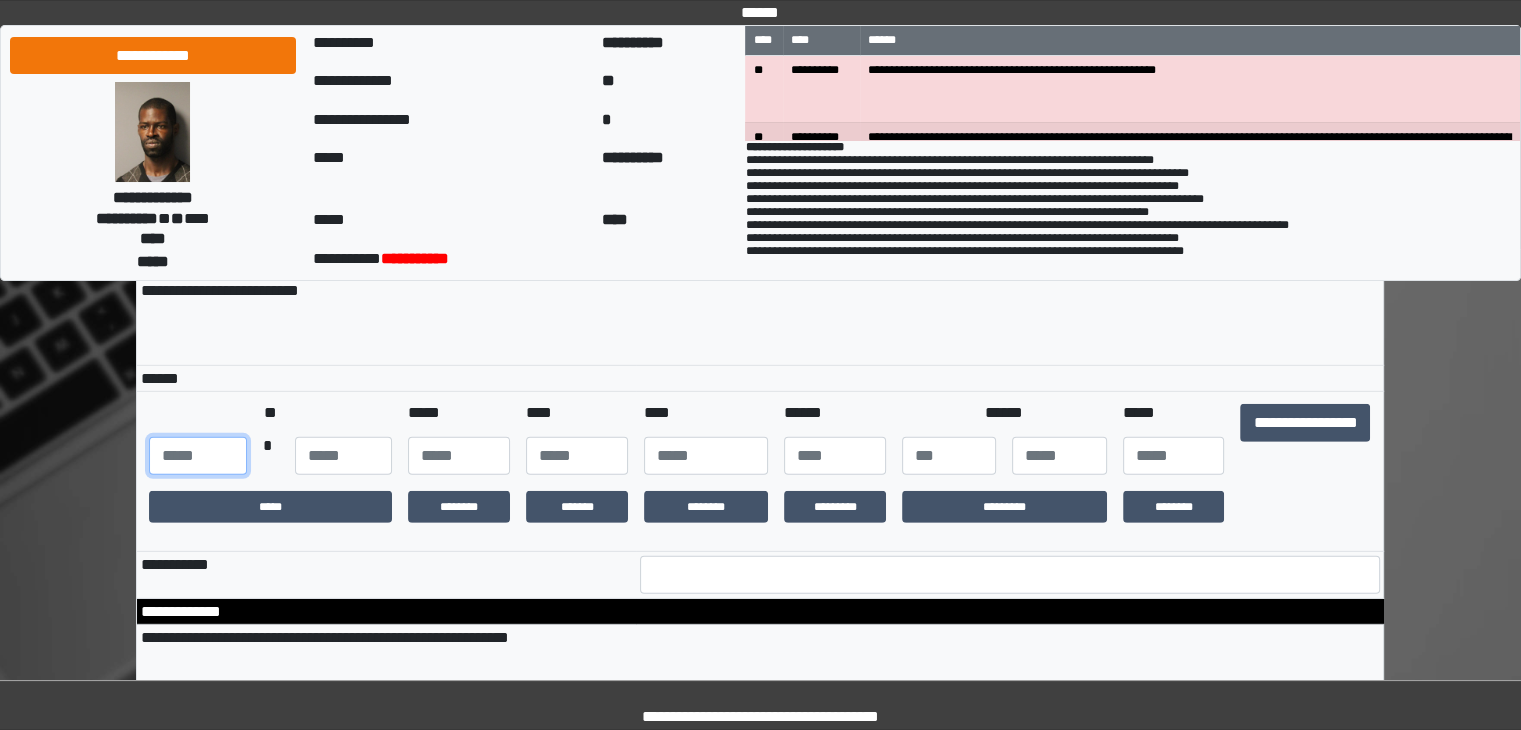 click at bounding box center (197, 456) 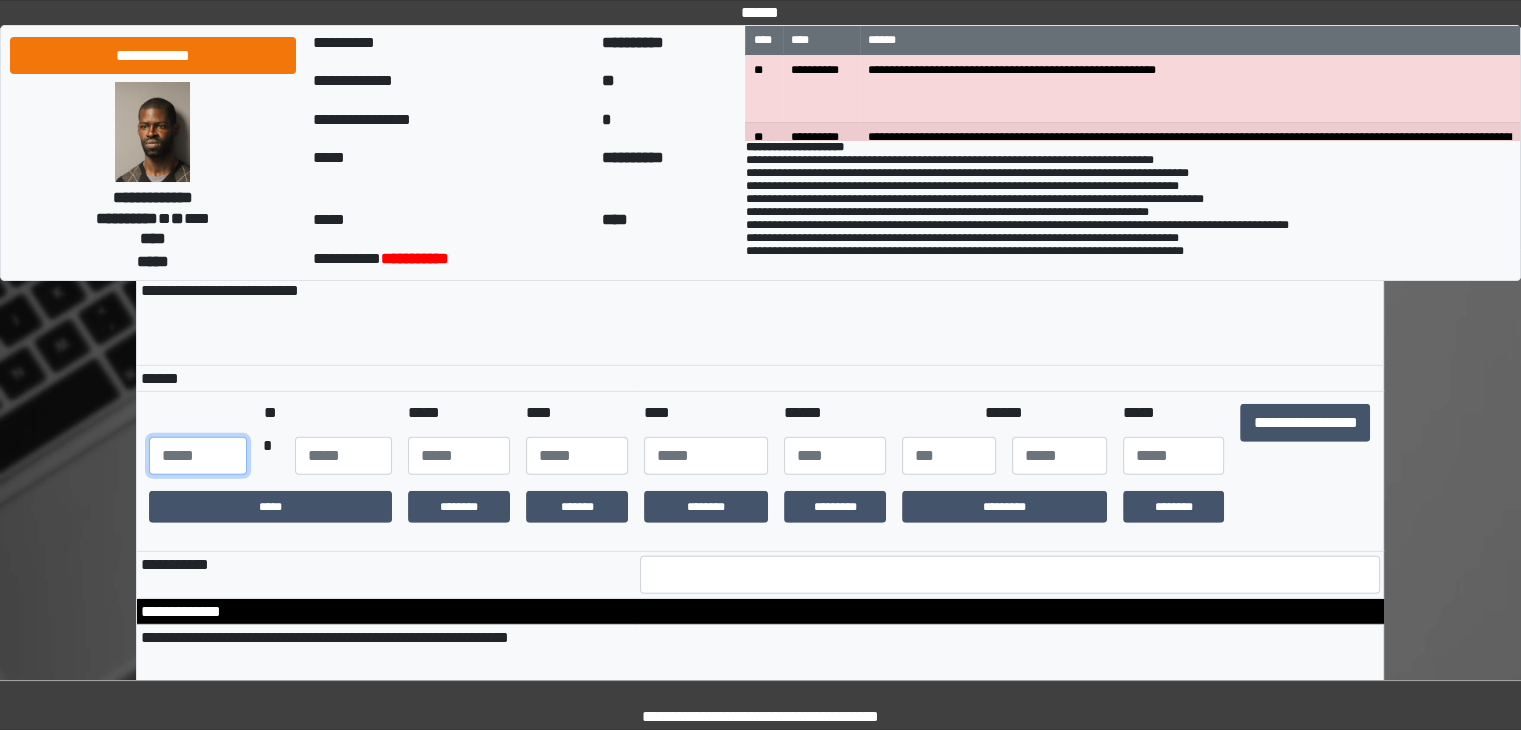 type on "***" 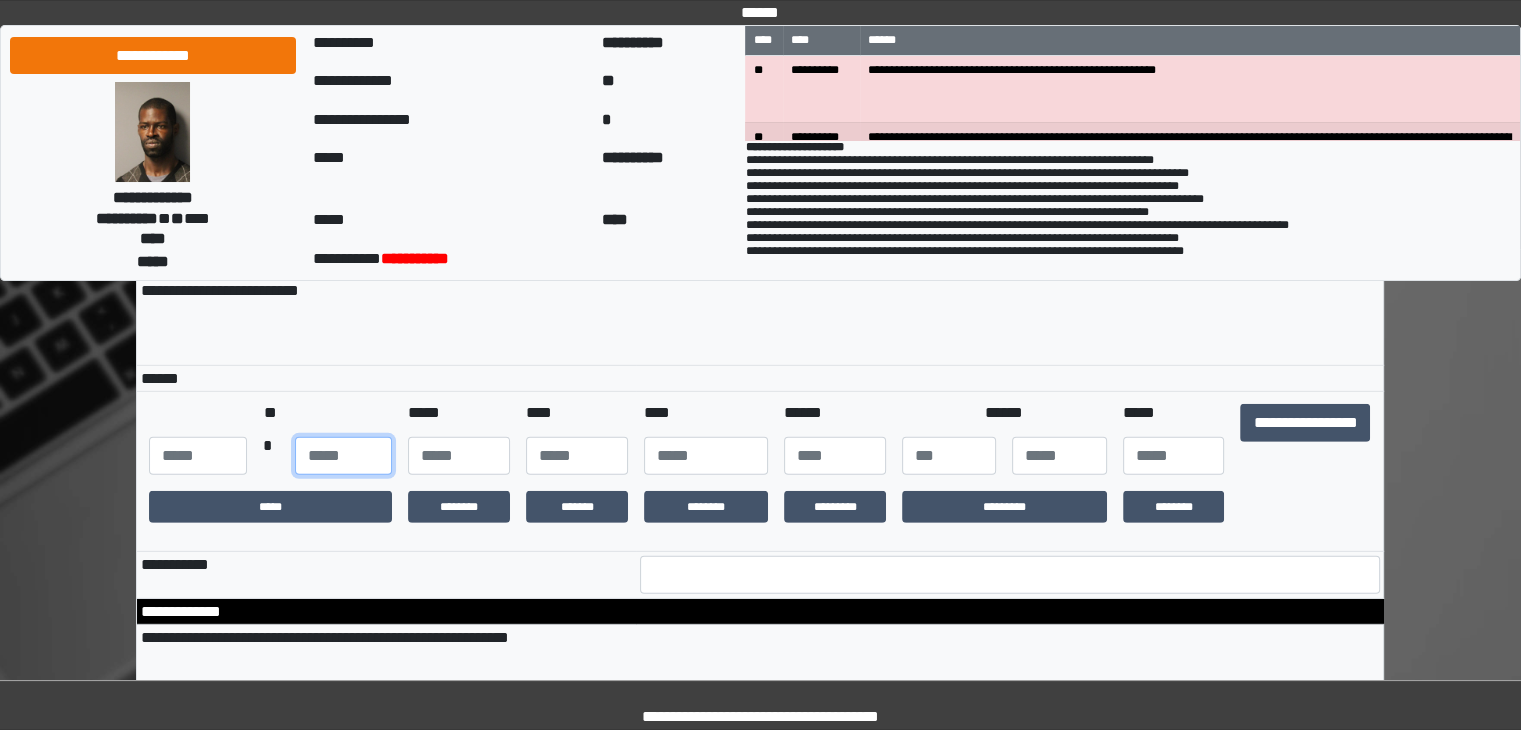 type on "**" 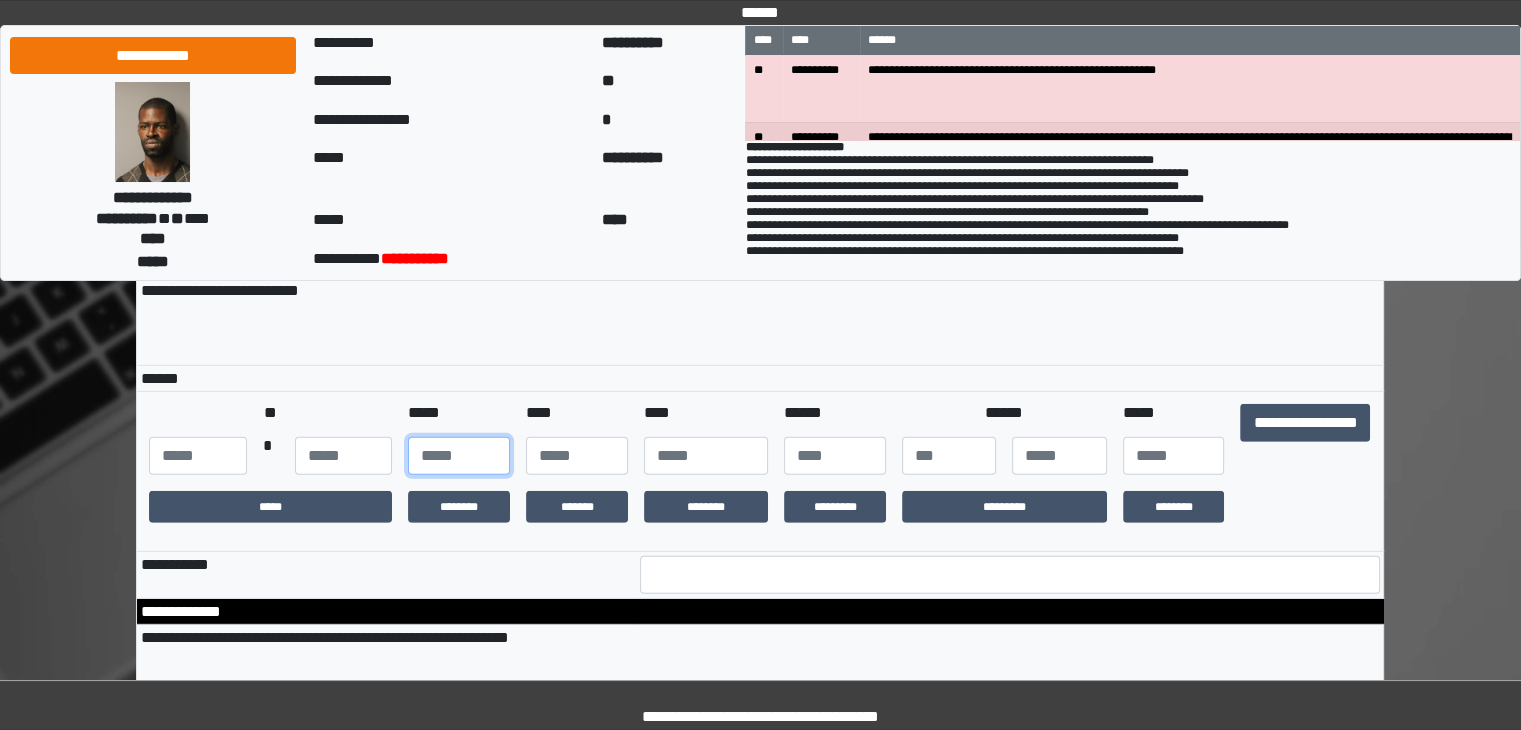 type on "**" 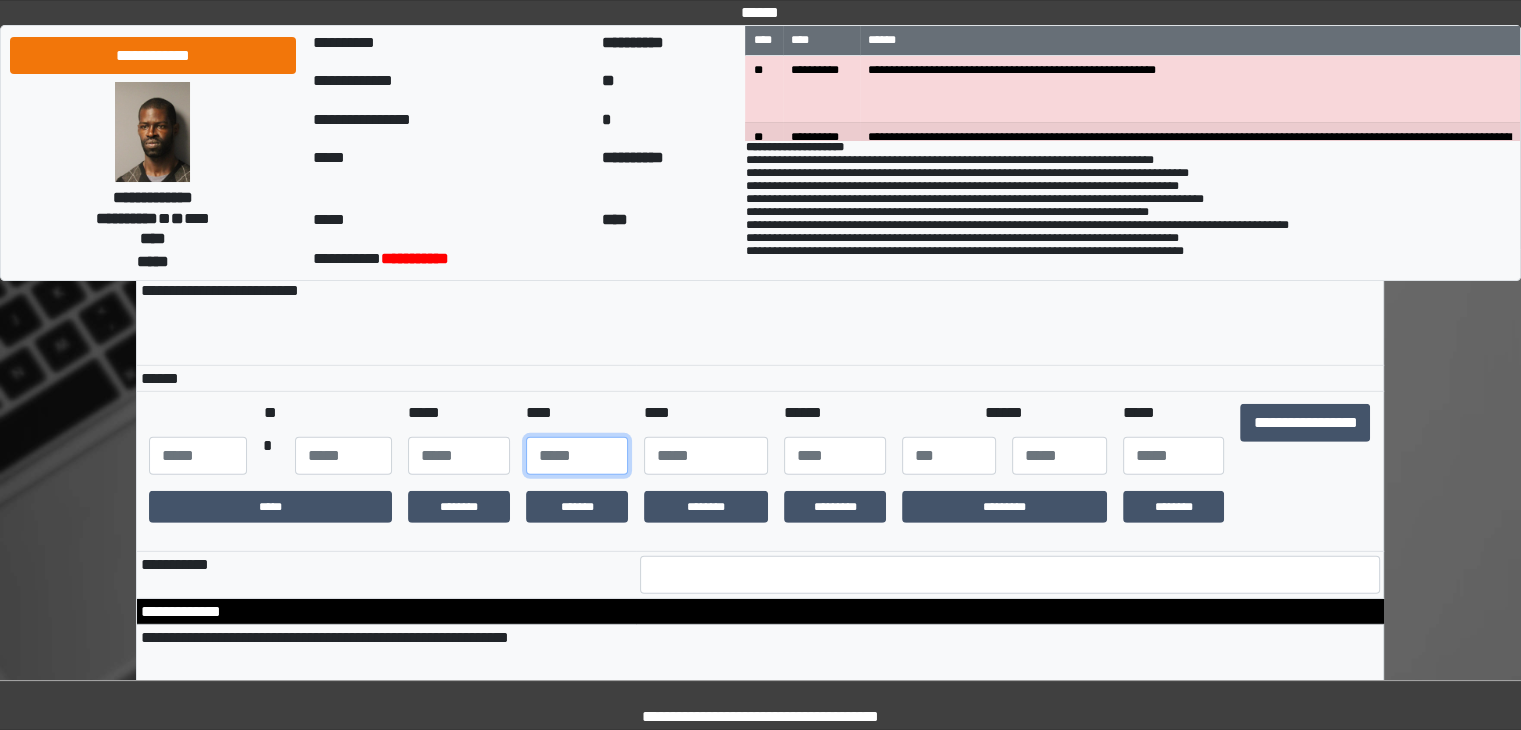 type on "**" 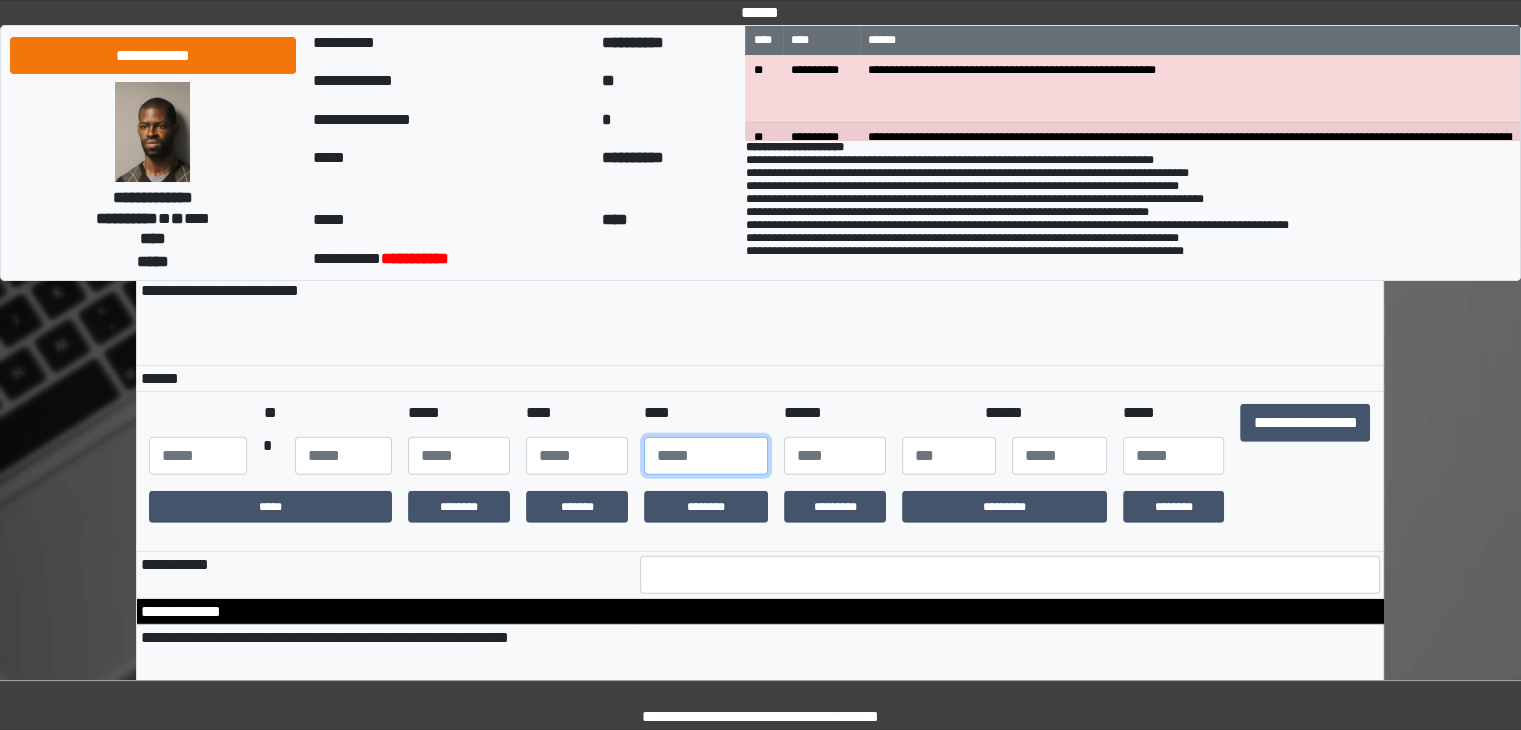 type on "****" 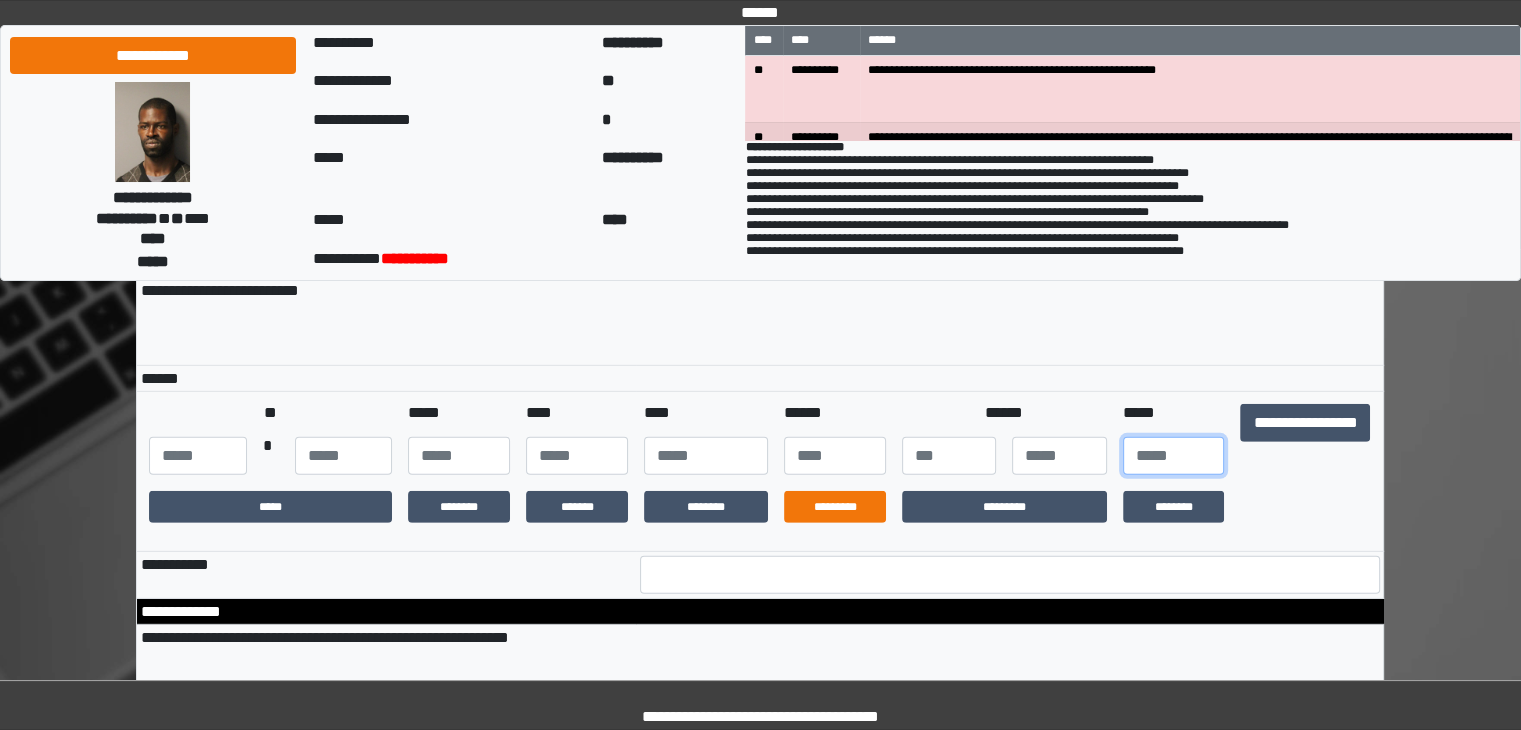 type on "***" 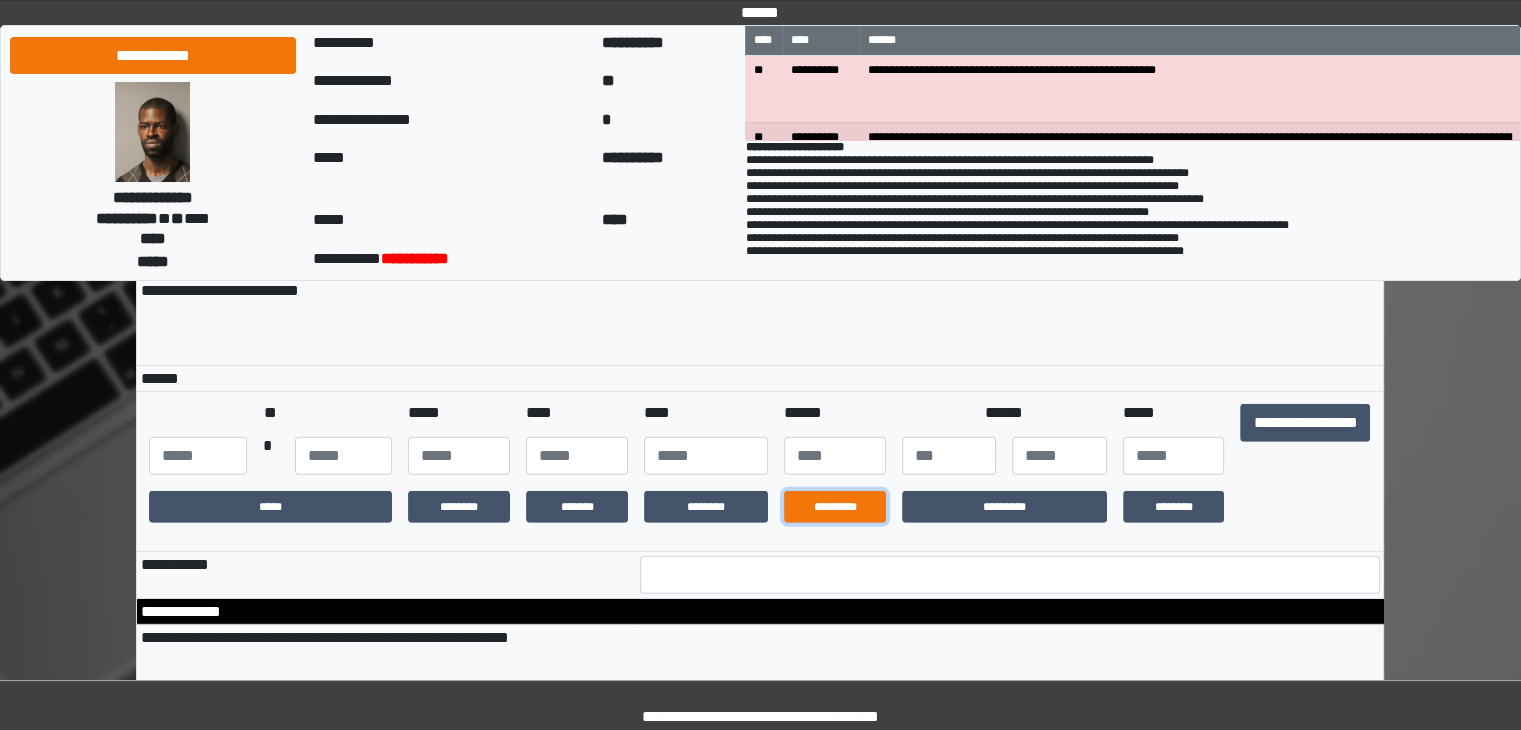 drag, startPoint x: 820, startPoint y: 561, endPoint x: 842, endPoint y: 564, distance: 22.203604 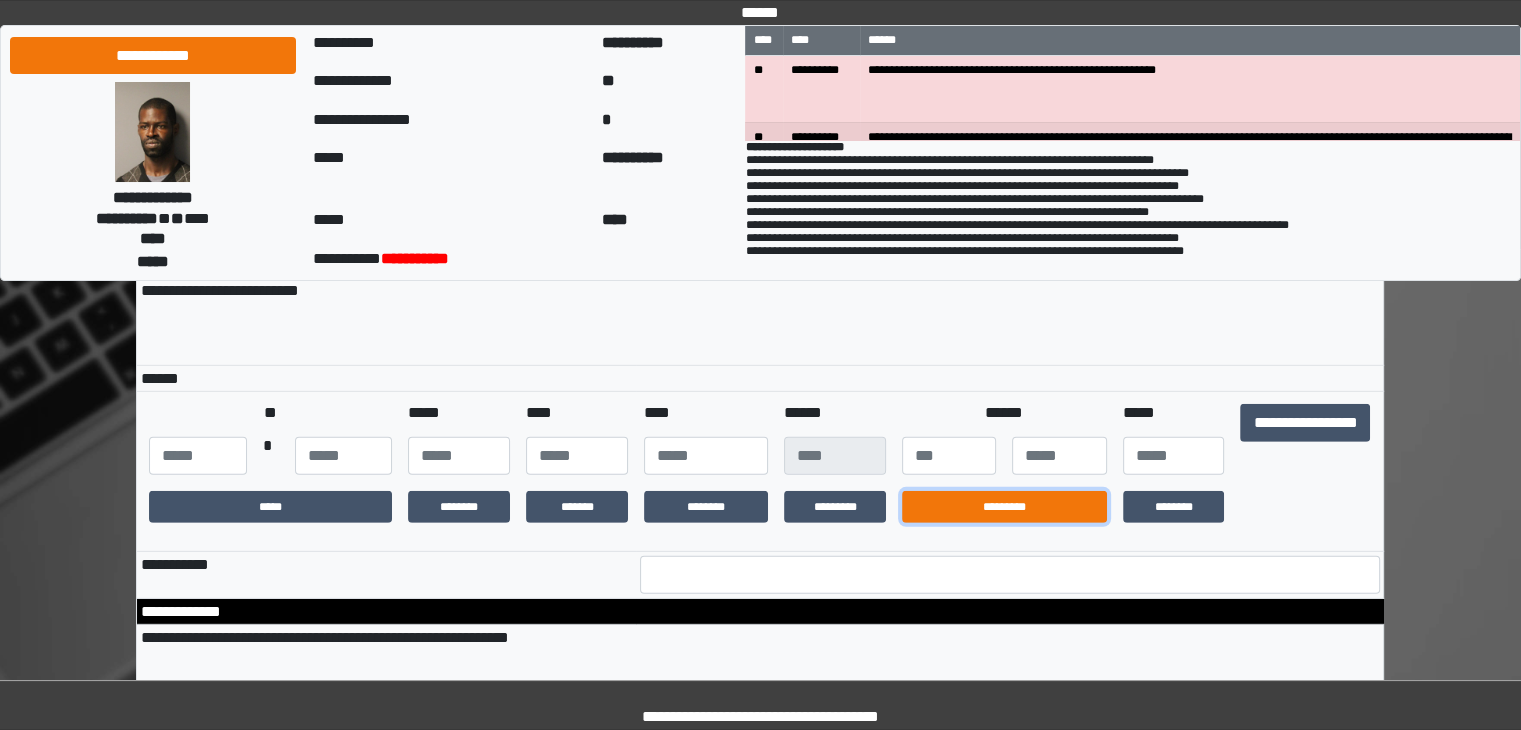 click on "*********" at bounding box center [1004, 507] 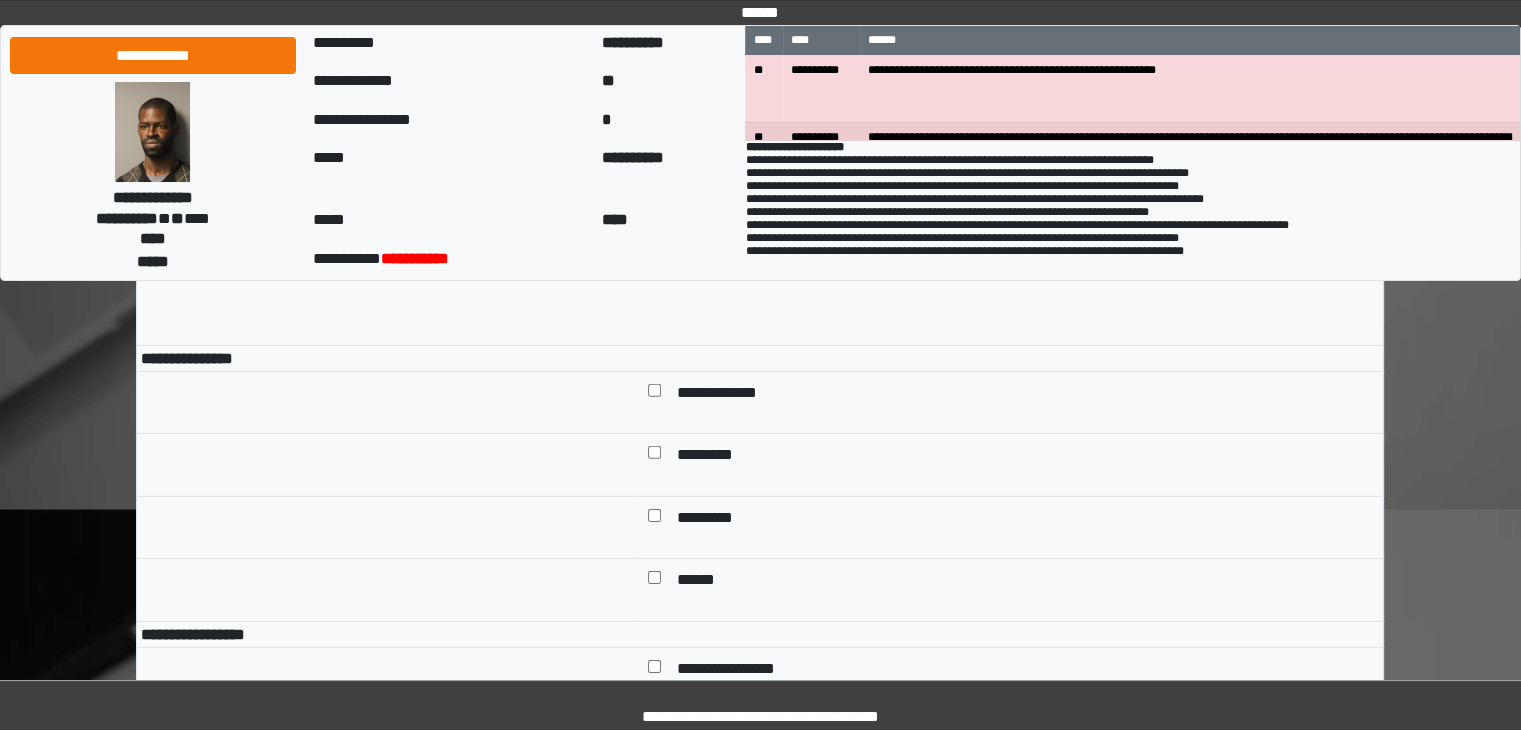 scroll, scrollTop: 6200, scrollLeft: 0, axis: vertical 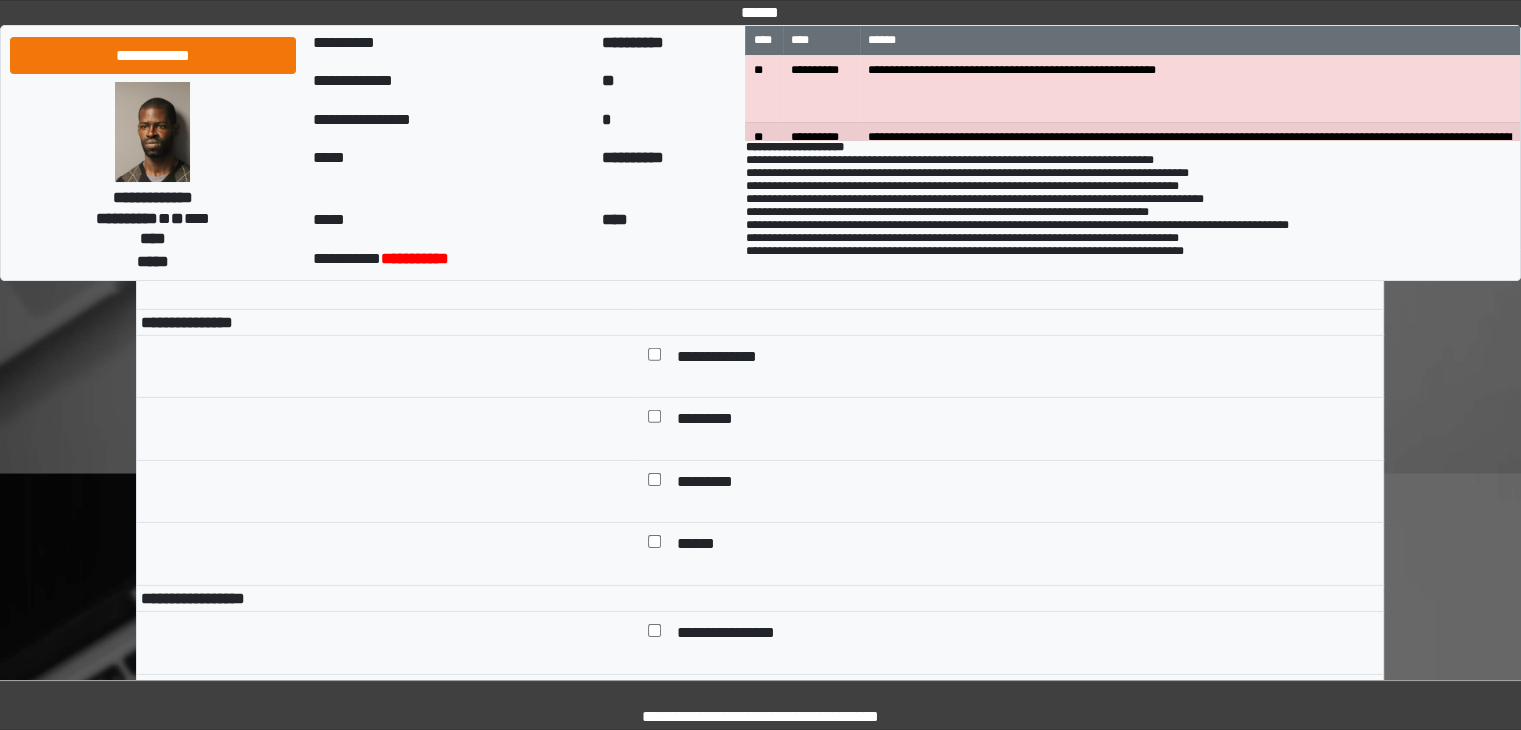 click on "**********" at bounding box center (1024, 359) 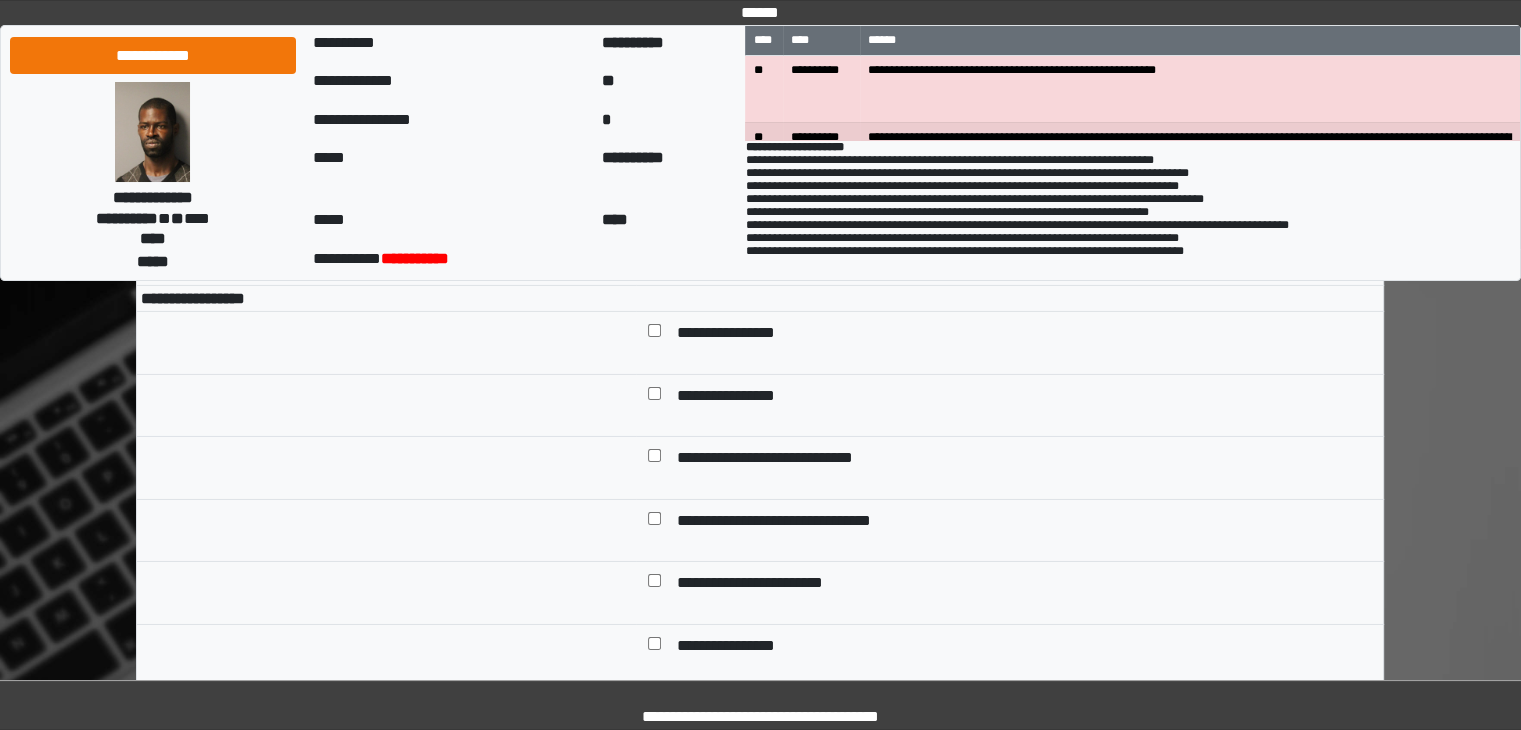 click on "**********" at bounding box center [749, 335] 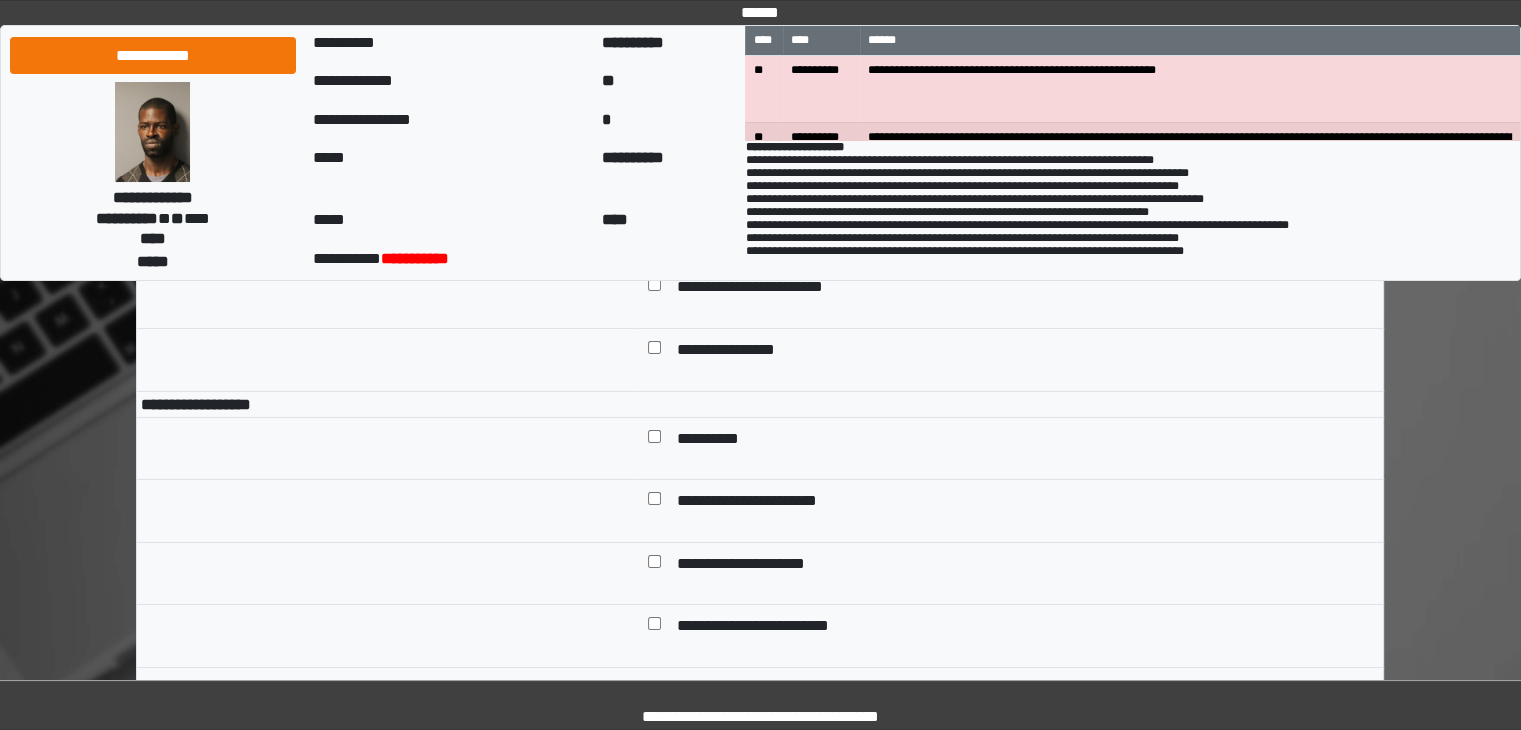 scroll, scrollTop: 6800, scrollLeft: 0, axis: vertical 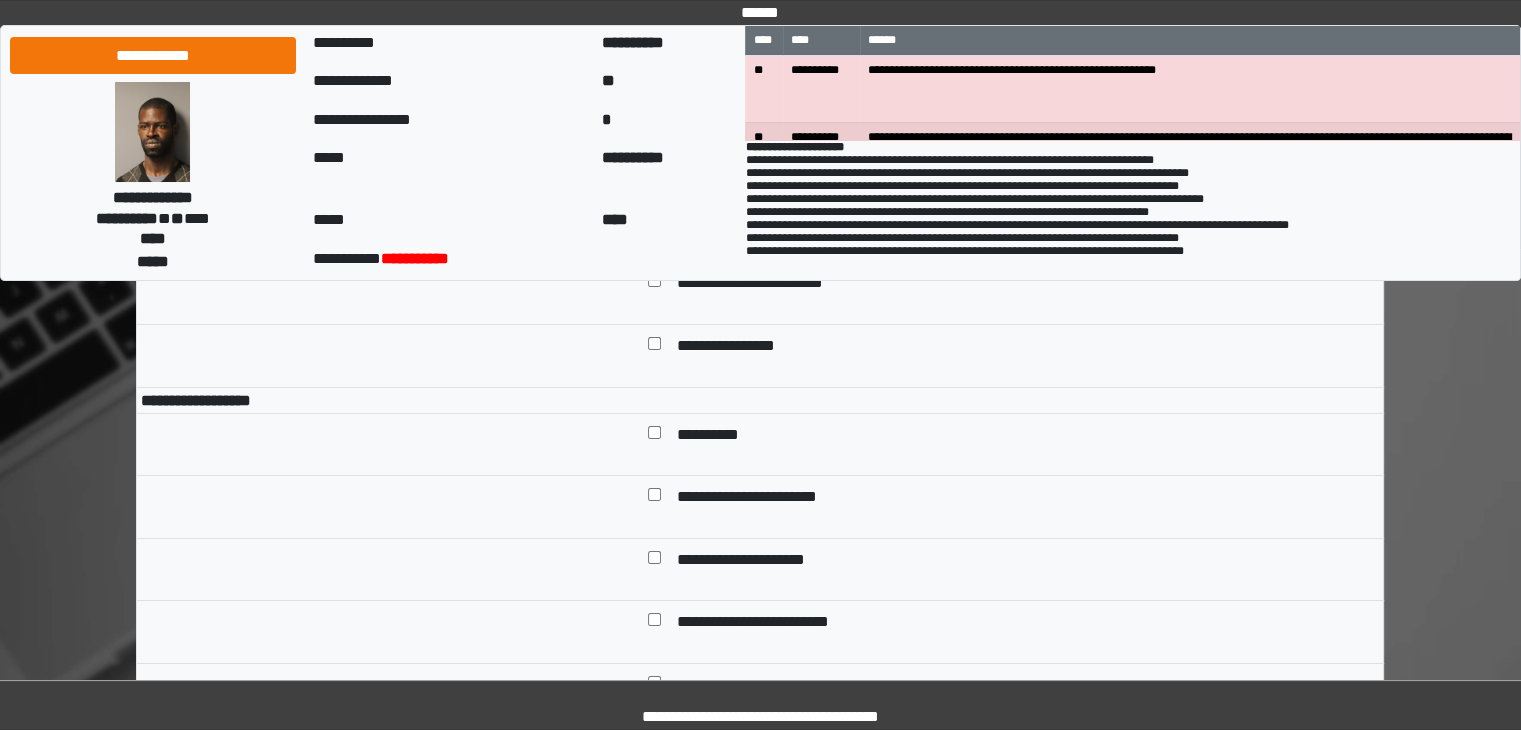 click on "**********" at bounding box center (717, 437) 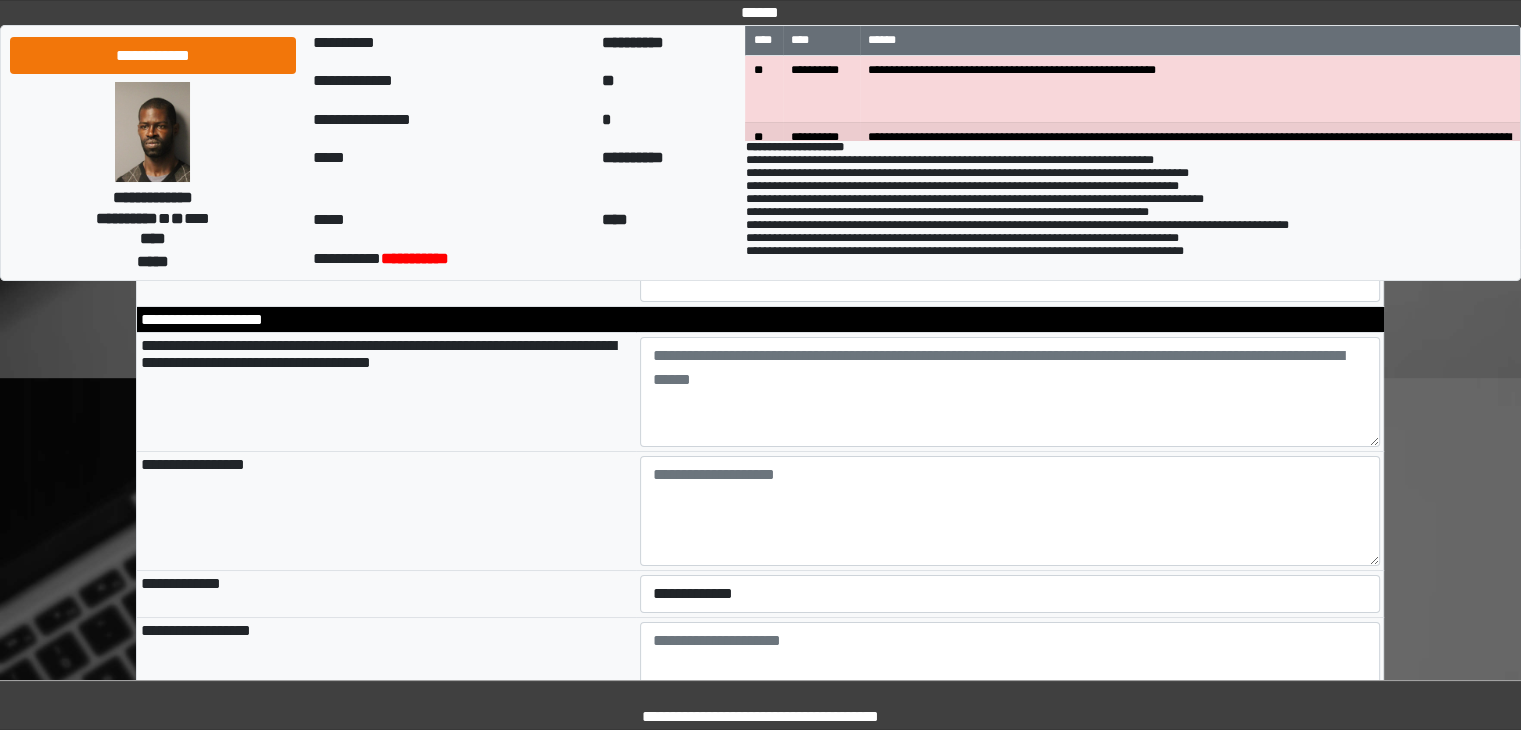 scroll, scrollTop: 7300, scrollLeft: 0, axis: vertical 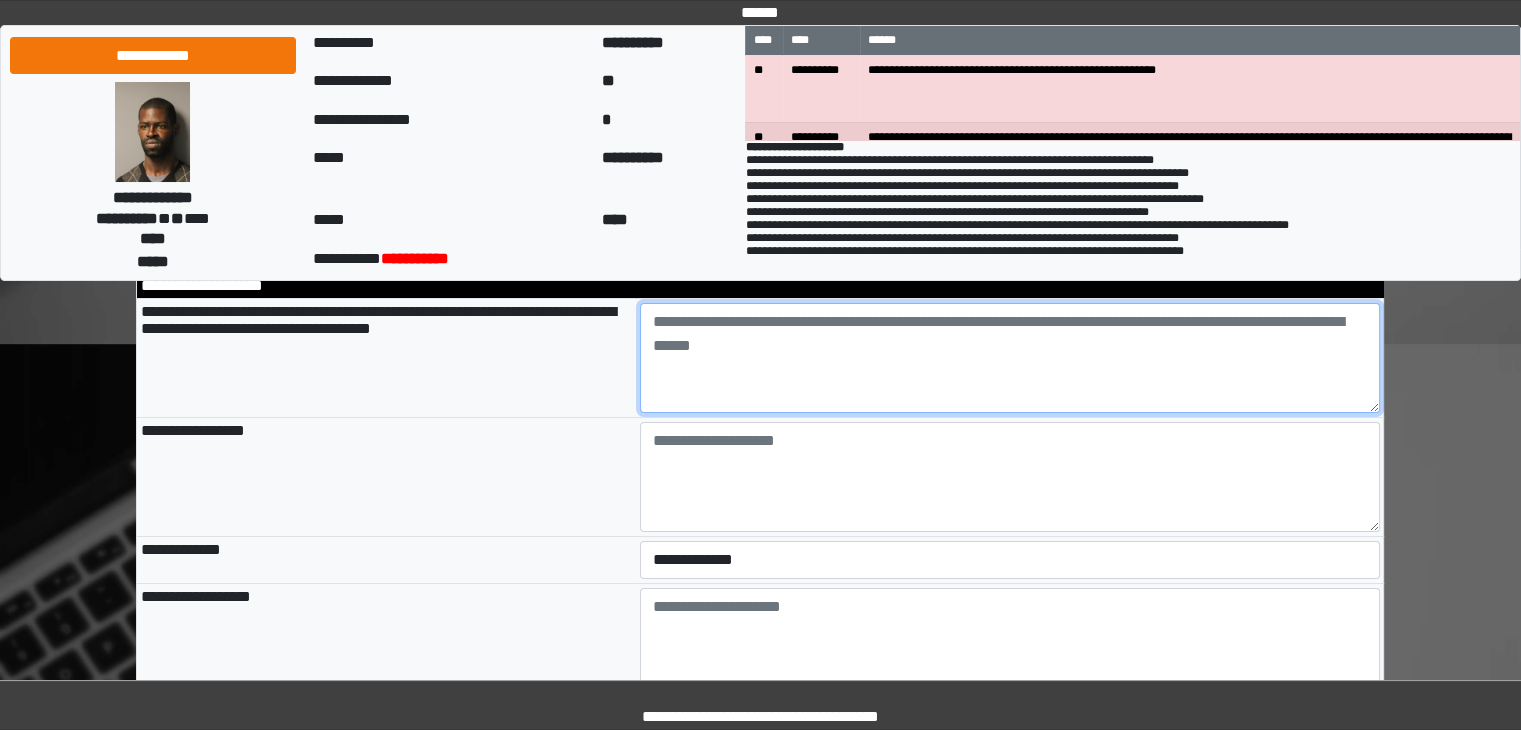 click at bounding box center (1010, 358) 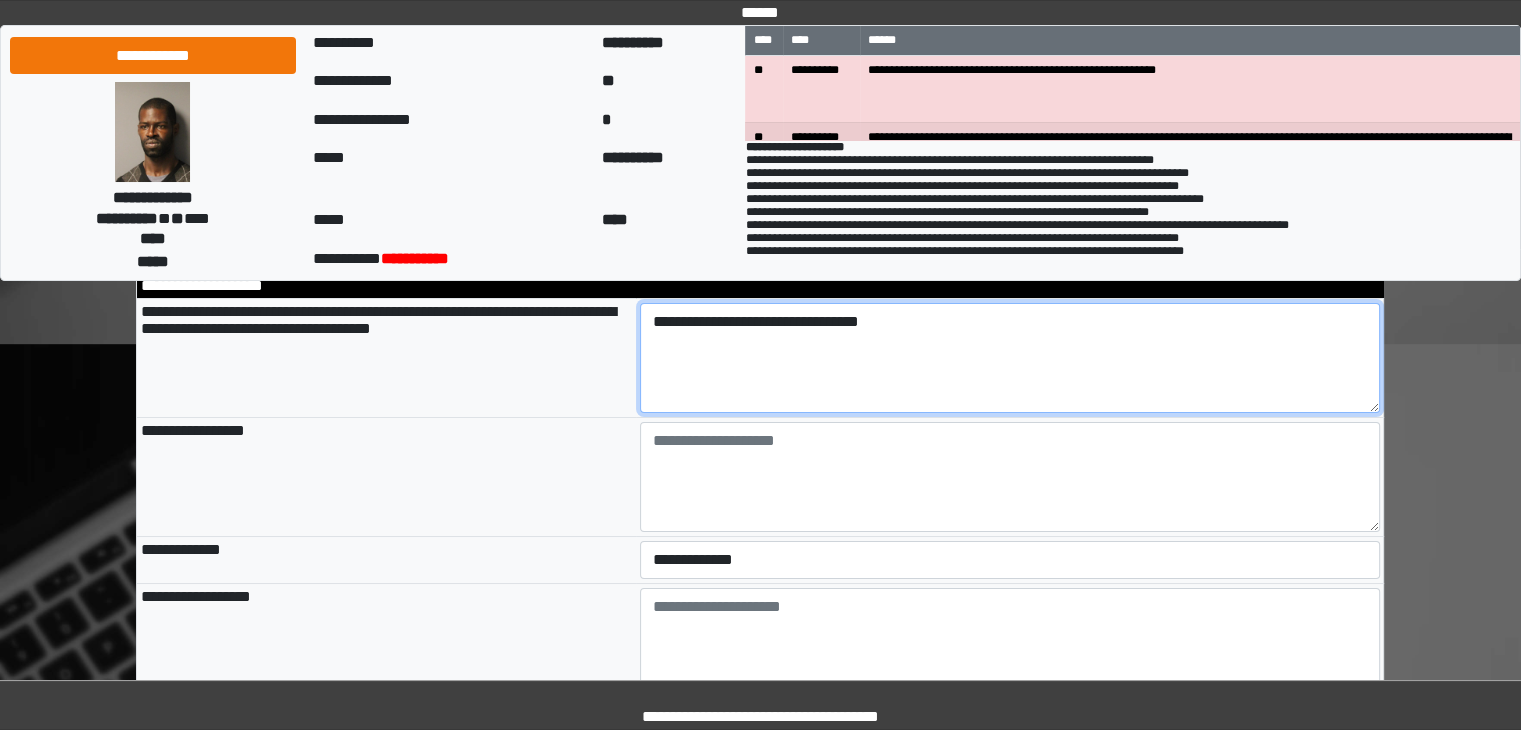 scroll, scrollTop: 7400, scrollLeft: 0, axis: vertical 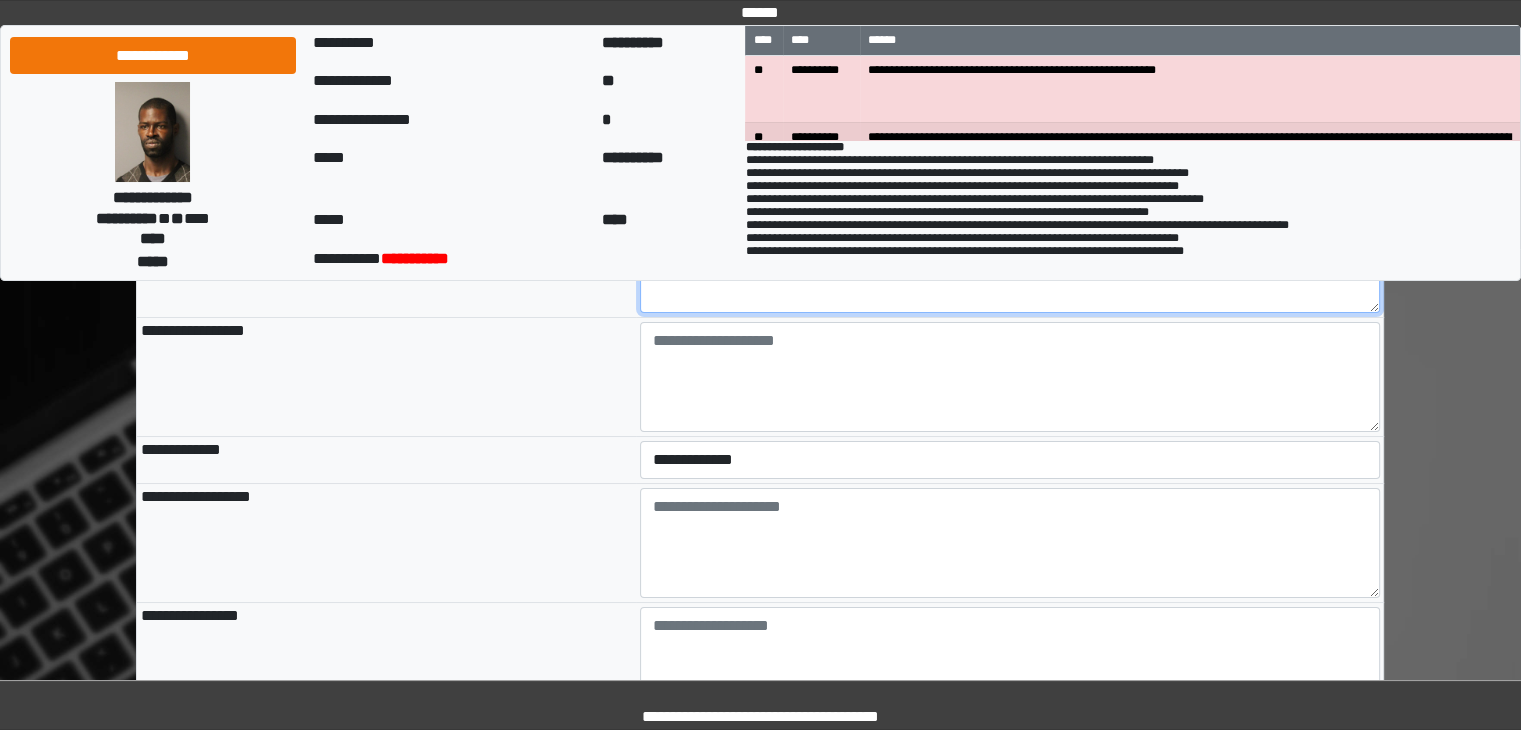 type on "**********" 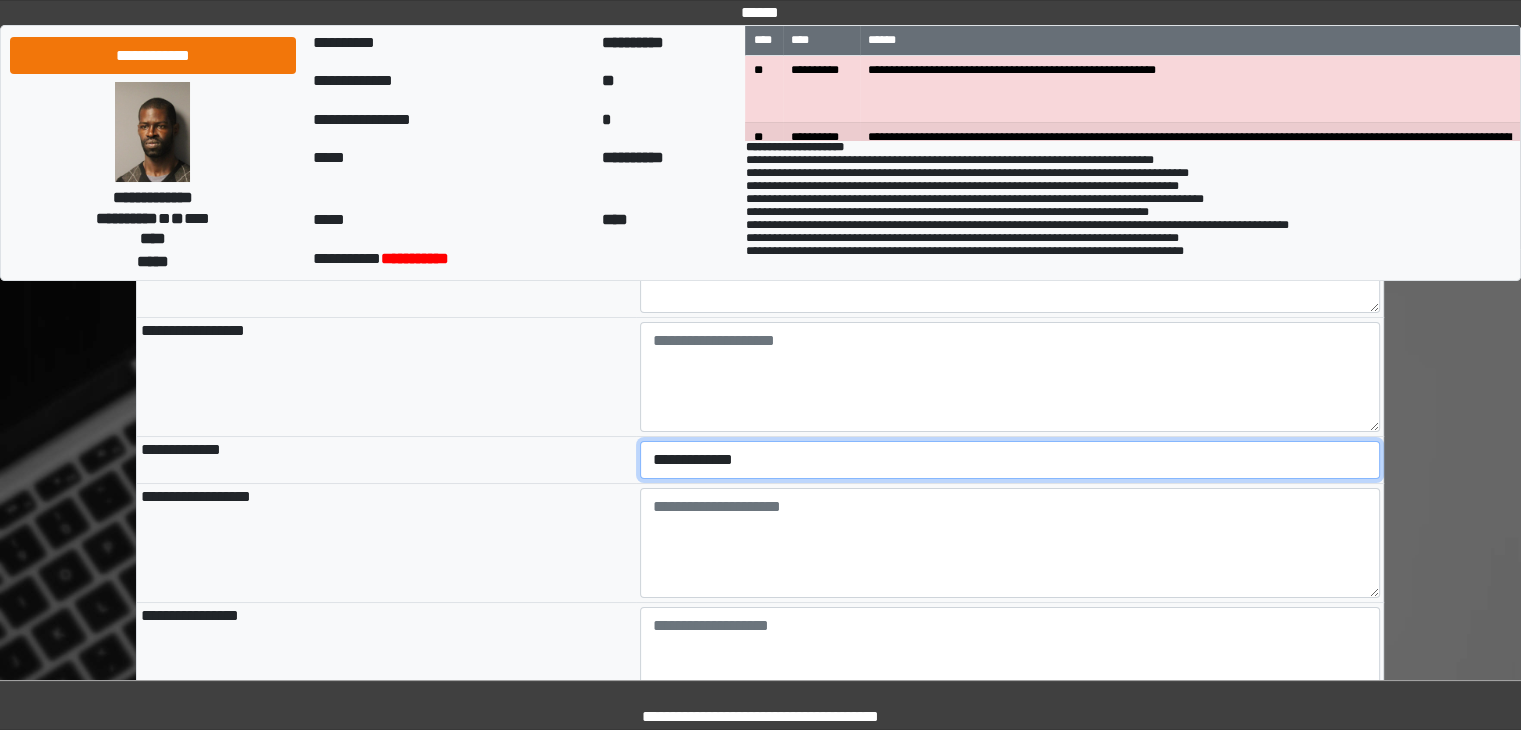 click on "**********" at bounding box center (1010, 460) 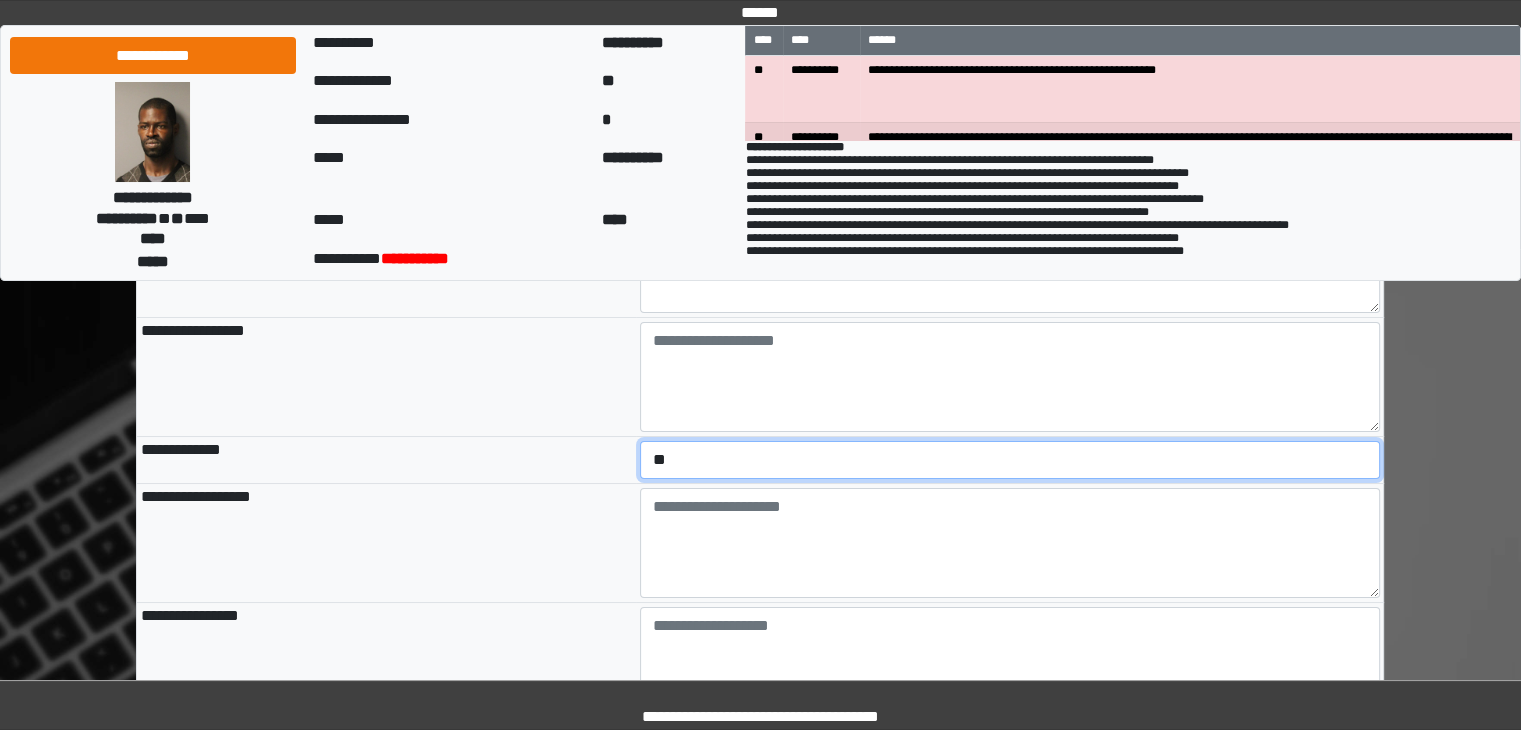 click on "**********" at bounding box center (1010, 460) 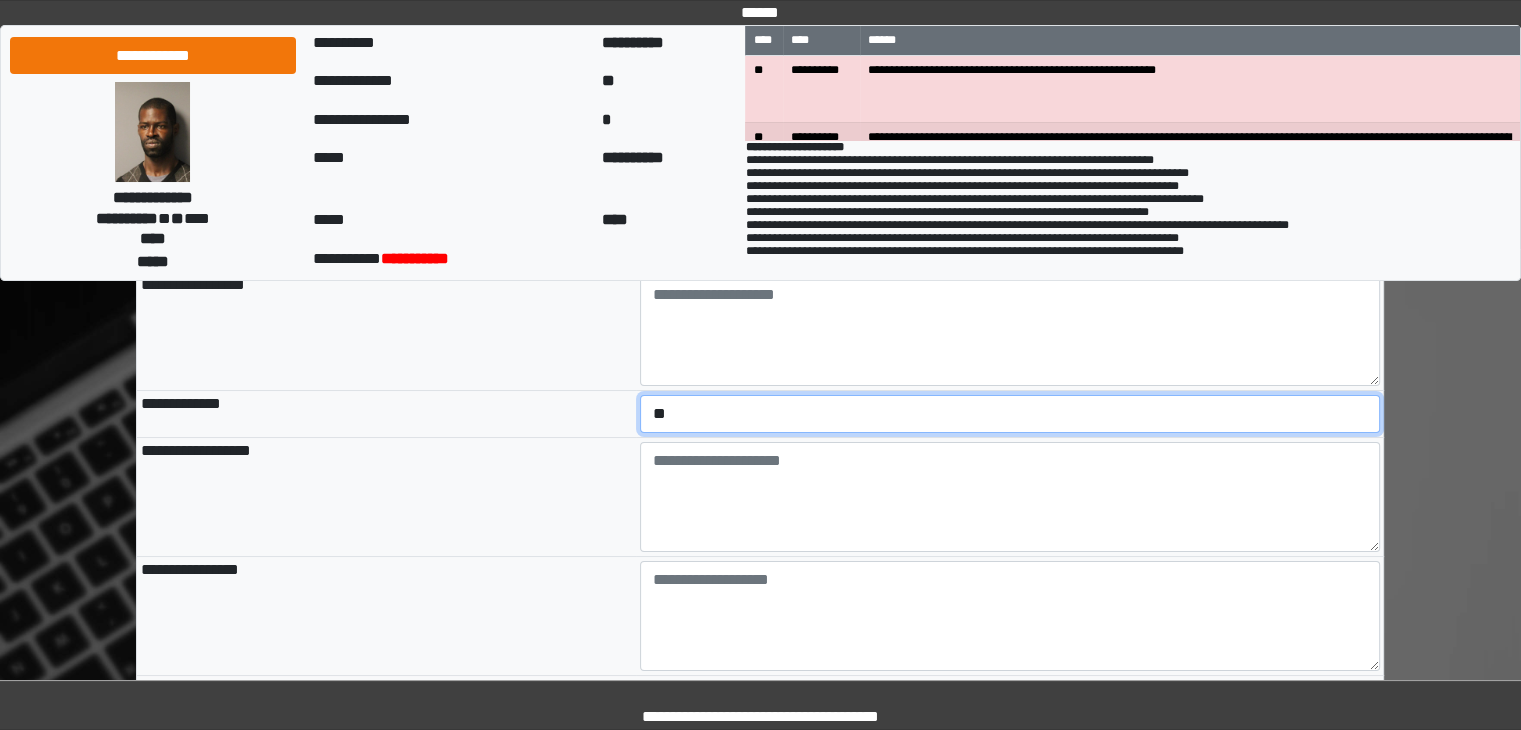 scroll, scrollTop: 7368, scrollLeft: 0, axis: vertical 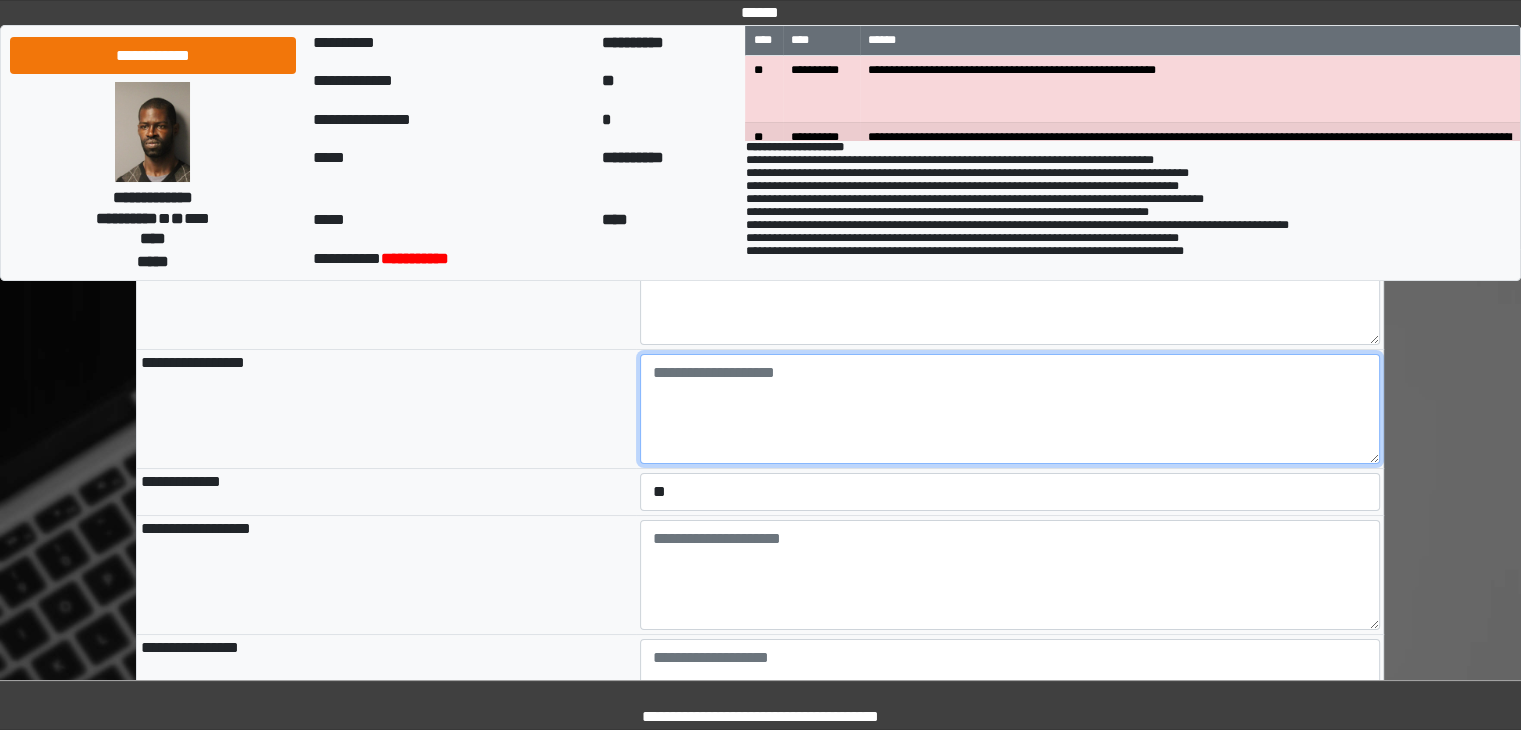 click at bounding box center (1010, 409) 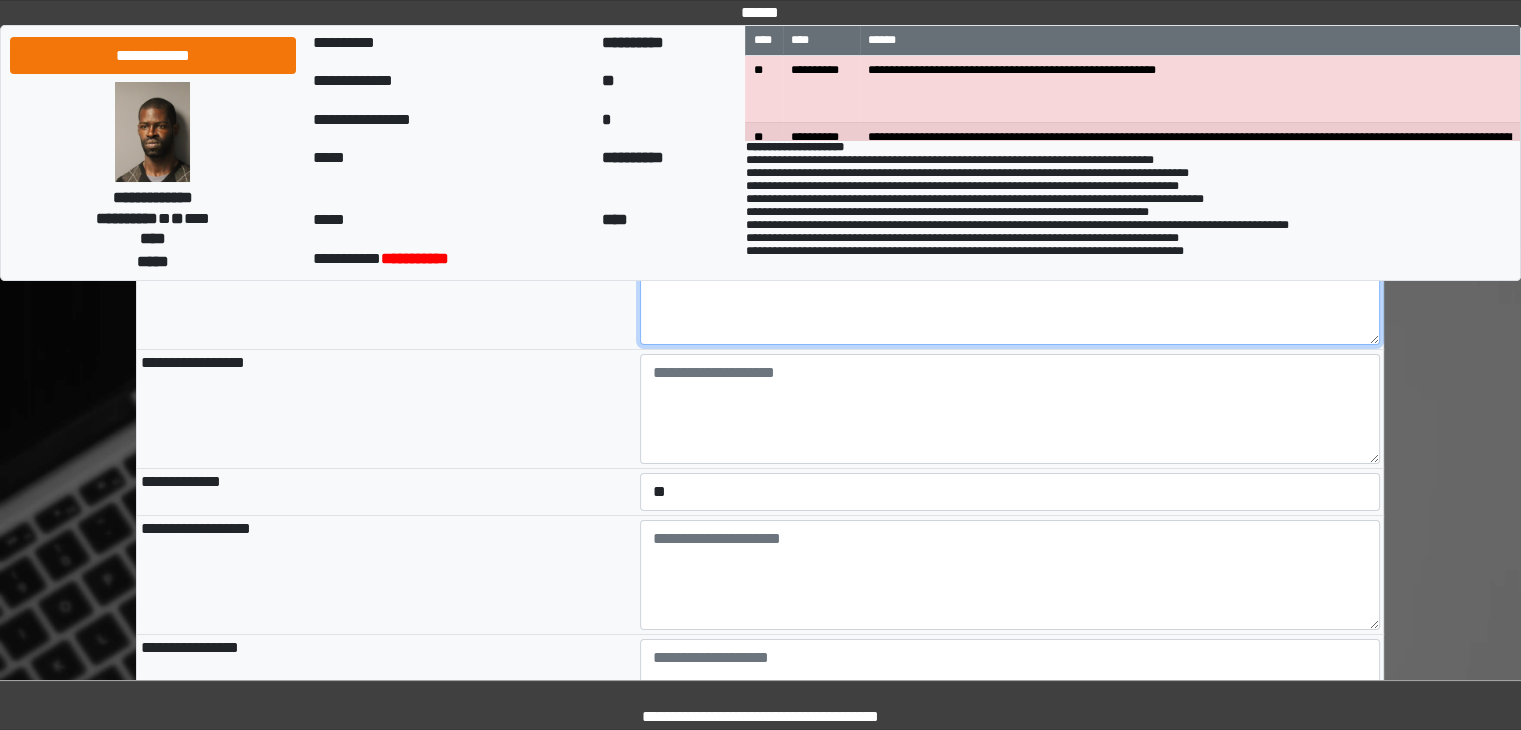 click on "**********" at bounding box center (1010, 290) 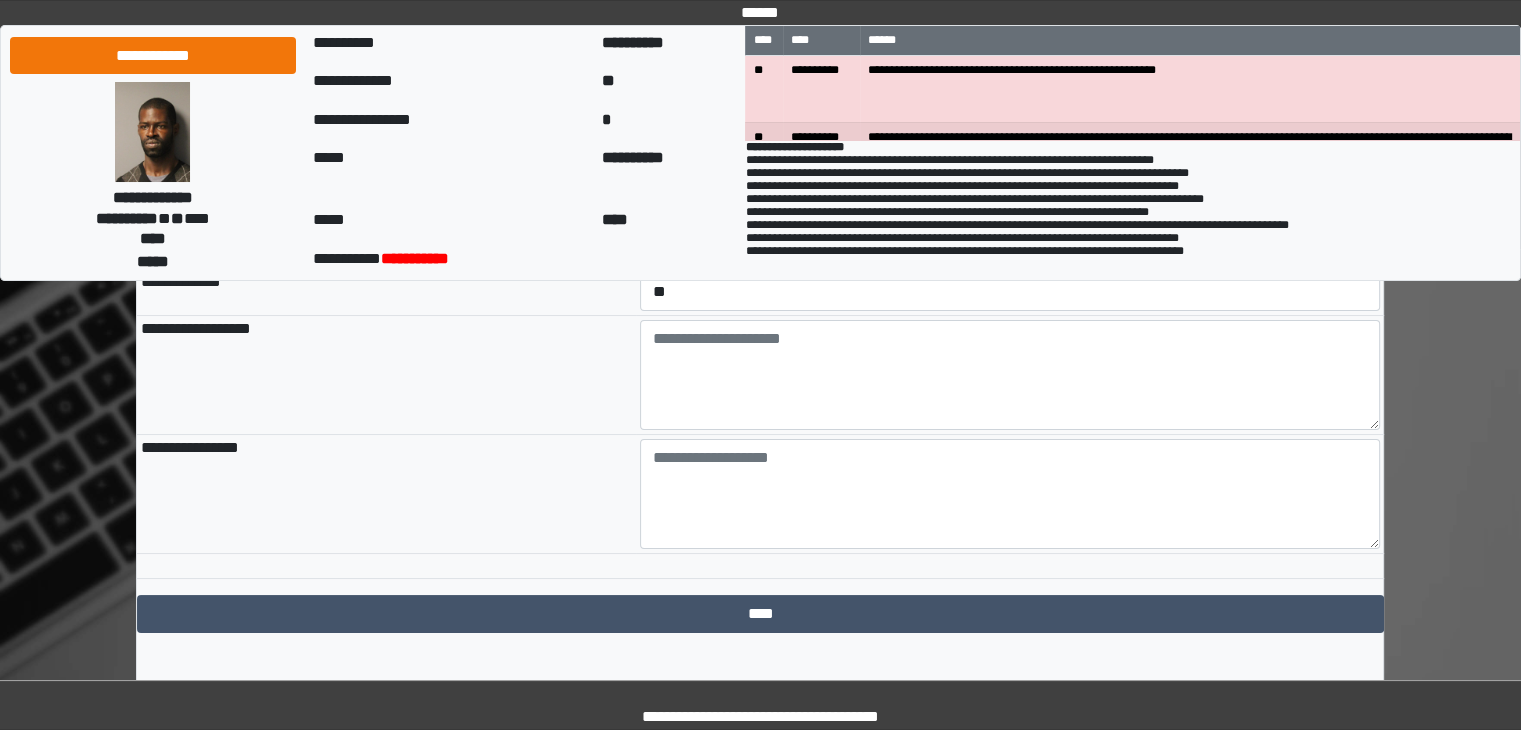 scroll, scrollTop: 7668, scrollLeft: 0, axis: vertical 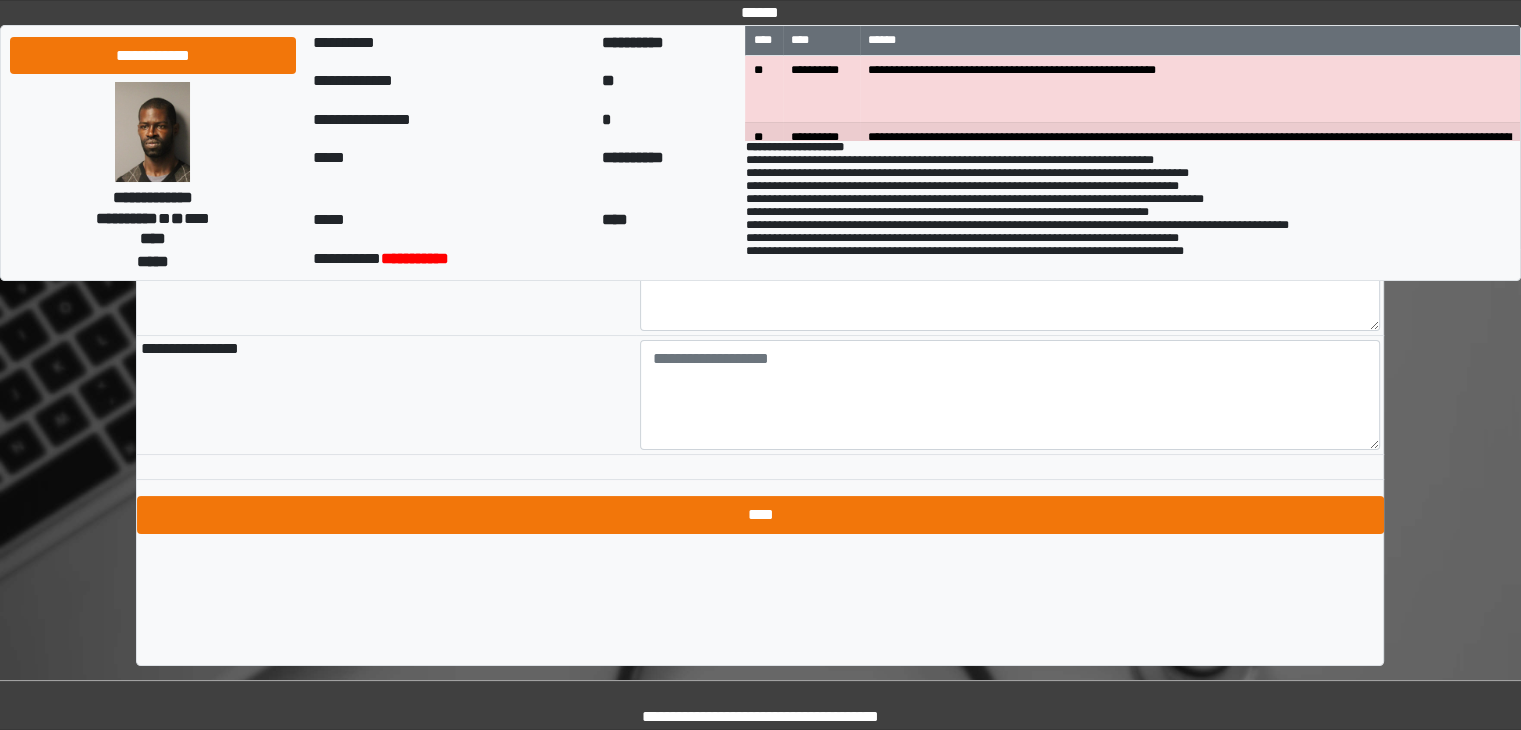 type on "**********" 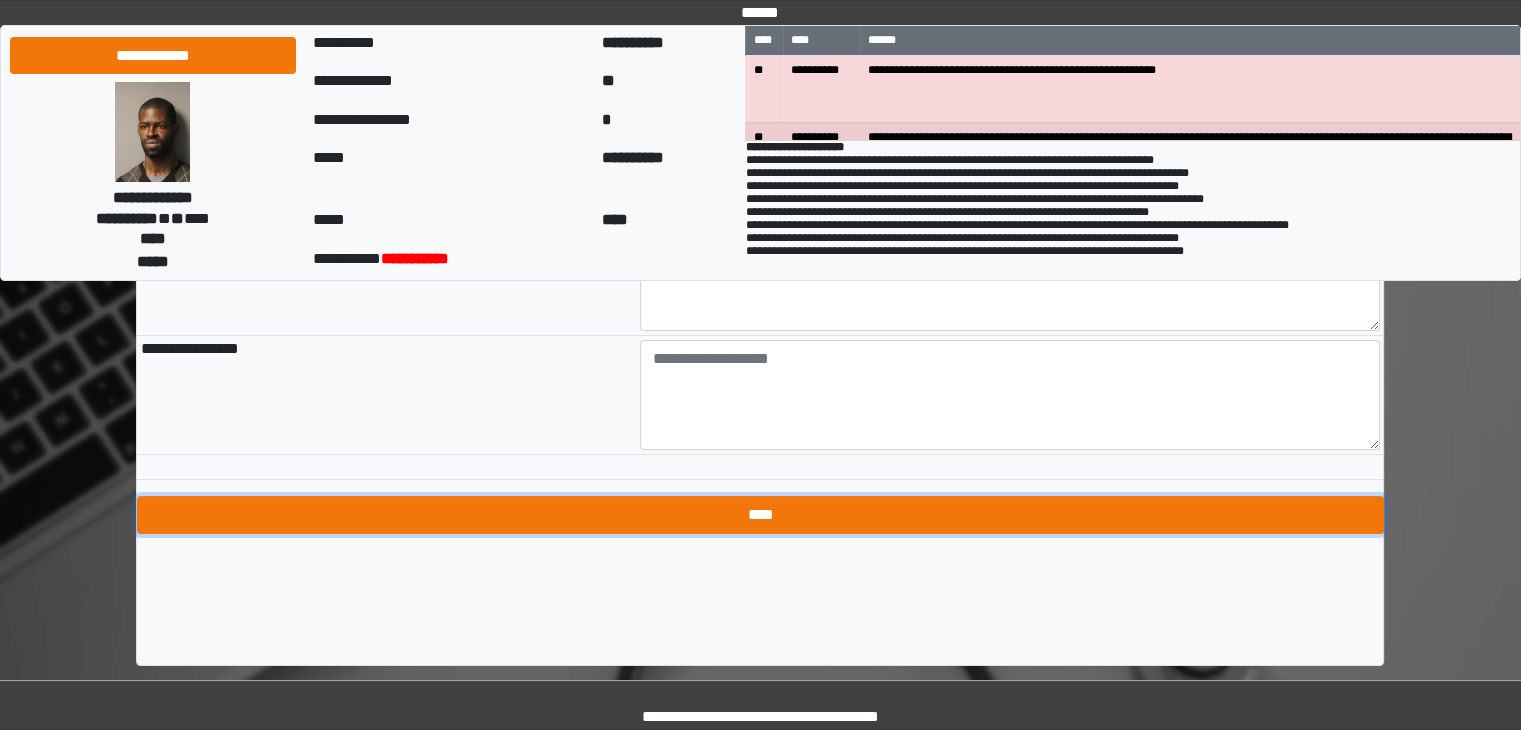 click on "****" at bounding box center [760, 515] 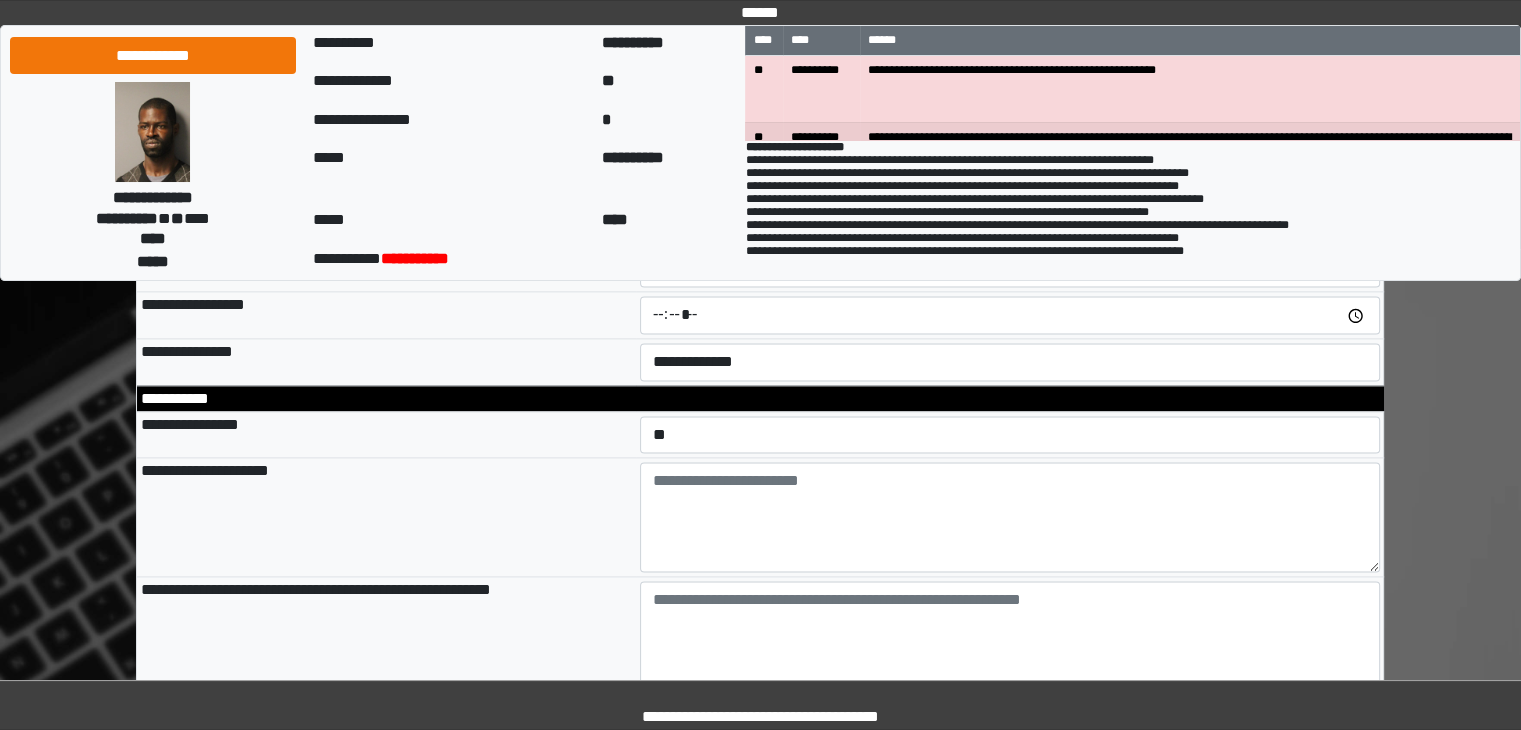 scroll, scrollTop: 1072, scrollLeft: 0, axis: vertical 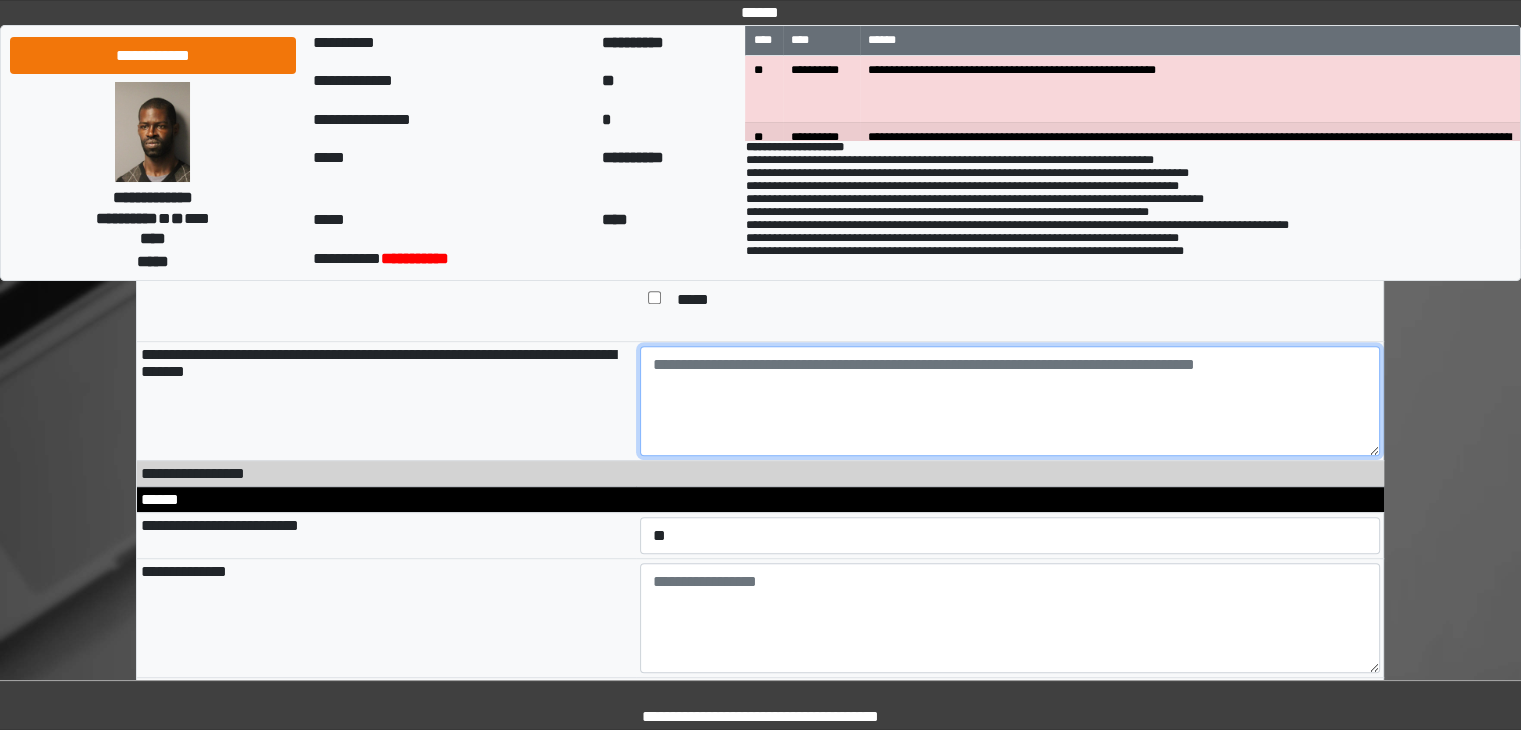 click at bounding box center (1010, 401) 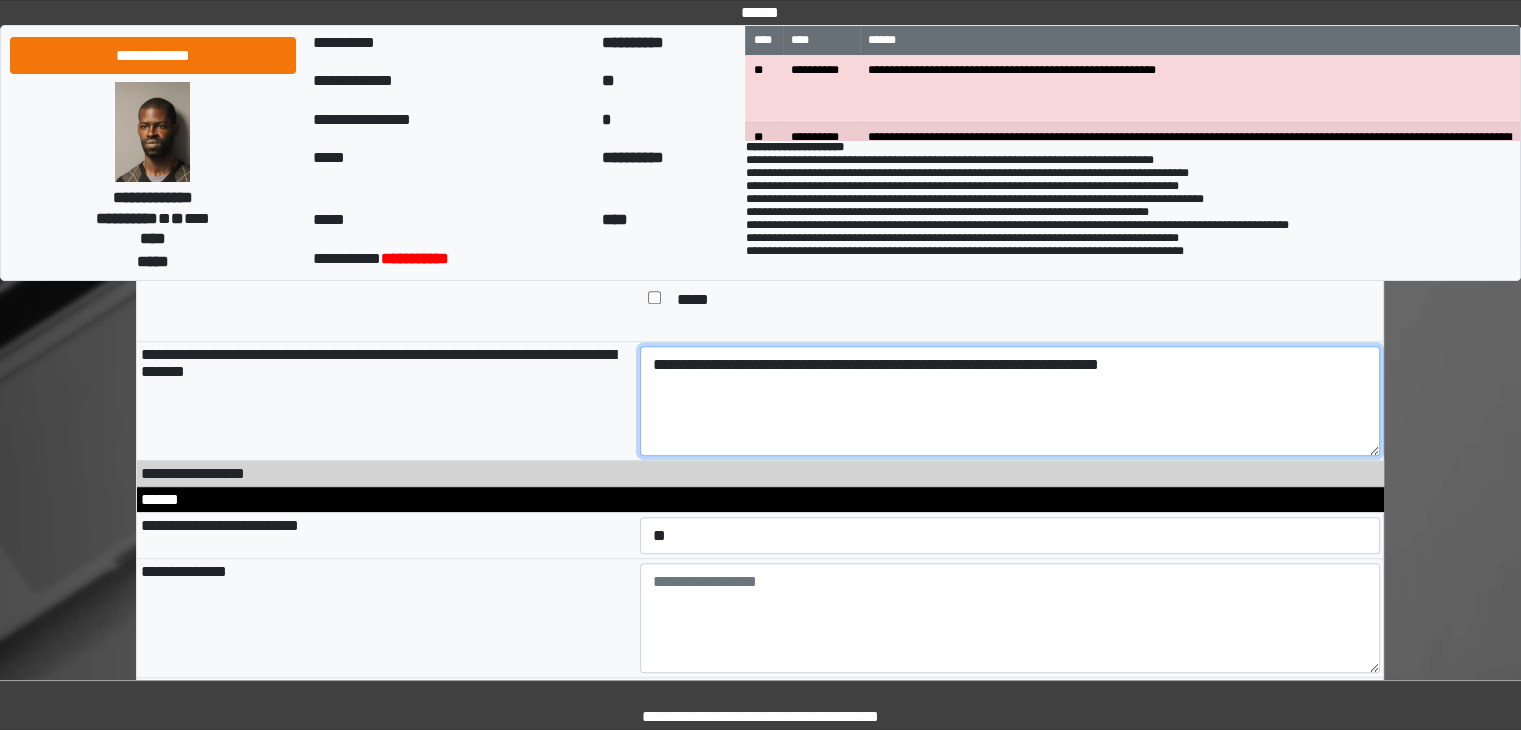 click on "**********" at bounding box center (1010, 401) 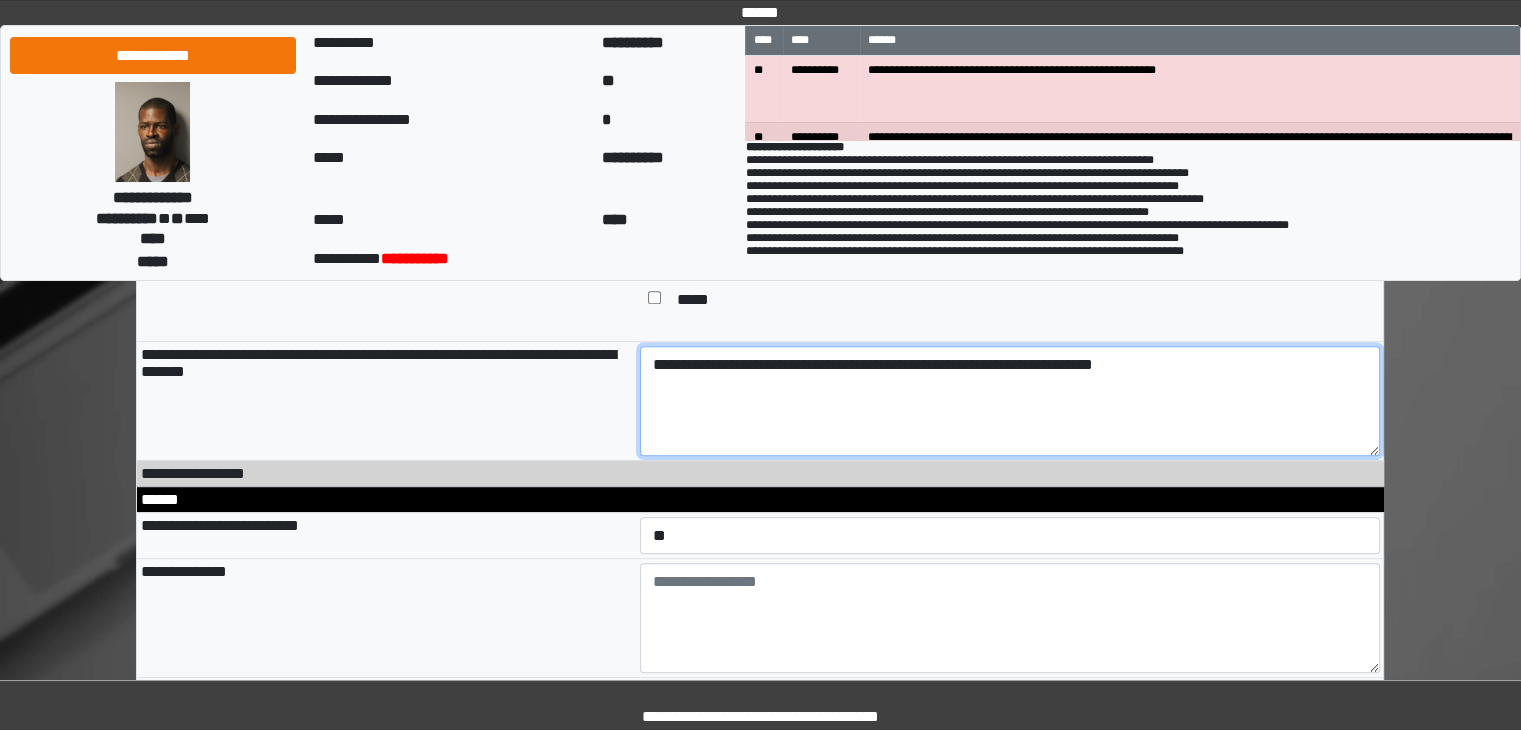 click on "**********" at bounding box center (1010, 401) 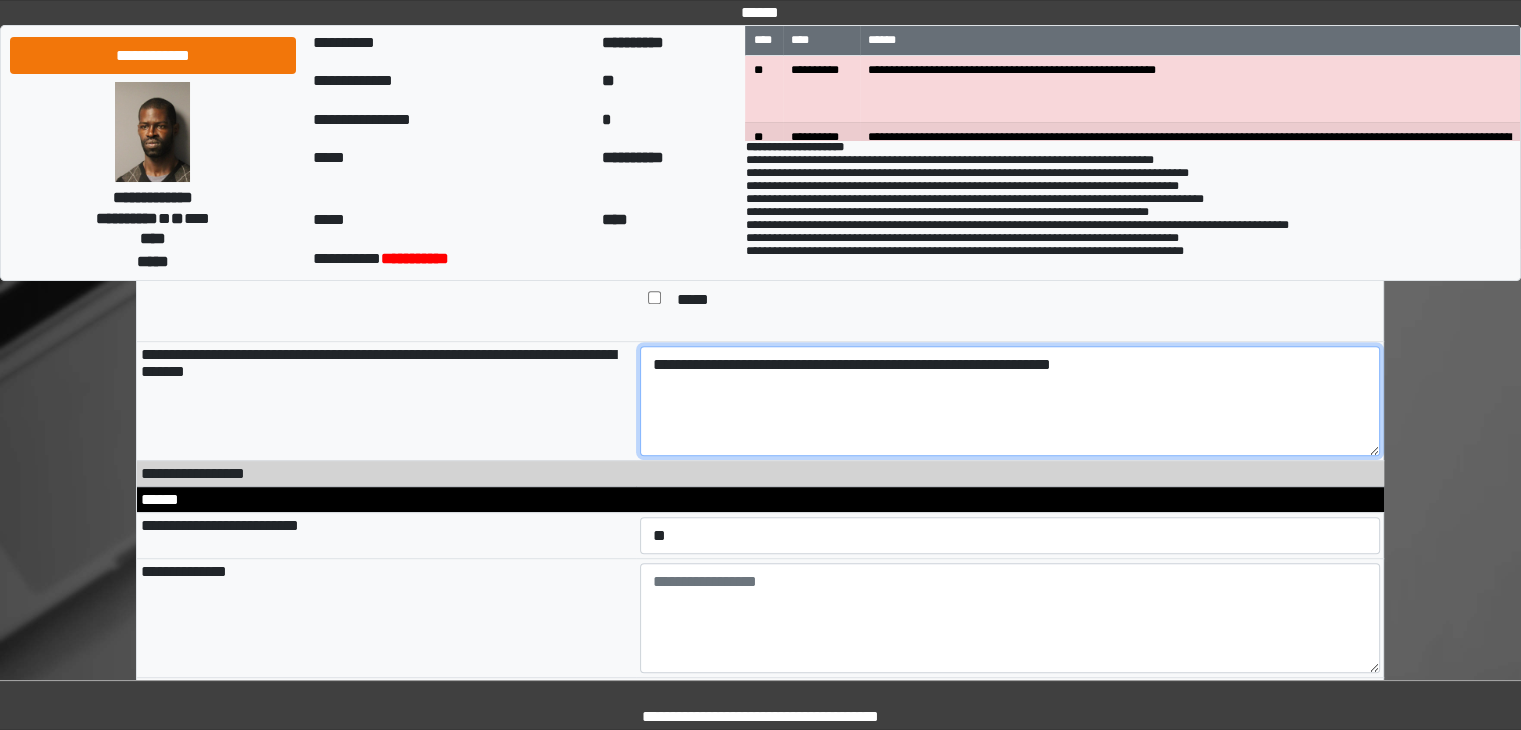 click on "**********" at bounding box center [1010, 401] 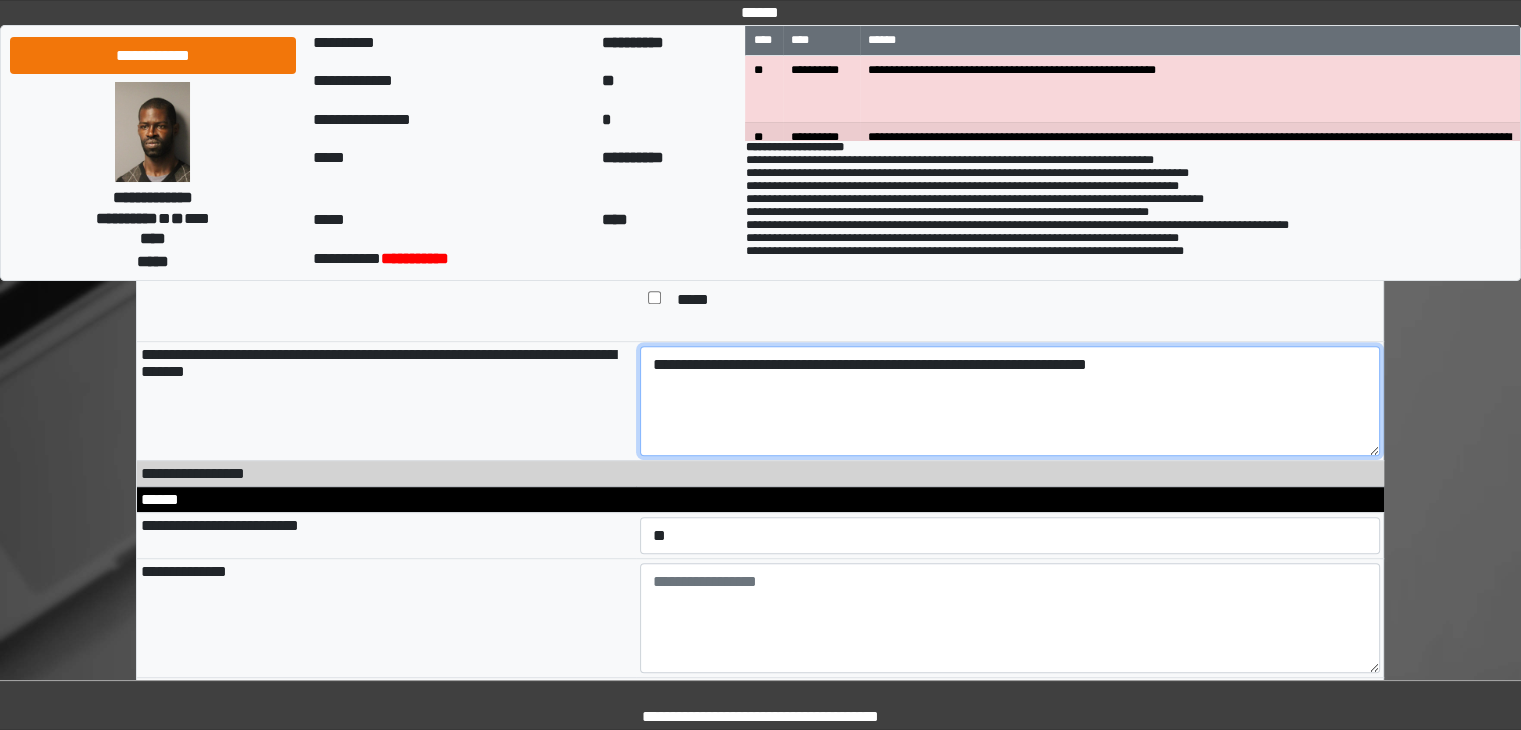 click on "**********" at bounding box center (1010, 401) 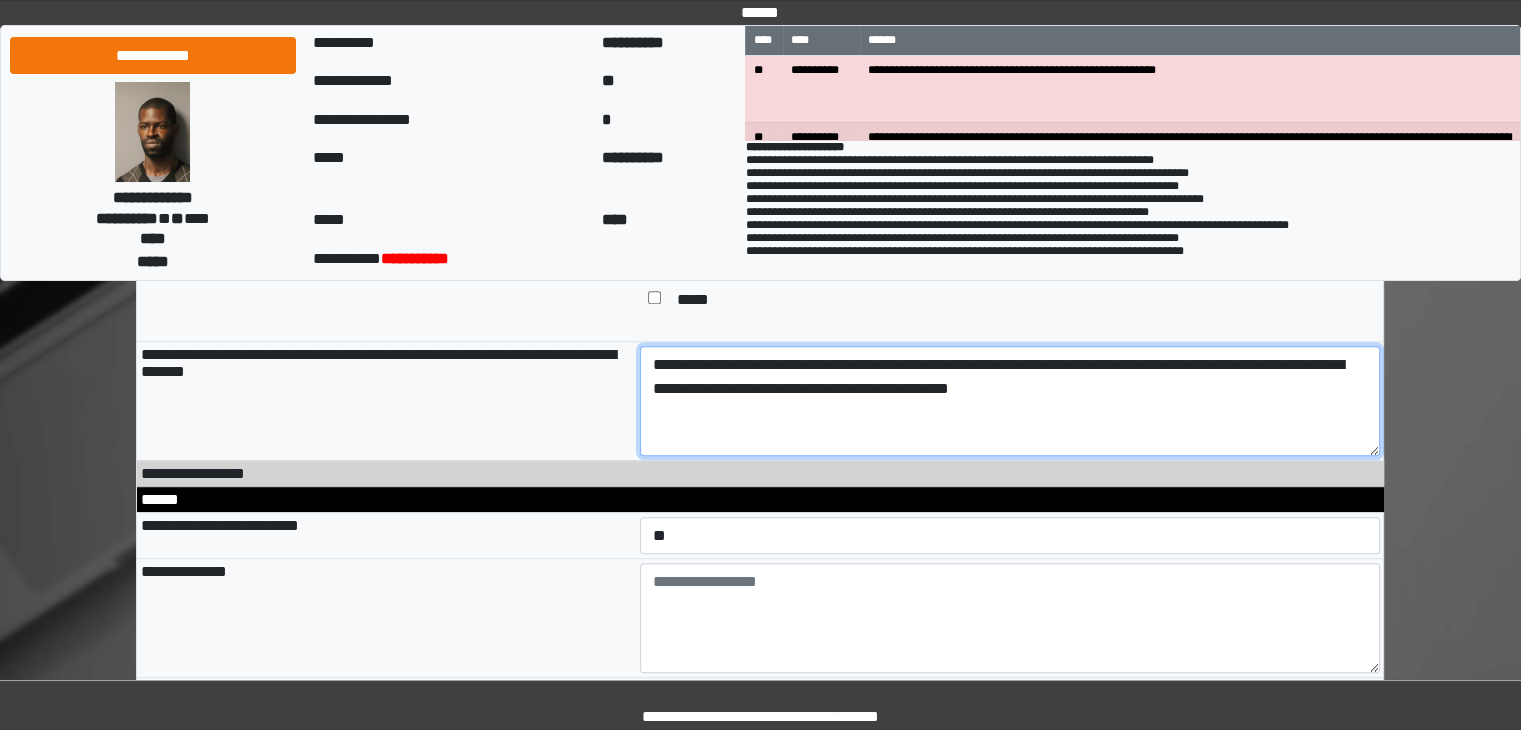 click on "**********" at bounding box center [1010, 401] 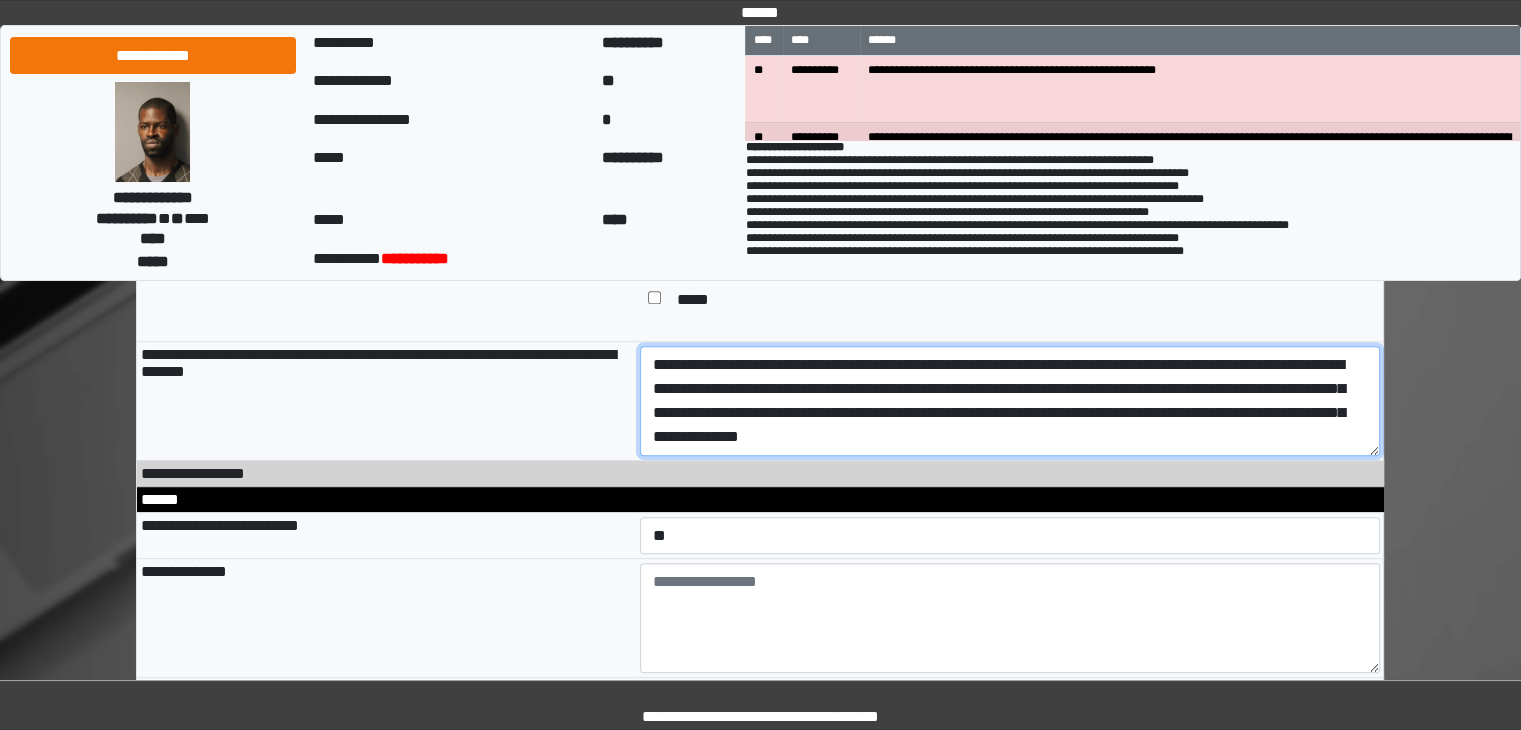 drag, startPoint x: 644, startPoint y: 372, endPoint x: 1142, endPoint y: 456, distance: 505.03464 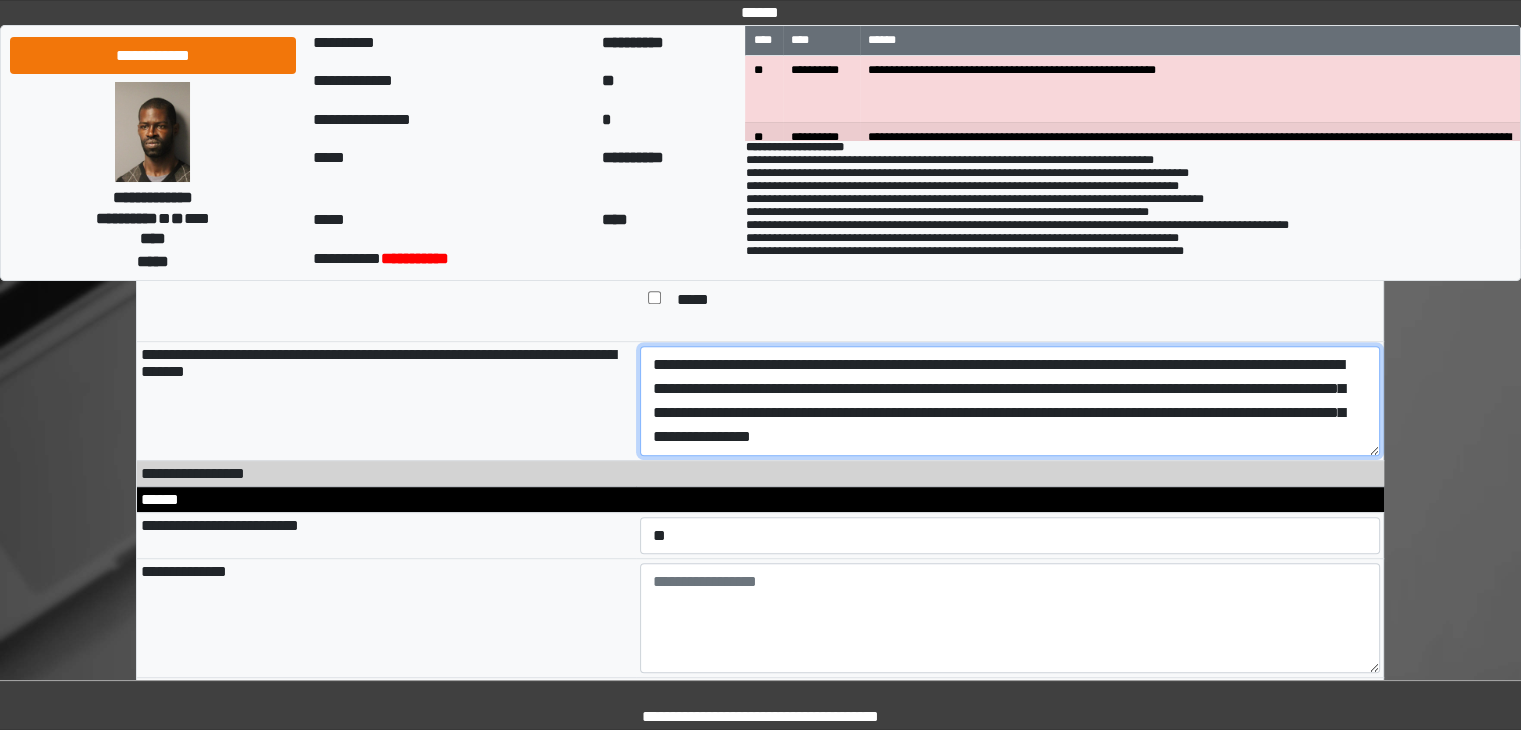 click on "**********" at bounding box center [1010, 401] 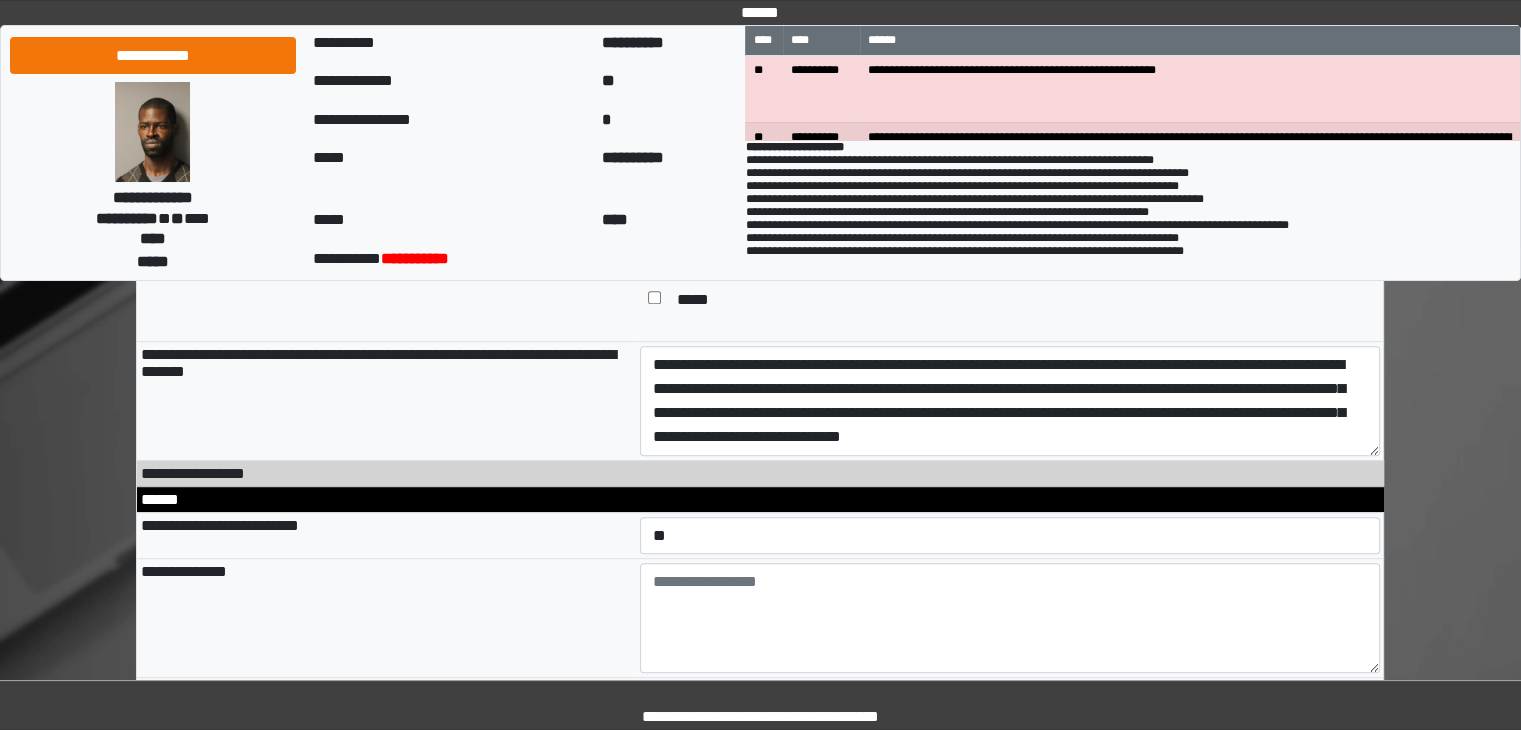 click on "**********" at bounding box center [1010, 400] 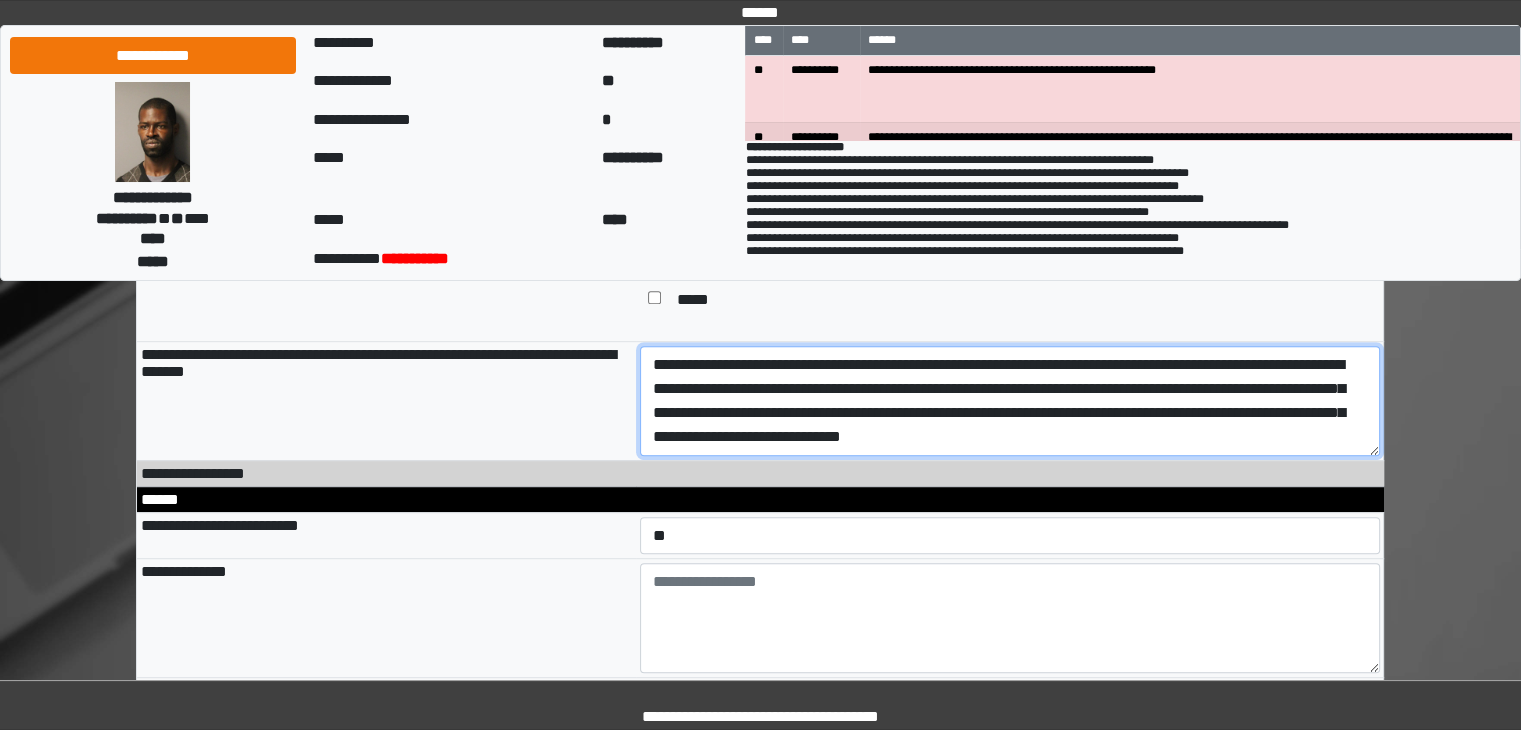 click on "**********" at bounding box center [1010, 401] 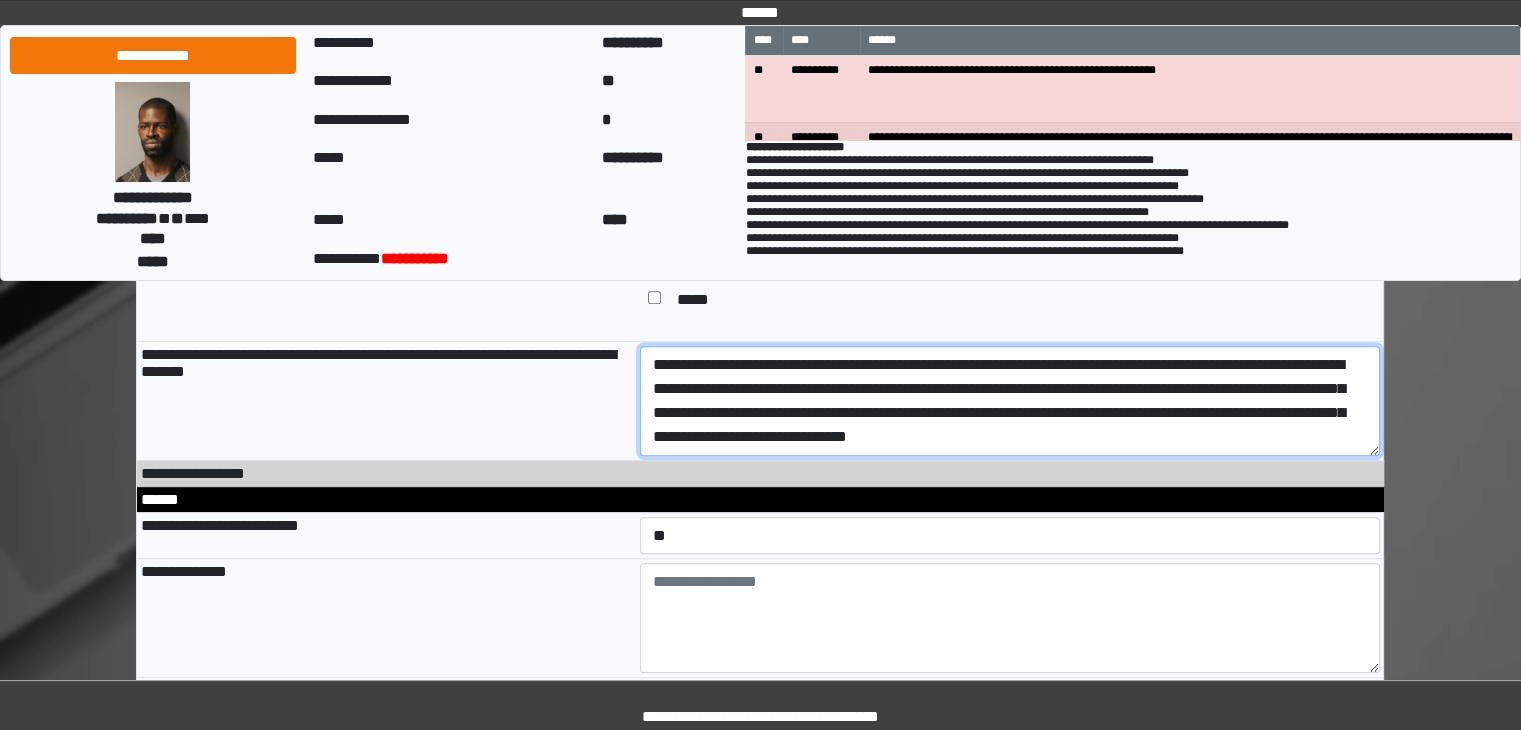 drag, startPoint x: 839, startPoint y: 387, endPoint x: 873, endPoint y: 389, distance: 34.058773 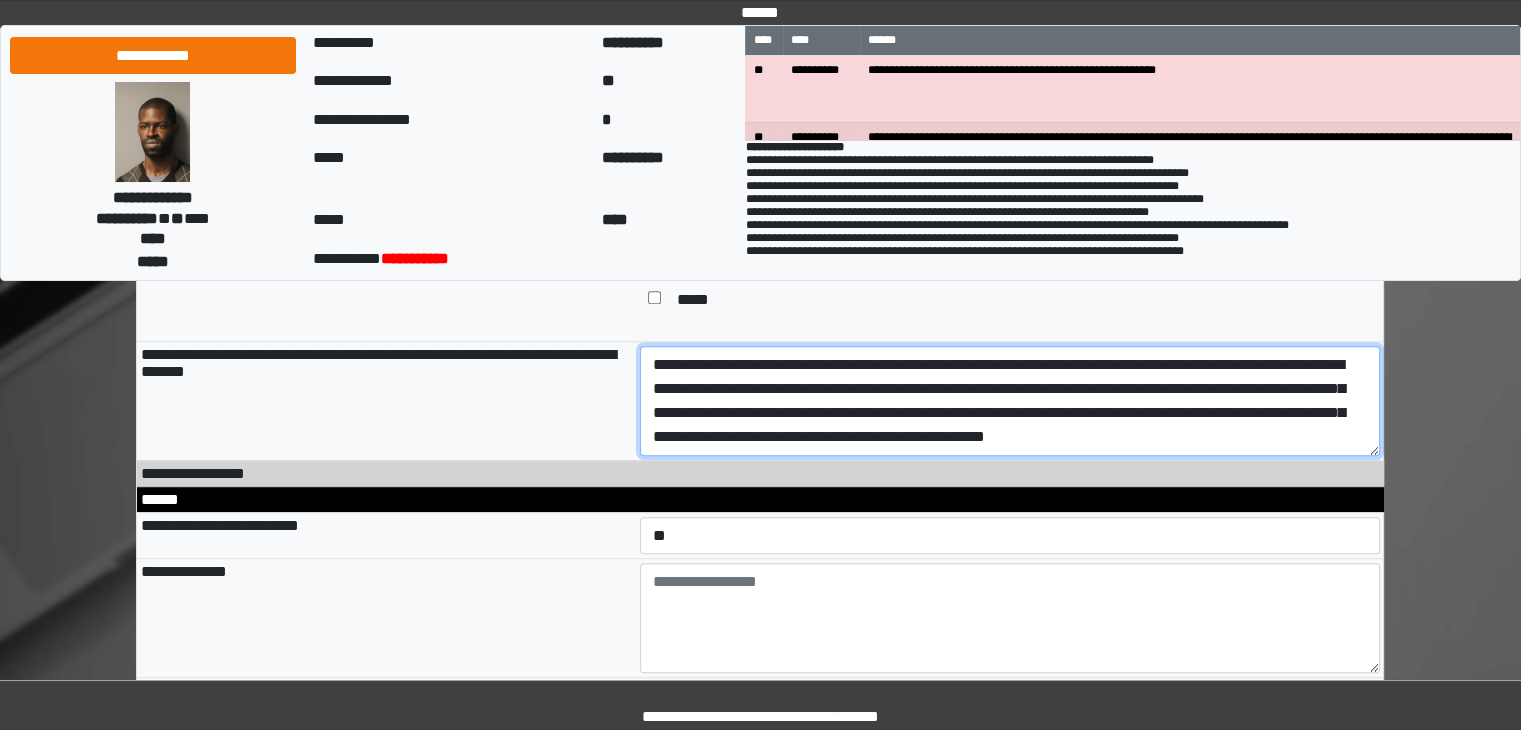 click on "**********" at bounding box center (1010, 401) 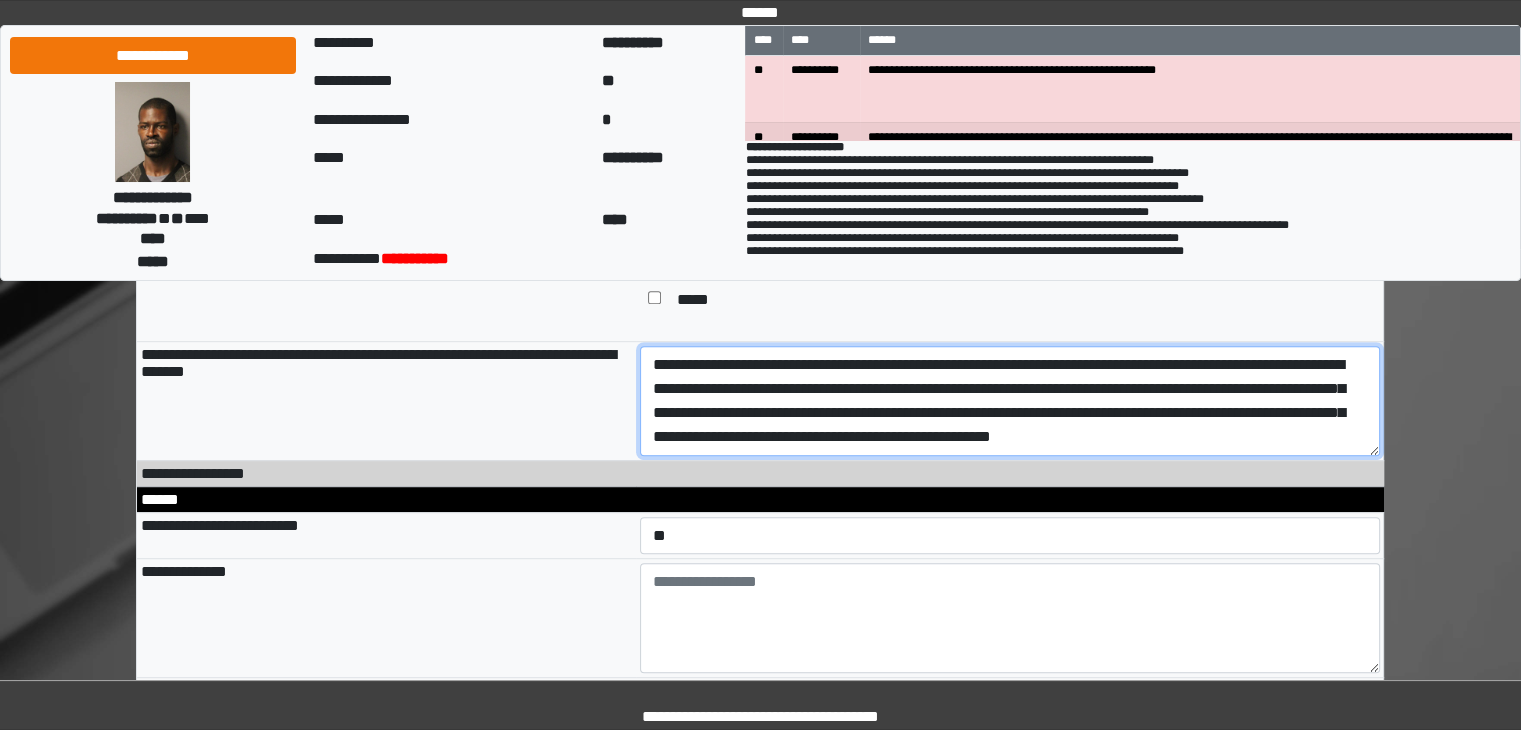 scroll, scrollTop: 24, scrollLeft: 0, axis: vertical 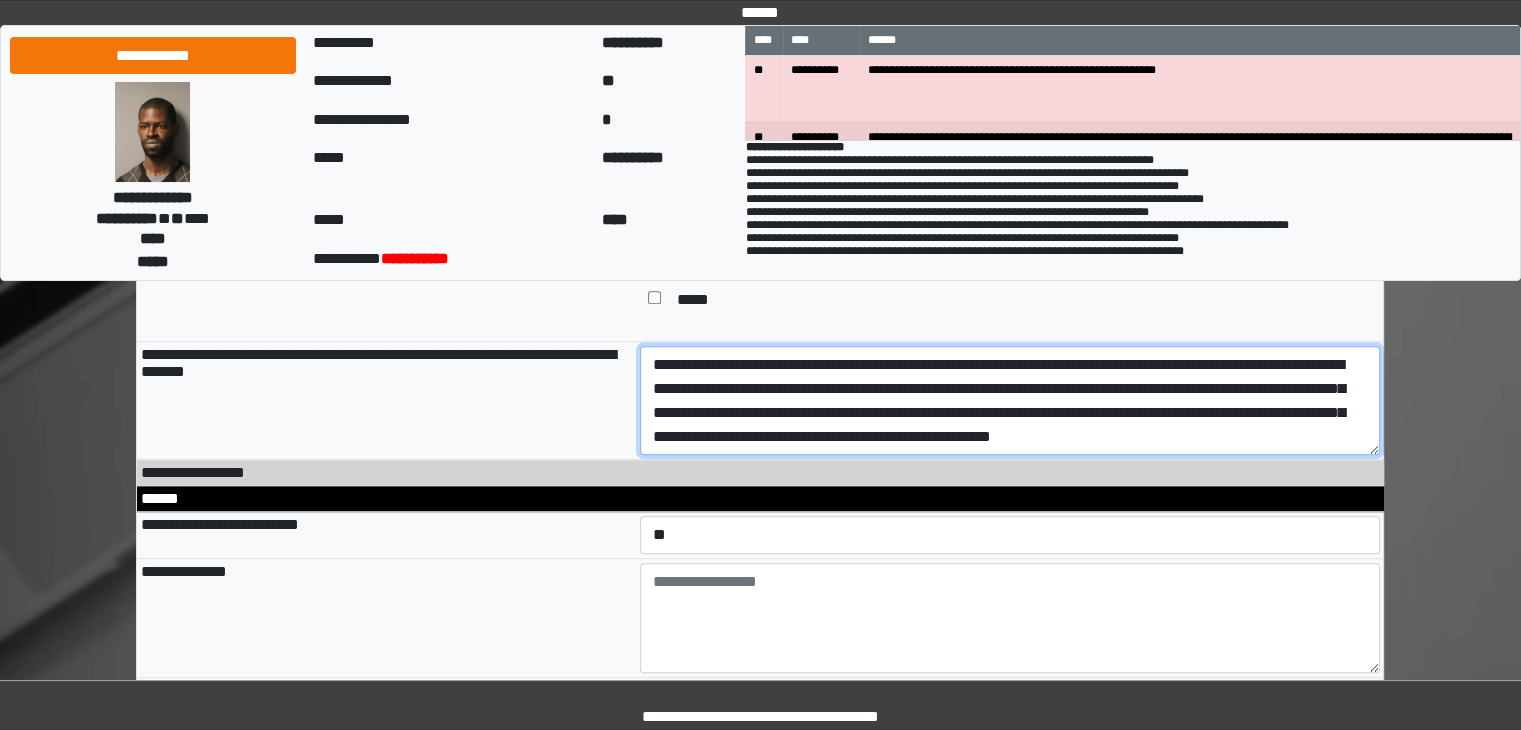 drag, startPoint x: 652, startPoint y: 365, endPoint x: 1349, endPoint y: 467, distance: 704.4239 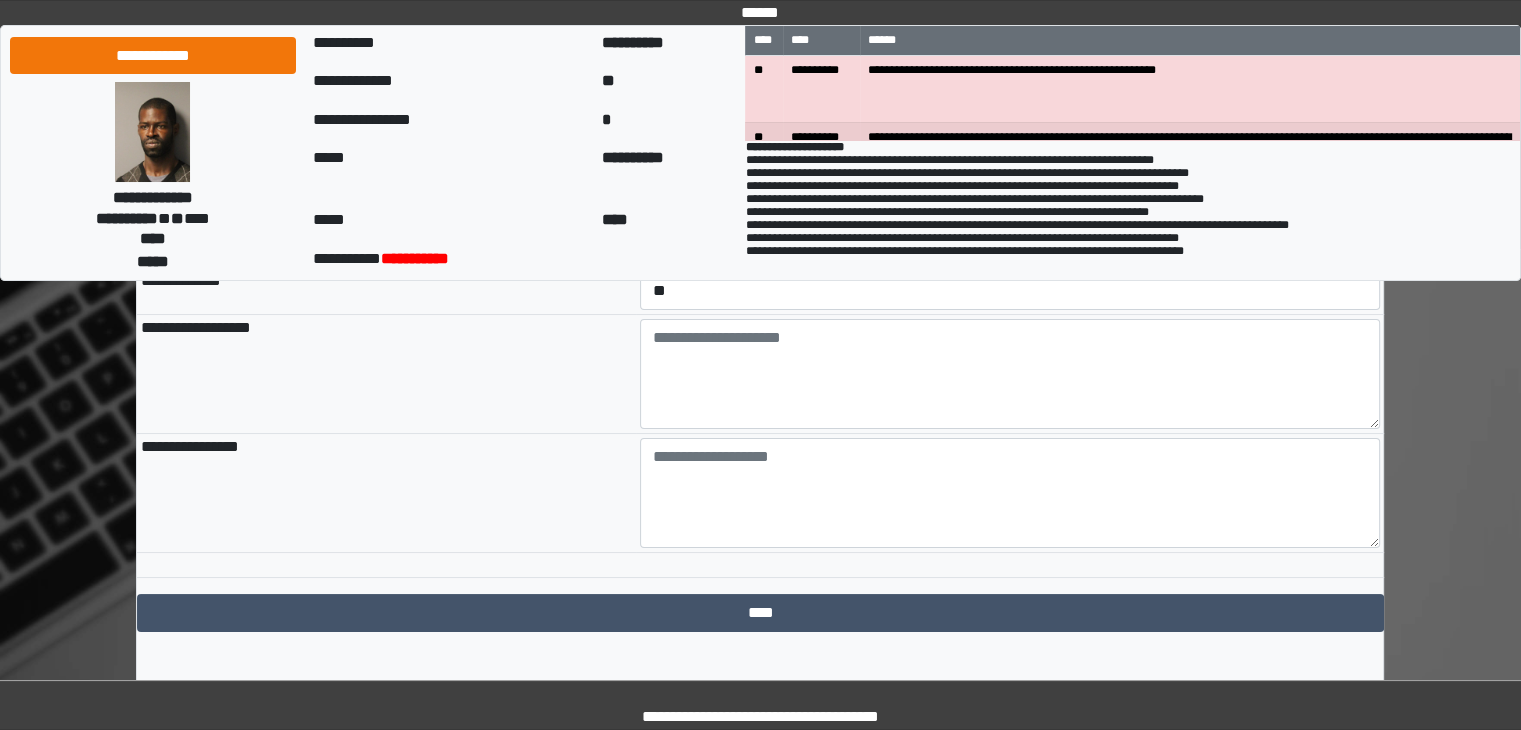 scroll, scrollTop: 7668, scrollLeft: 0, axis: vertical 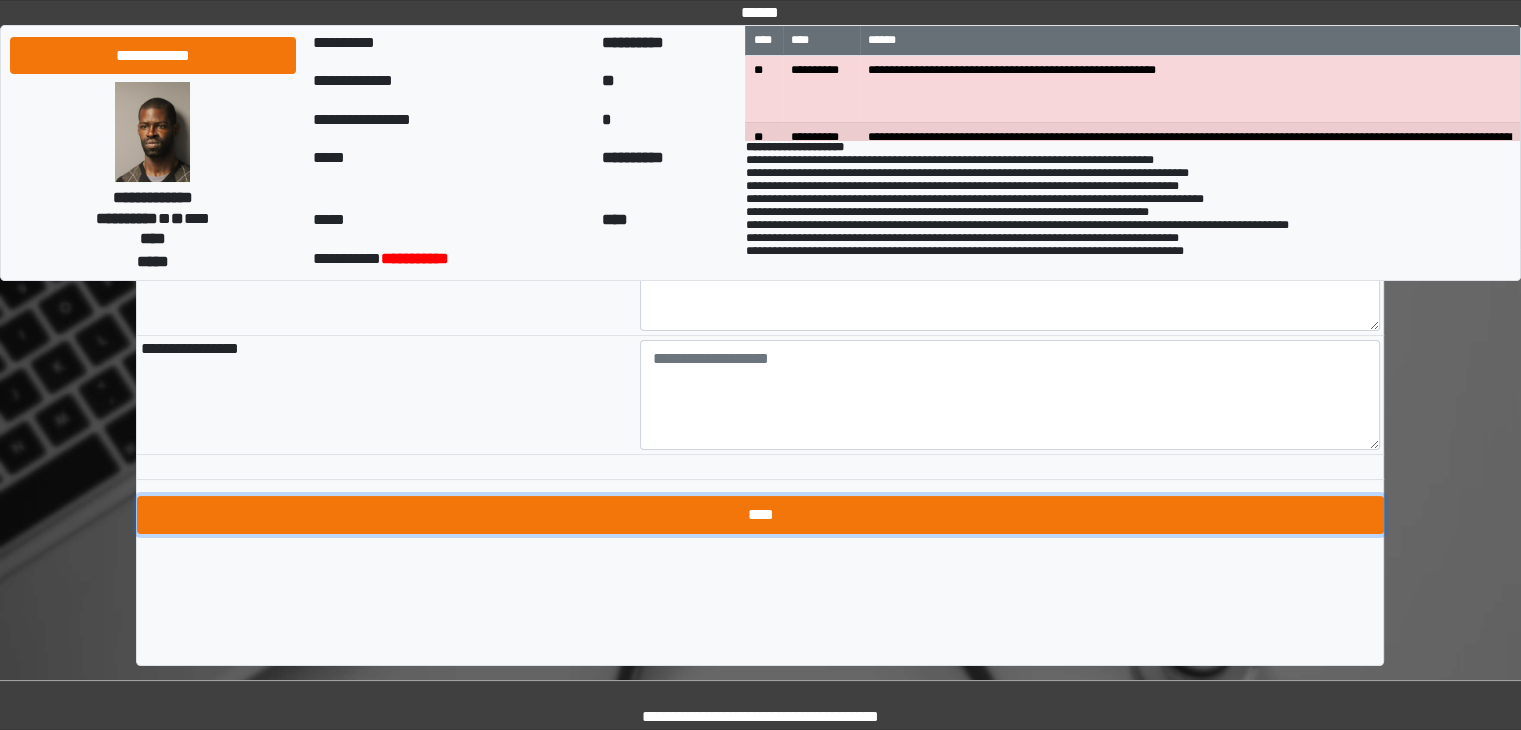 click on "****" at bounding box center [760, 515] 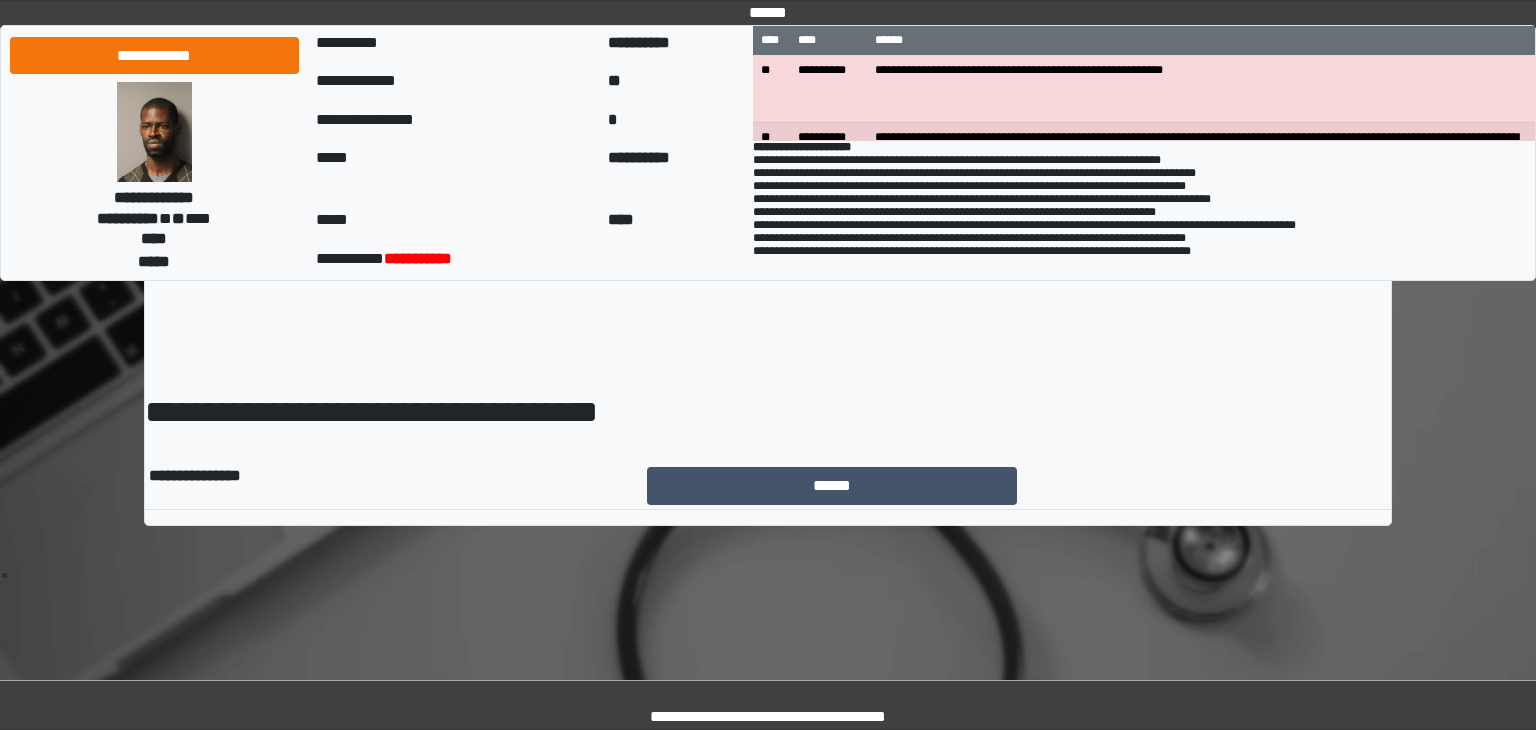 scroll, scrollTop: 0, scrollLeft: 0, axis: both 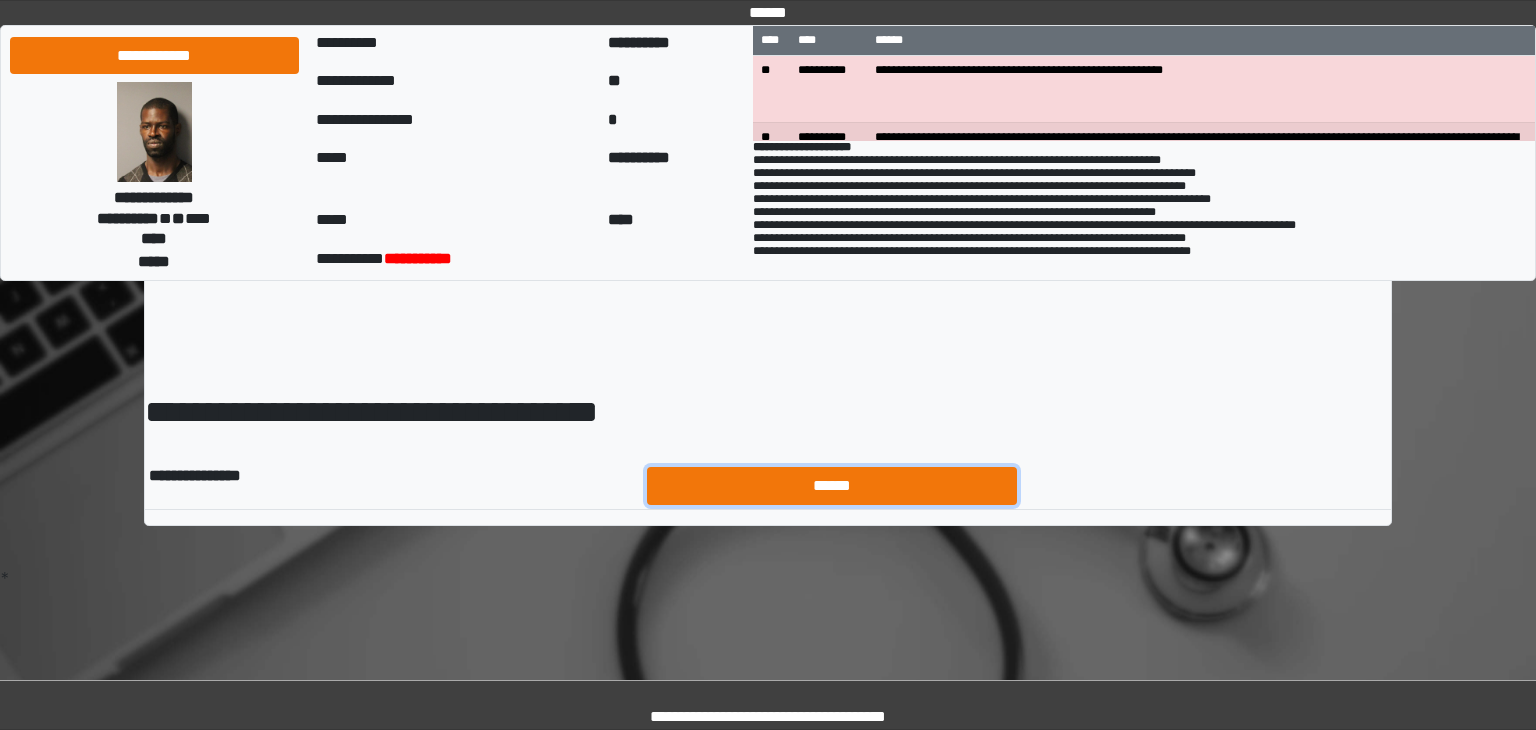 click on "******" at bounding box center [832, 486] 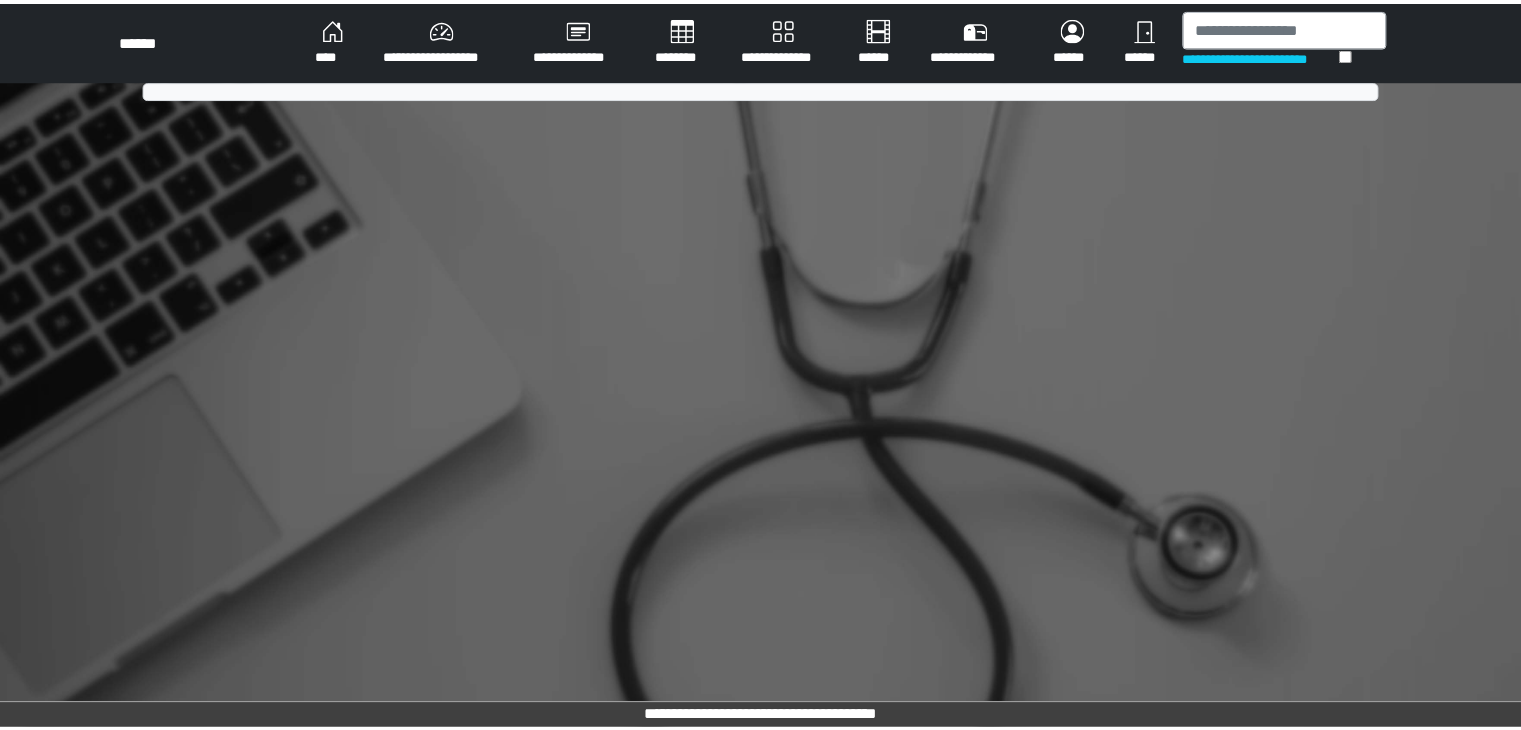 scroll, scrollTop: 0, scrollLeft: 0, axis: both 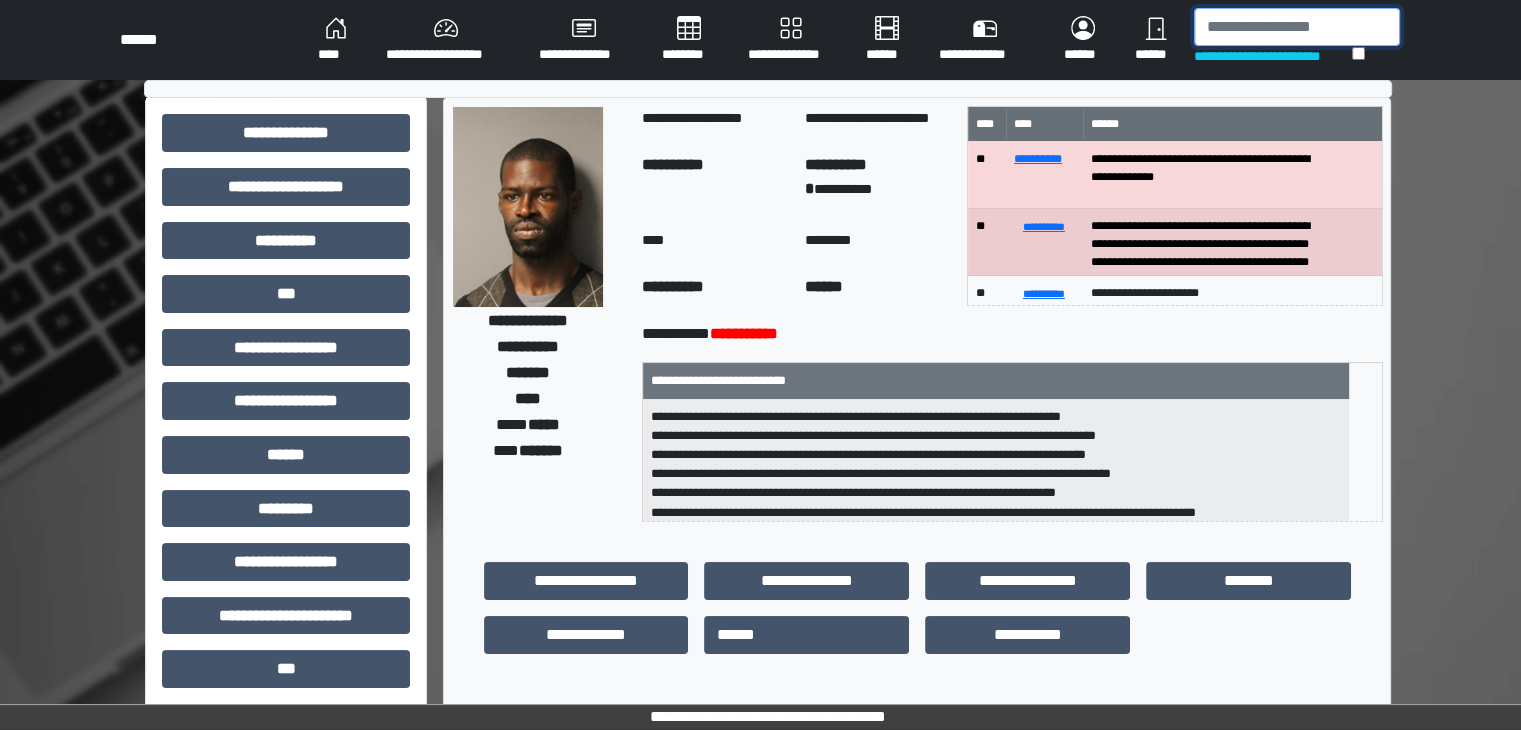click at bounding box center (1297, 27) 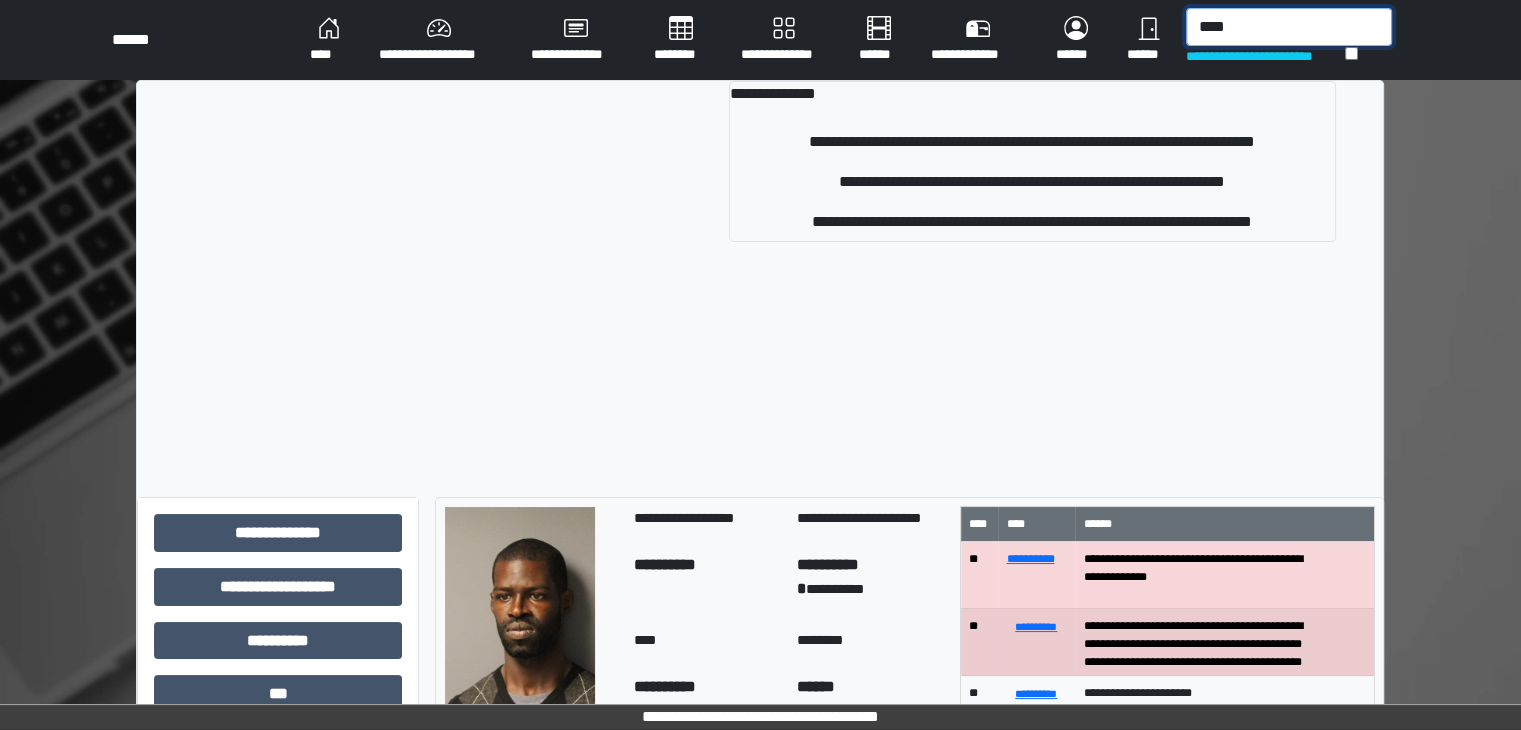 type on "****" 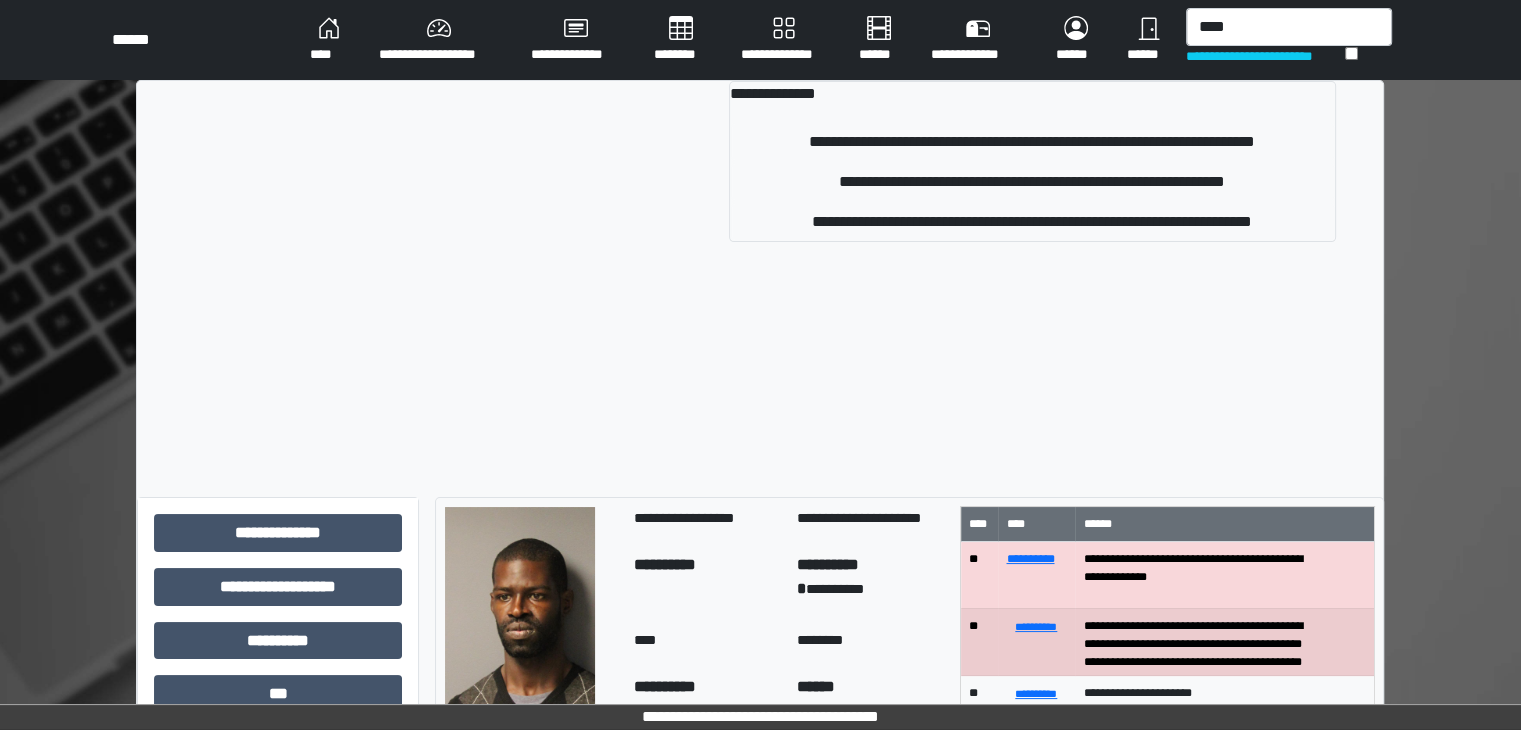 click on "**********" at bounding box center (760, 823) 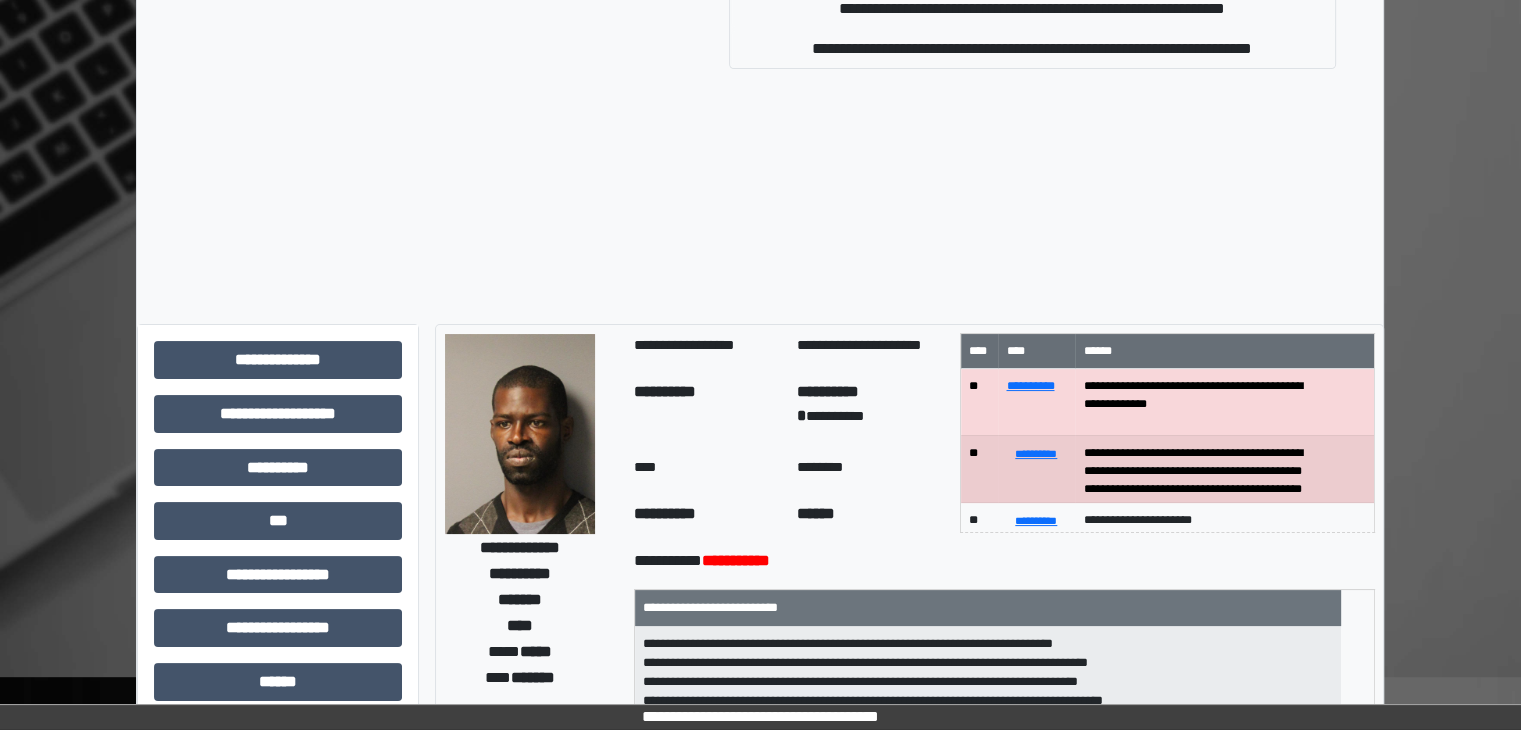 scroll, scrollTop: 0, scrollLeft: 0, axis: both 